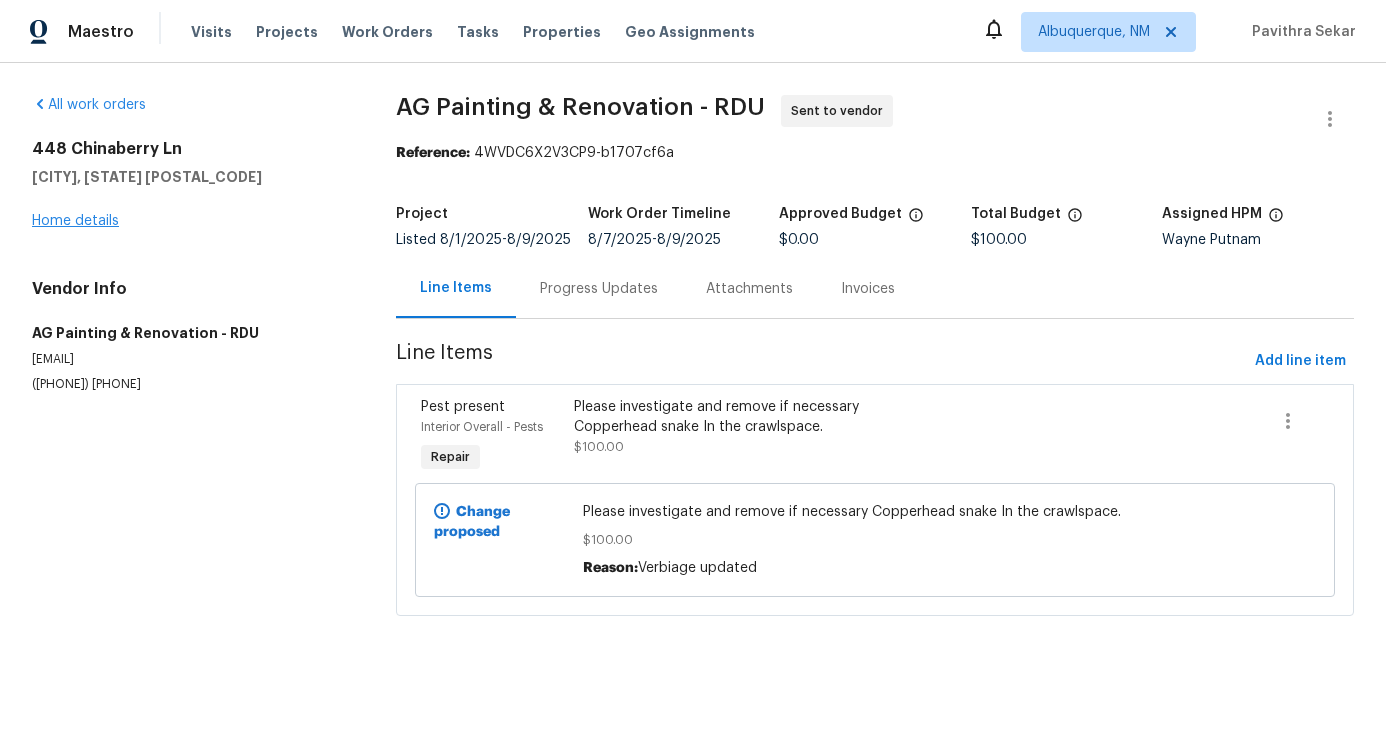 scroll, scrollTop: 0, scrollLeft: 0, axis: both 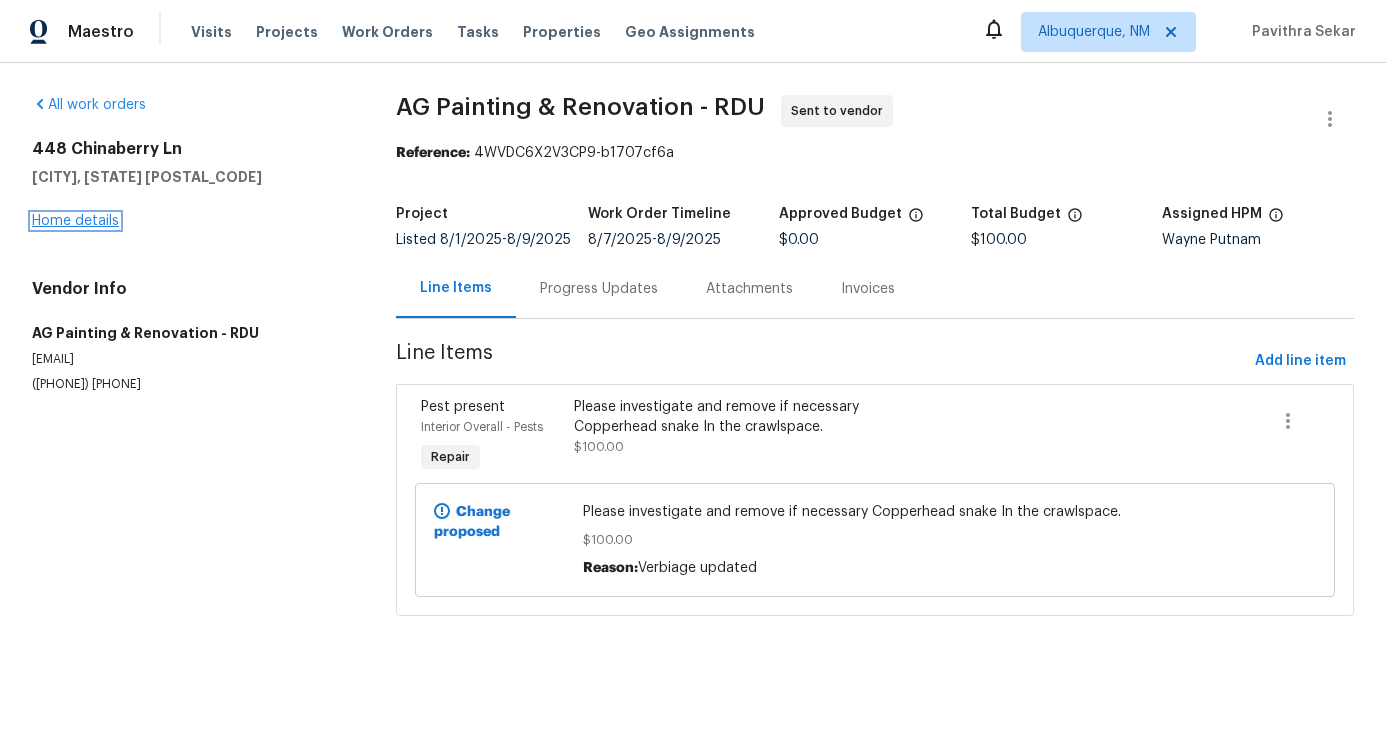 click on "Home details" at bounding box center [75, 221] 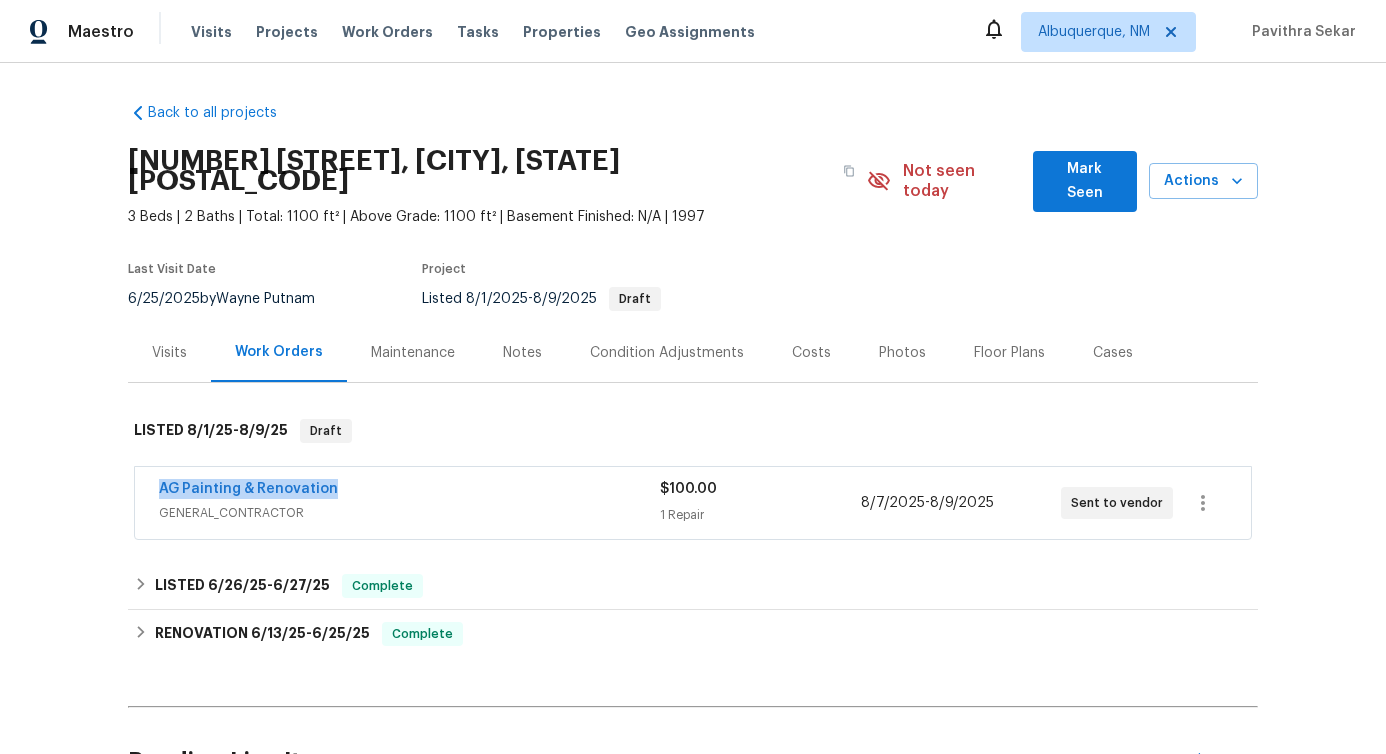 drag, startPoint x: 403, startPoint y: 464, endPoint x: 113, endPoint y: 467, distance: 290.0155 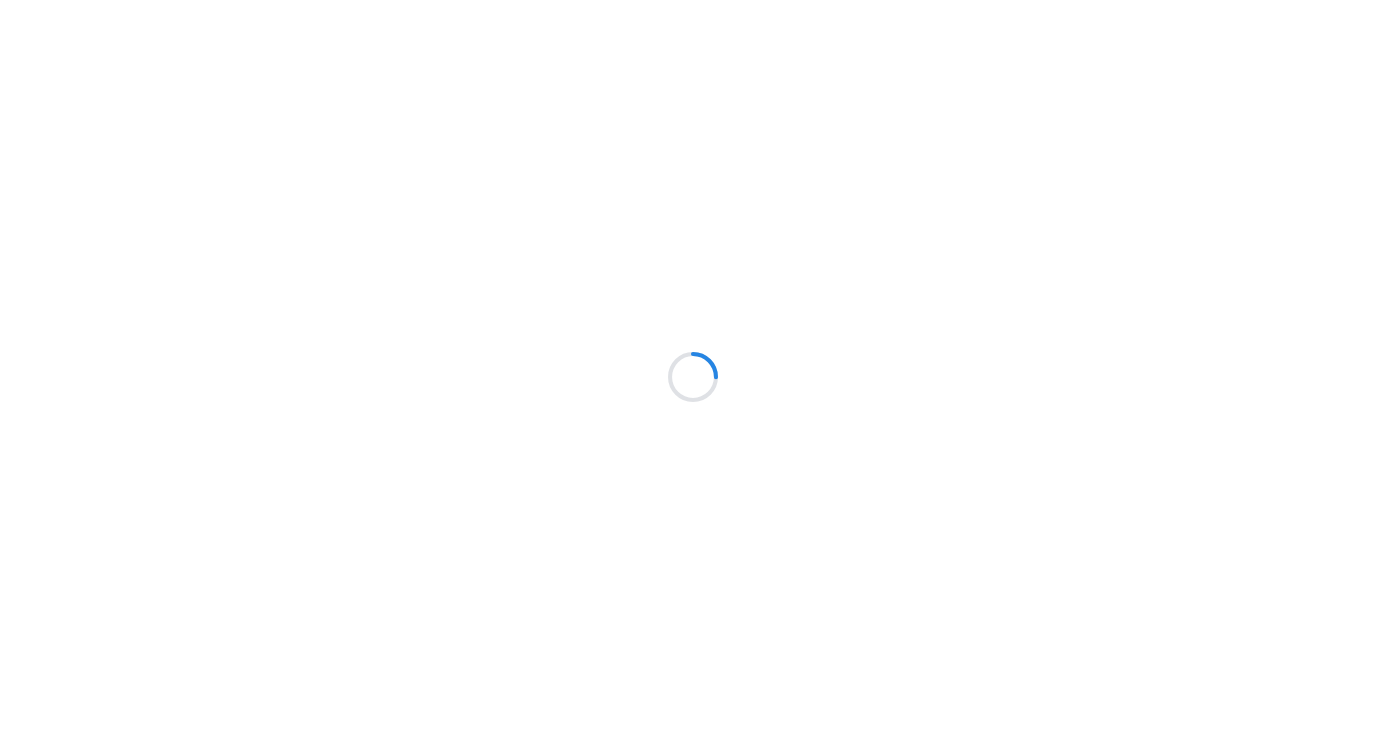 scroll, scrollTop: 0, scrollLeft: 0, axis: both 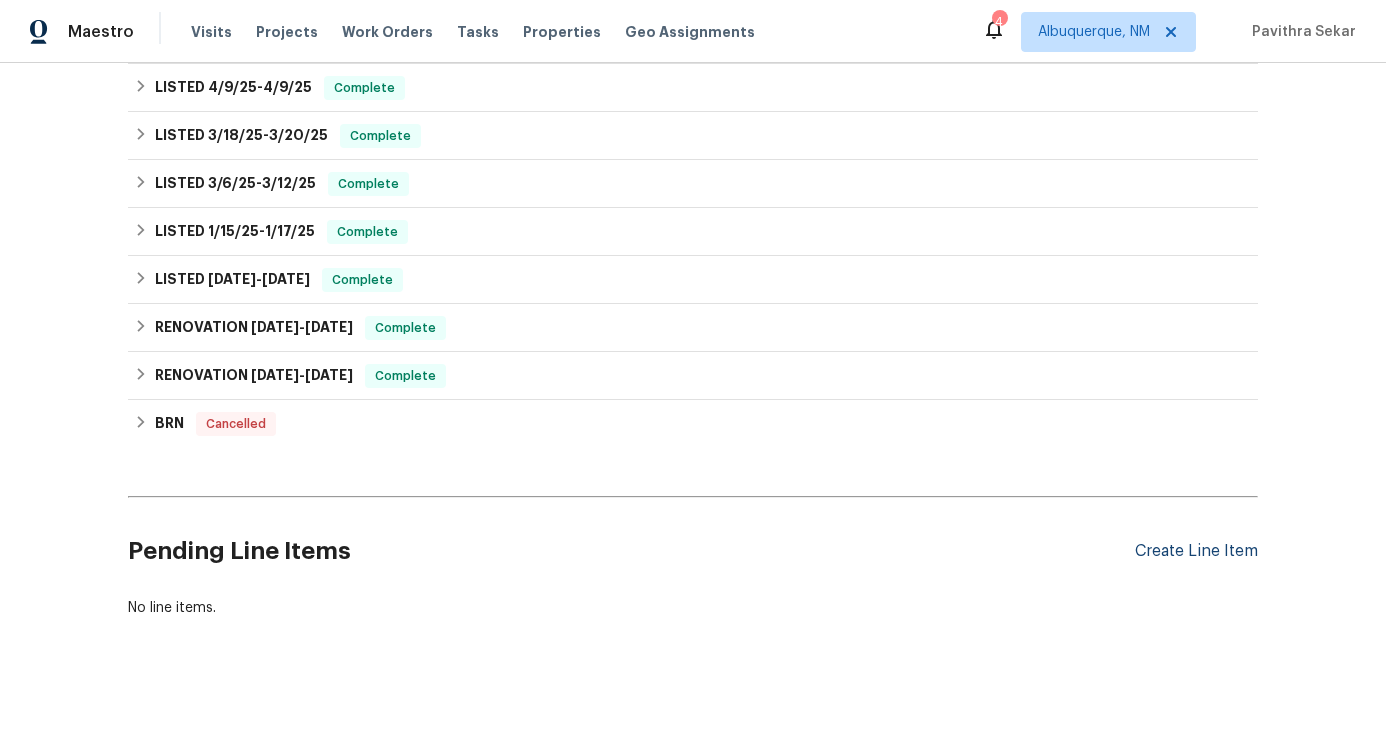 click on "Create Line Item" at bounding box center (1196, 551) 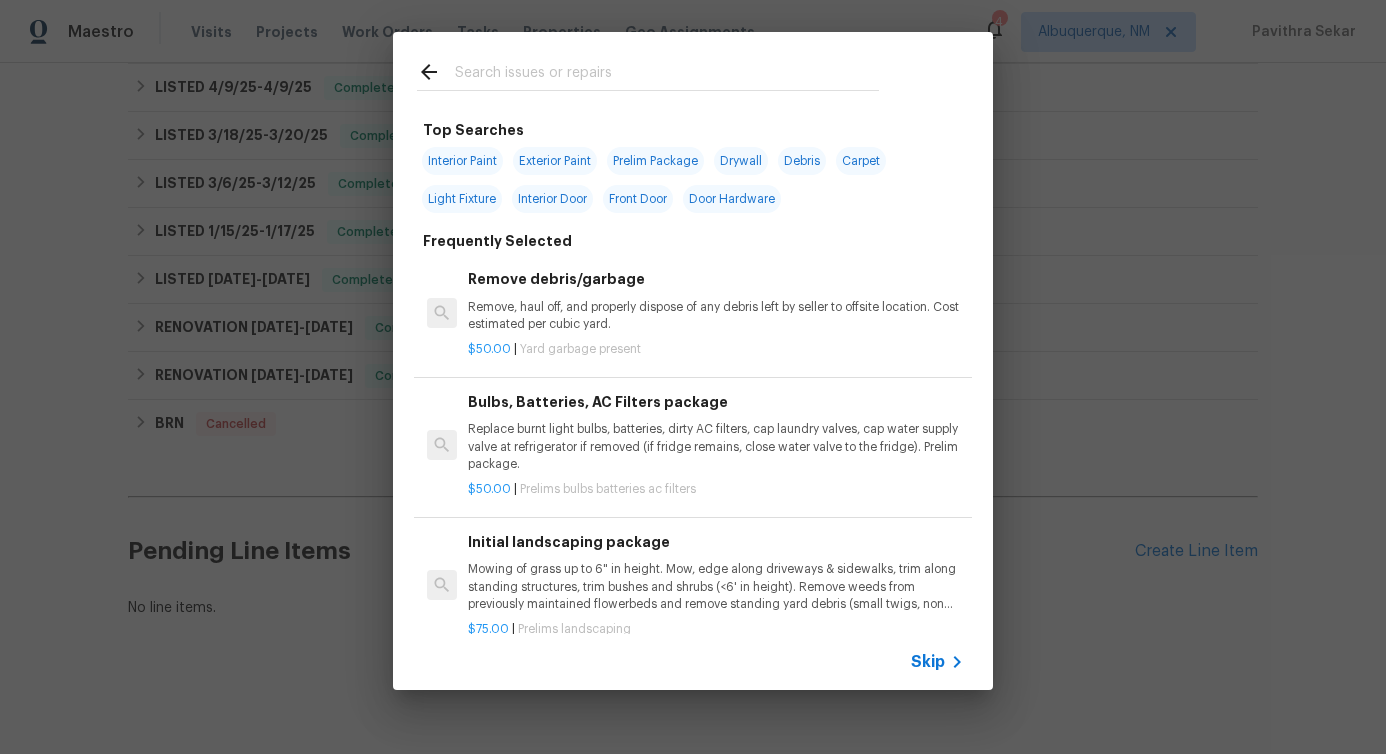 click at bounding box center [667, 75] 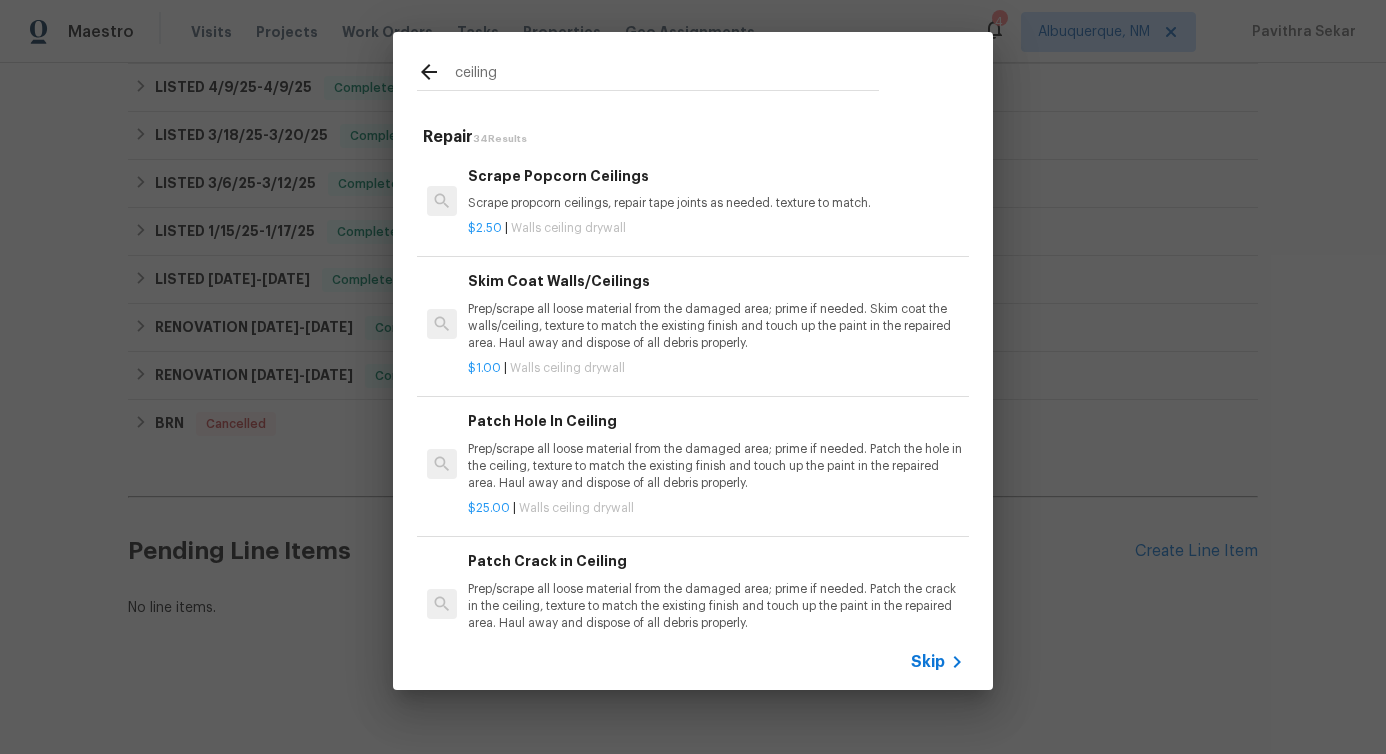 type on "ceiling" 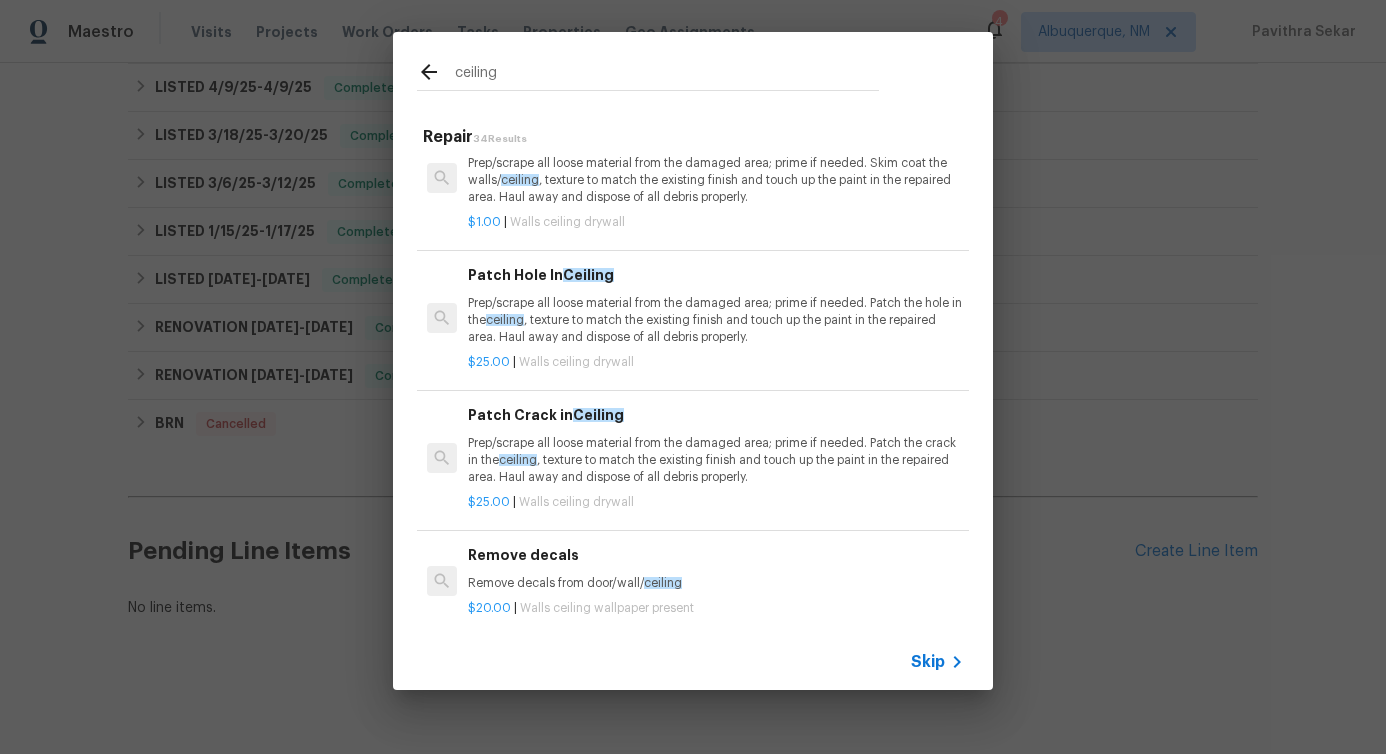 scroll, scrollTop: 157, scrollLeft: 0, axis: vertical 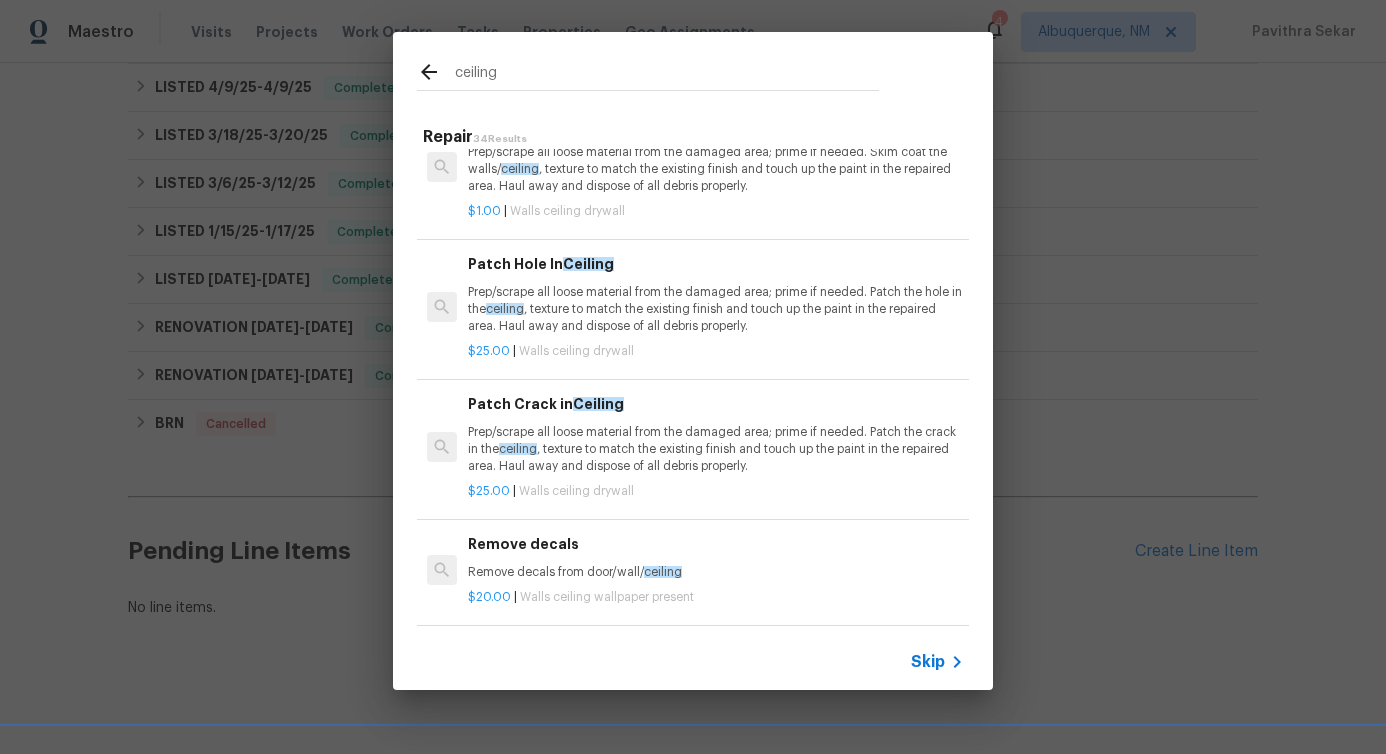 click on "Prep/scrape all loose material from the damaged area; prime if needed. Patch the crack in the  ceiling , texture to match the existing finish and touch up the paint in the repaired area. Haul away and dispose of all debris properly." at bounding box center [716, 449] 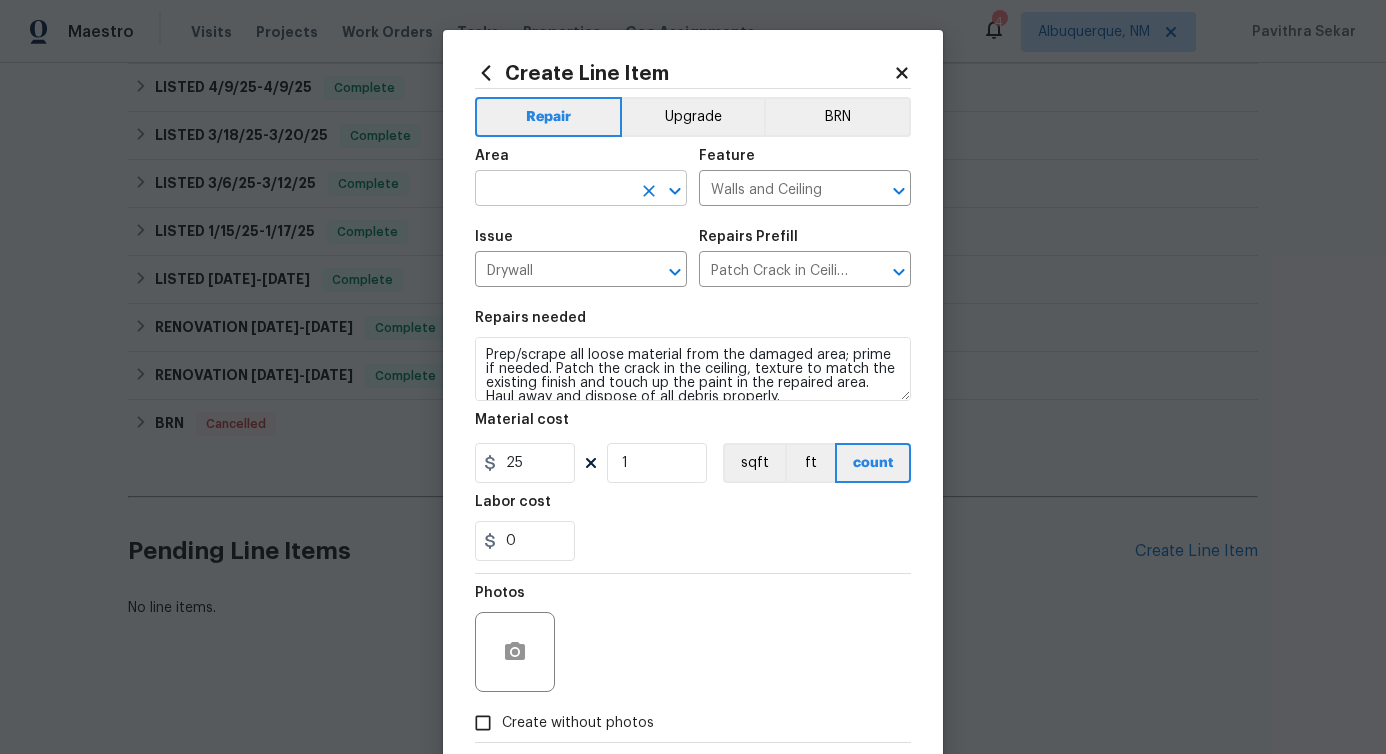 click at bounding box center [553, 190] 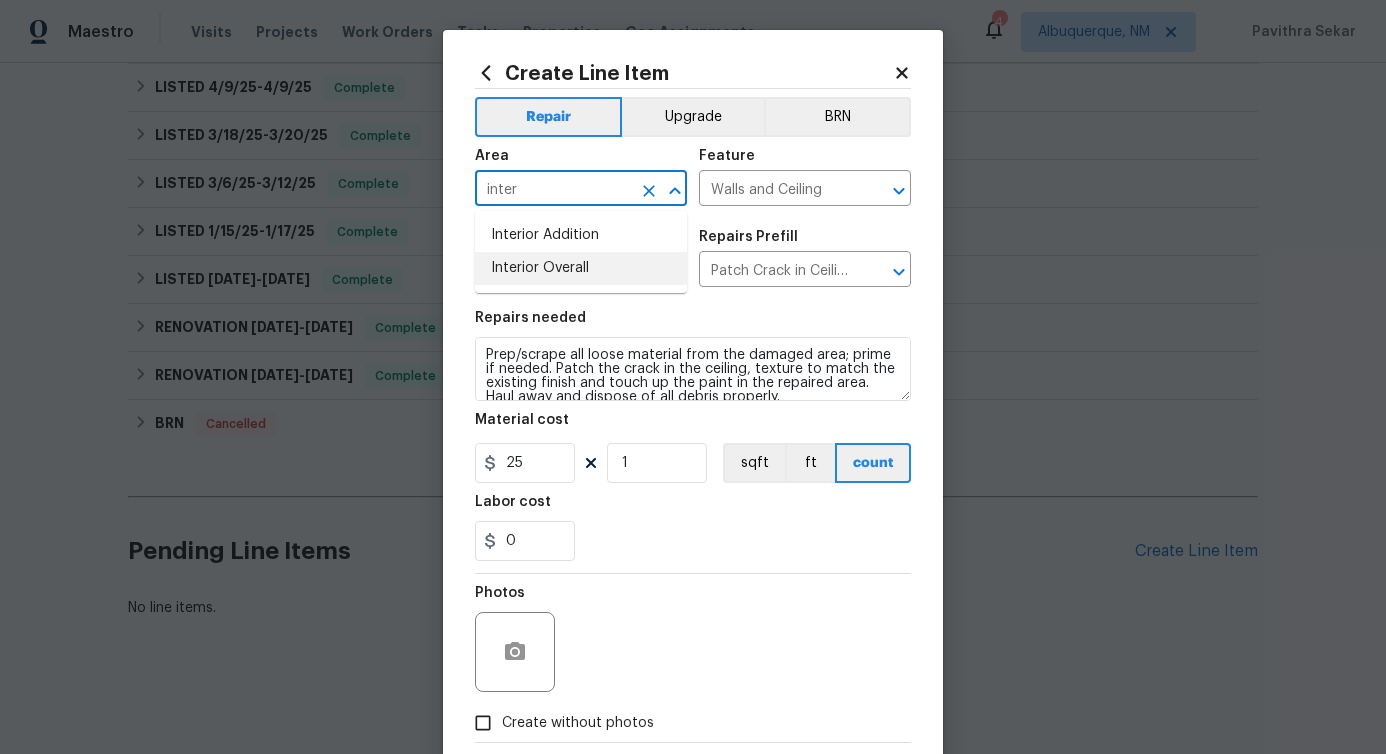 click on "Interior Overall" at bounding box center [581, 268] 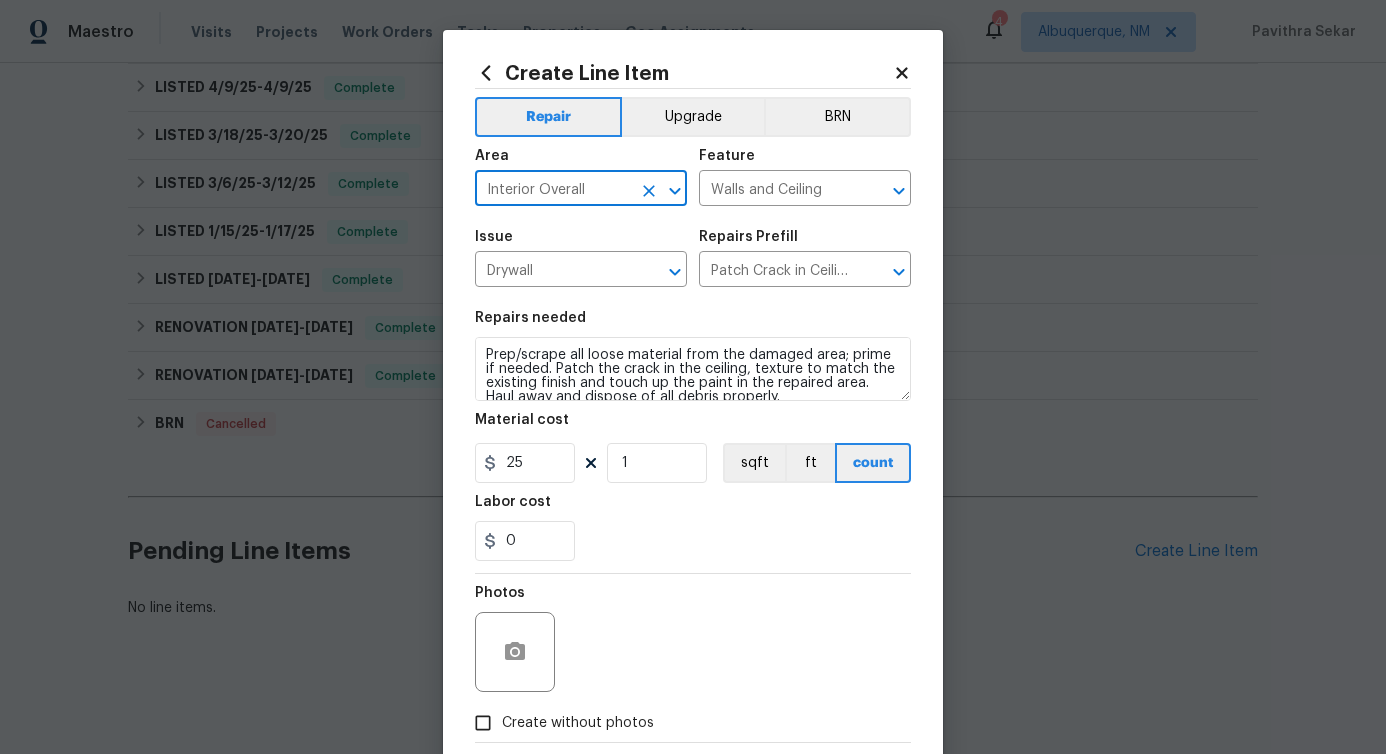 type on "Interior Overall" 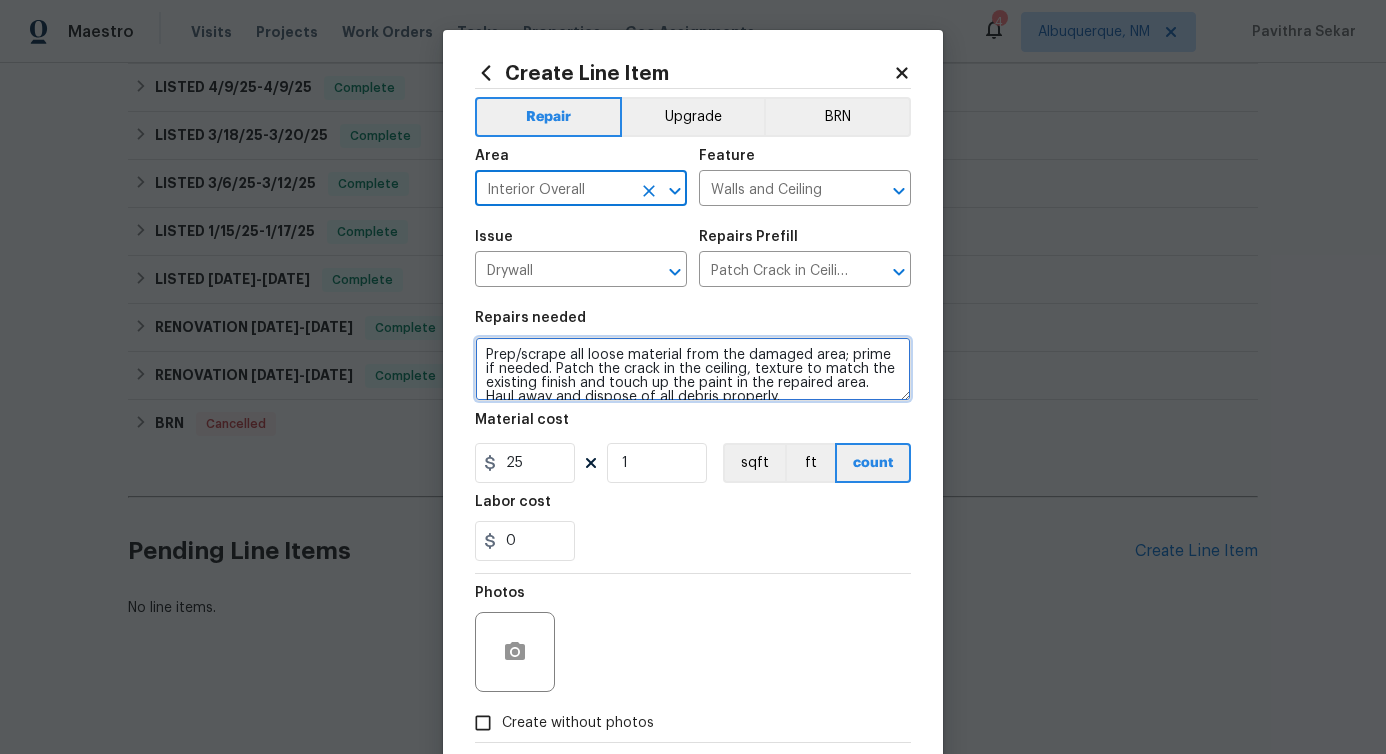click on "Prep/scrape all loose material from the damaged area; prime if needed. Patch the crack in the ceiling, texture to match the existing finish and touch up the paint in the repaired area. Haul away and dispose of all debris properly." at bounding box center [693, 369] 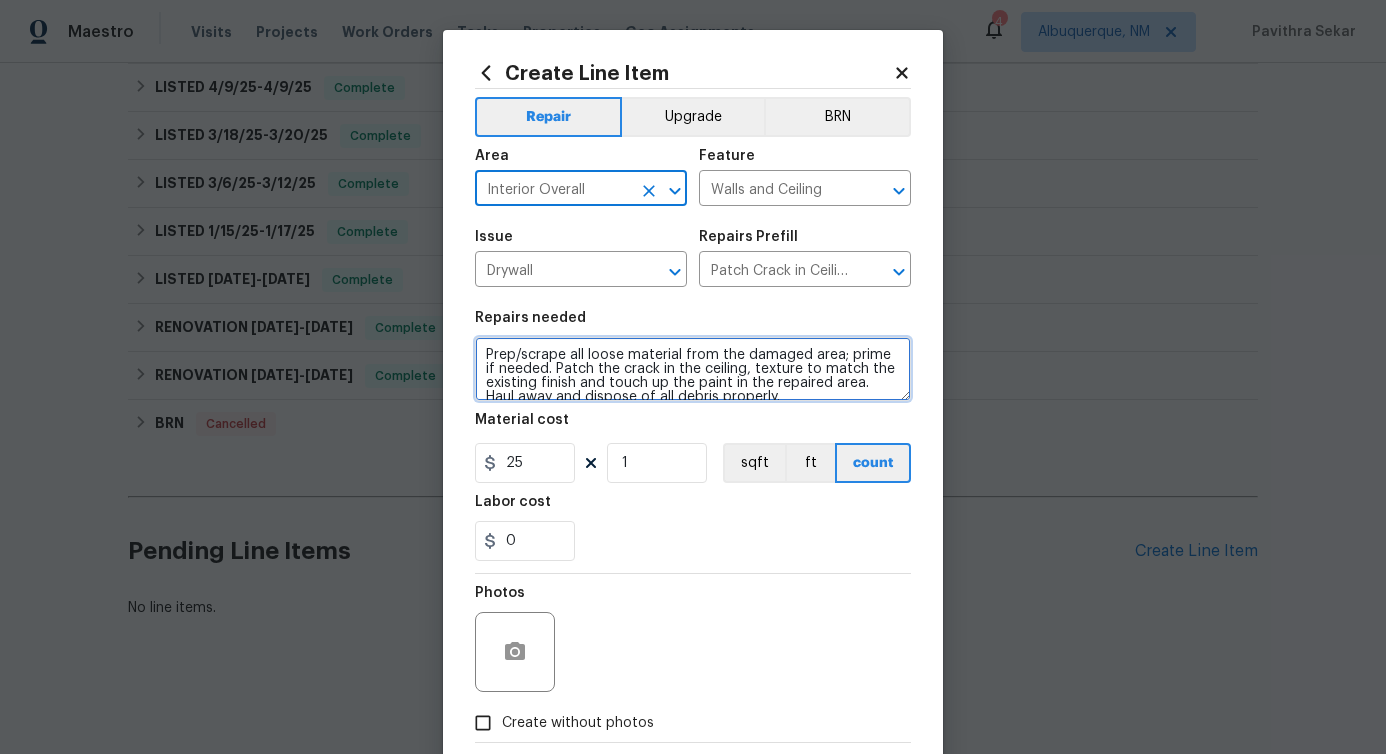 click on "Prep/scrape all loose material from the damaged area; prime if needed. Patch the crack in the ceiling, texture to match the existing finish and touch up the paint in the repaired area. Haul away and dispose of all debris properly." at bounding box center [693, 369] 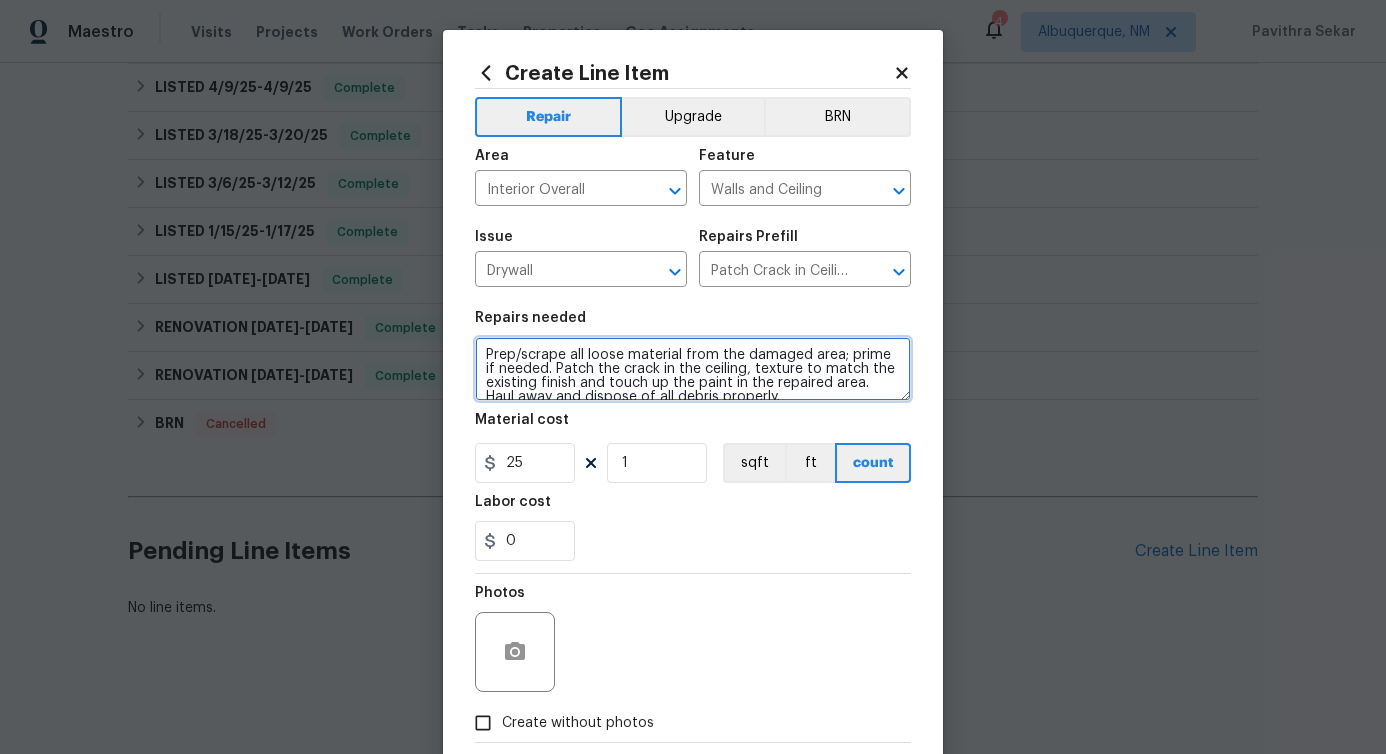 click on "Prep/scrape all loose material from the damaged area; prime if needed. Patch the crack in the ceiling, texture to match the existing finish and touch up the paint in the repaired area. Haul away and dispose of all debris properly." at bounding box center [693, 369] 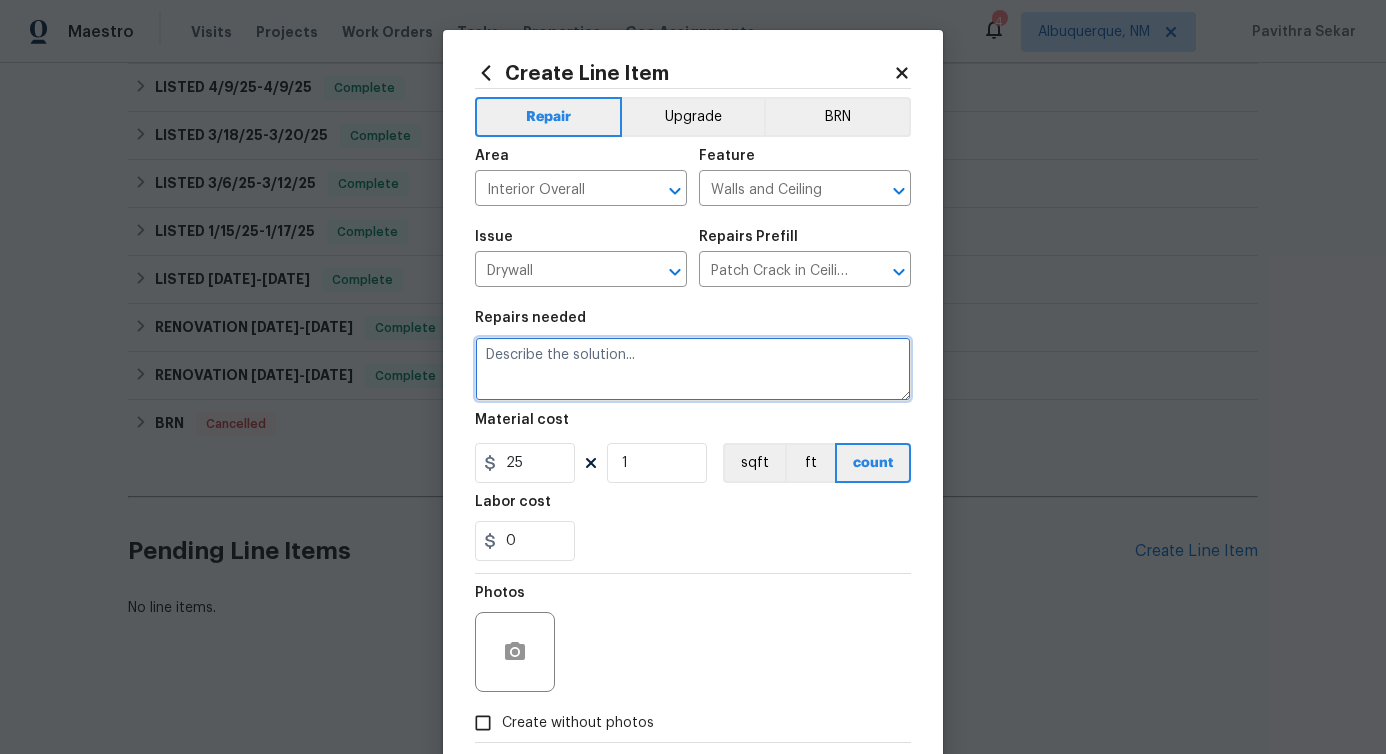 paste on "Feedback received that the ceiling fan in the family room is not working properly. Please identify the issue, determine the cause, and repair as needed to ensure proper operation." 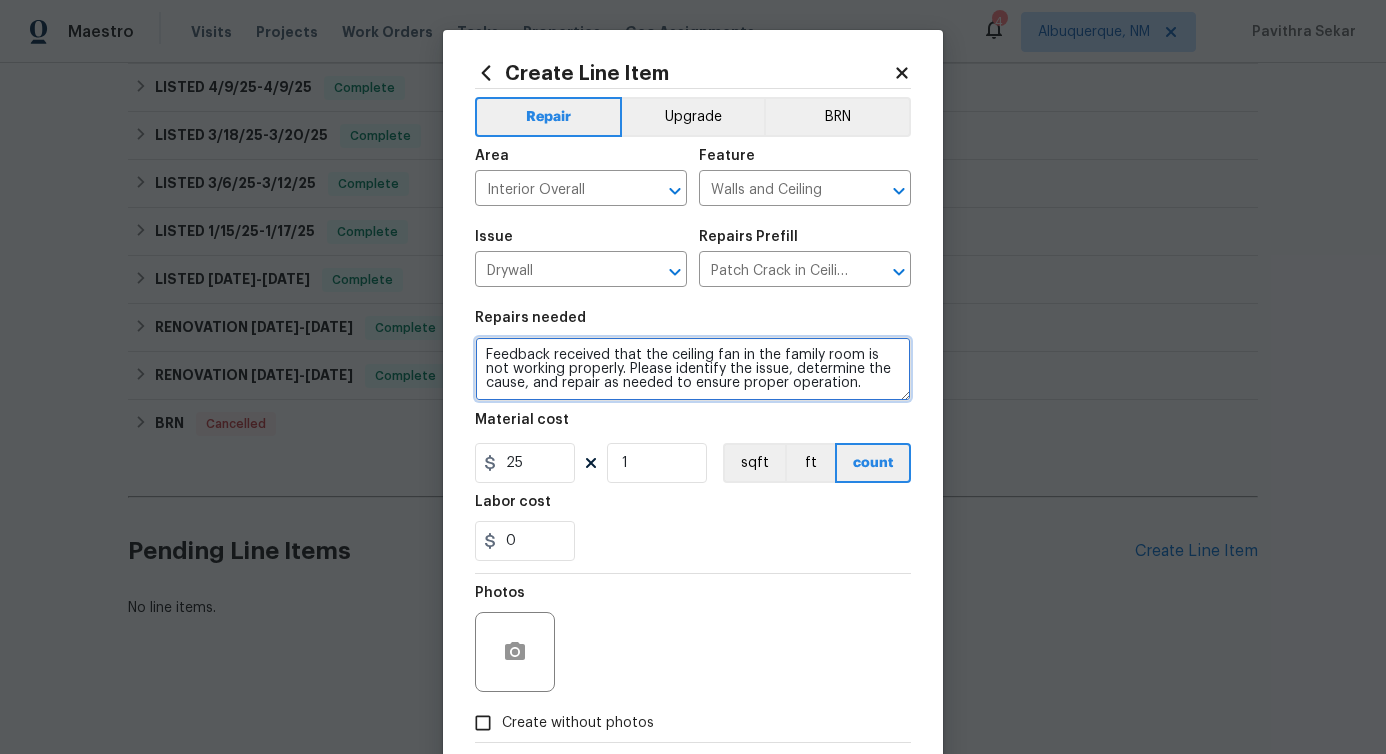 type on "Feedback received that the ceiling fan in the family room is not working properly. Please identify the issue, determine the cause, and repair as needed to ensure proper operation." 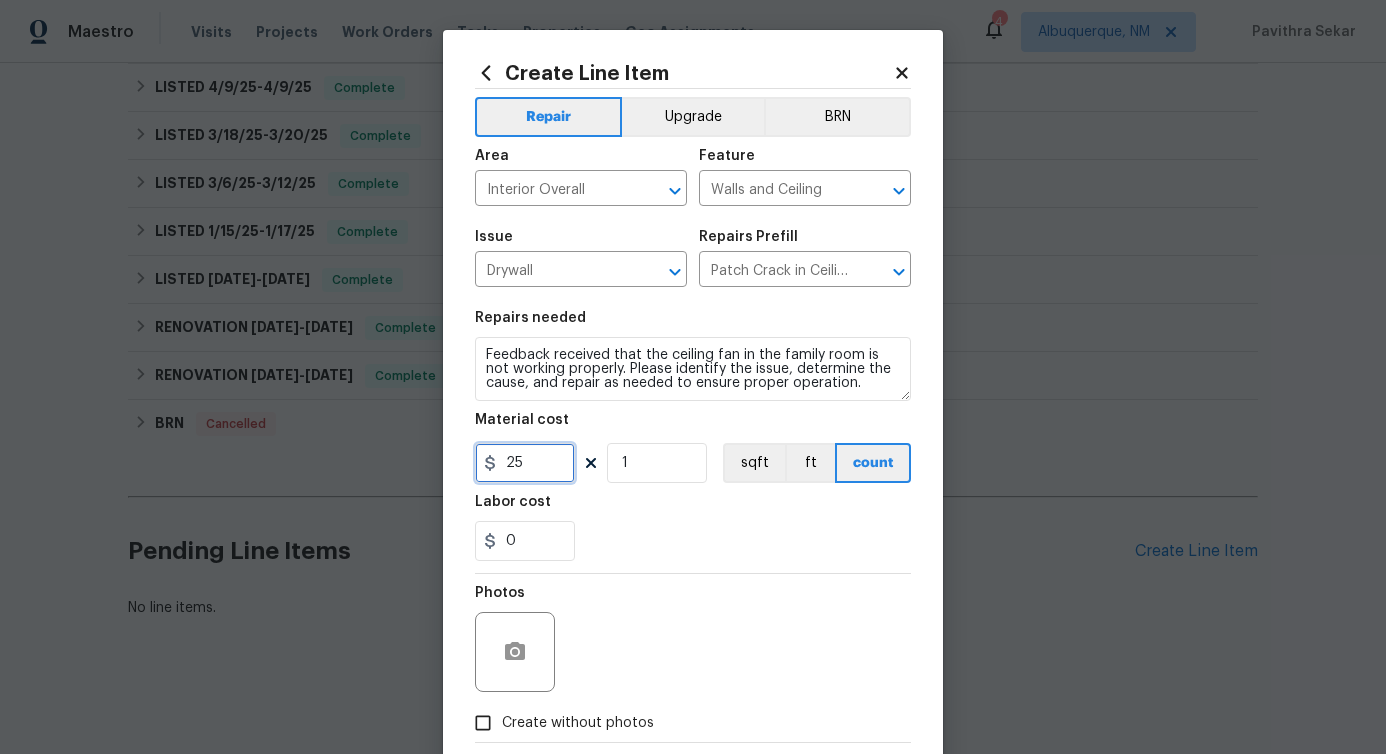 click on "25" at bounding box center [525, 463] 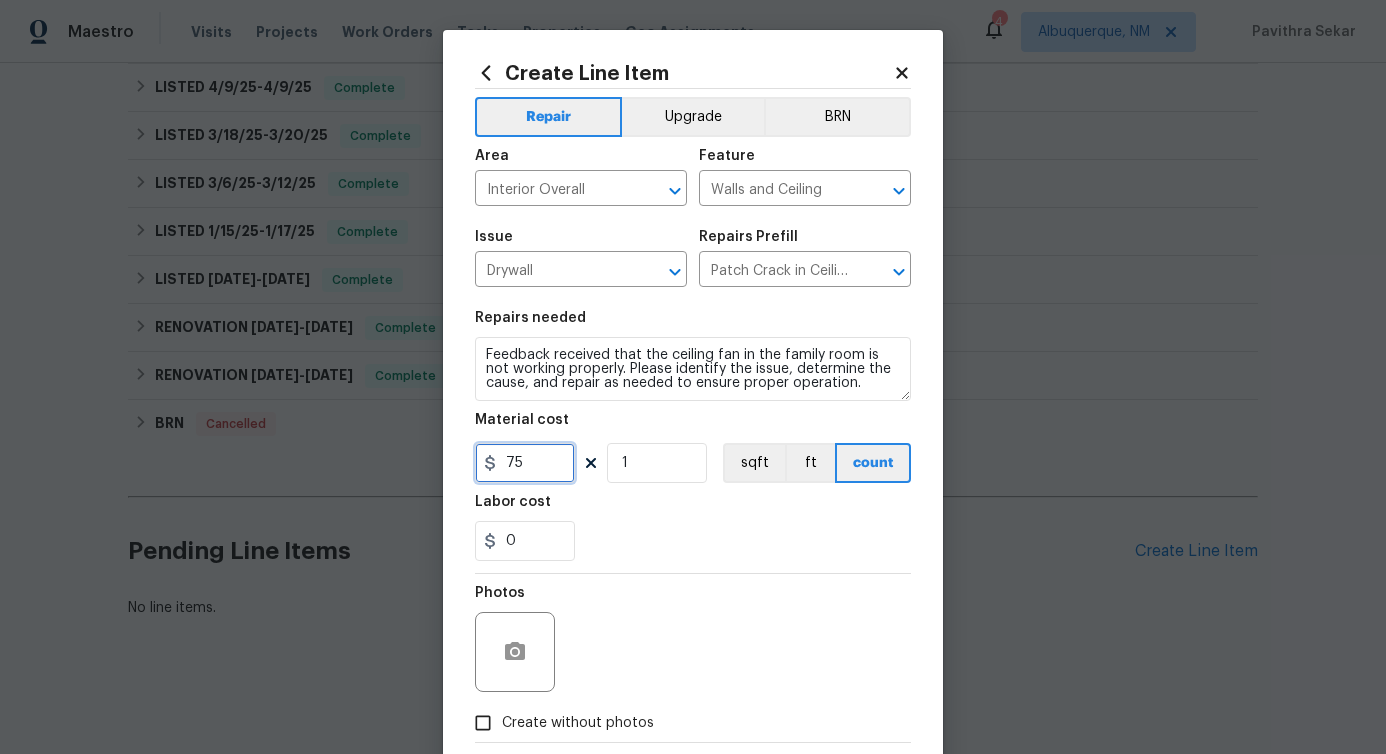 type on "75" 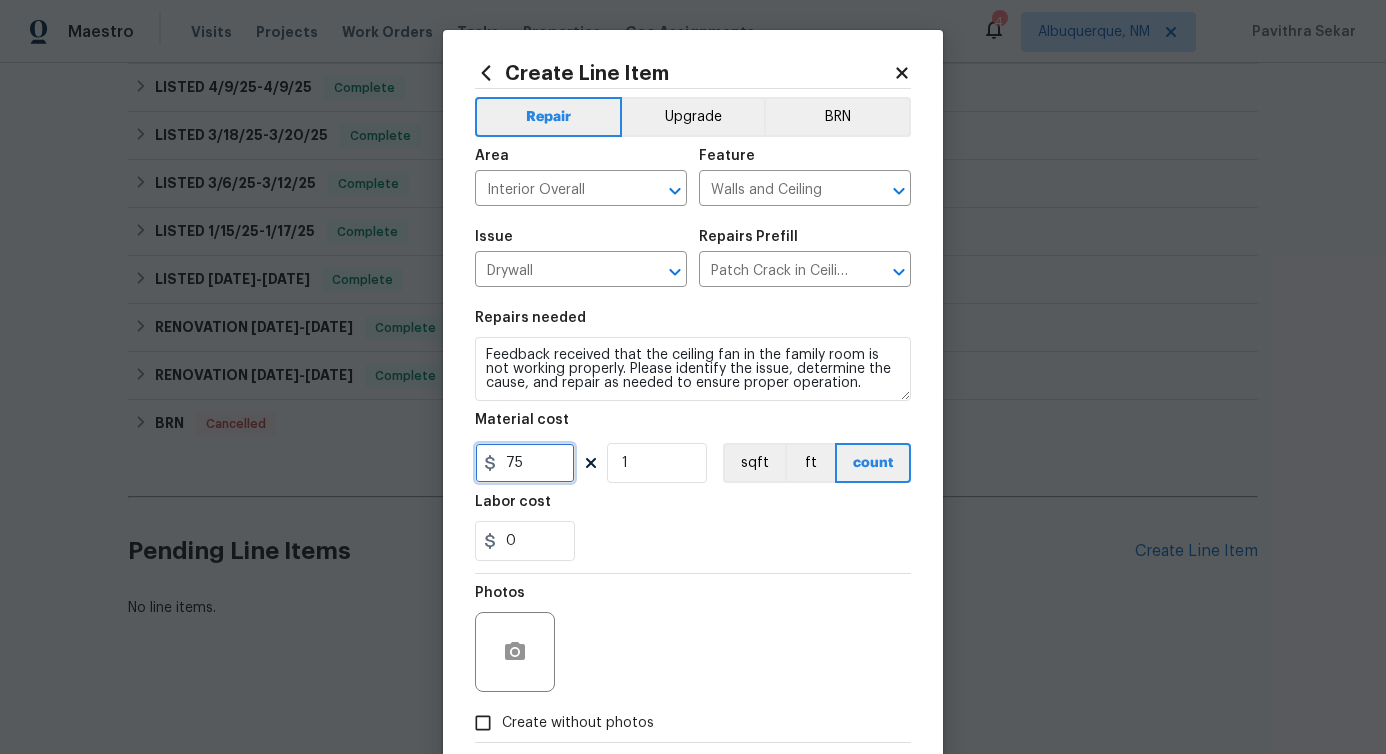 scroll, scrollTop: 108, scrollLeft: 0, axis: vertical 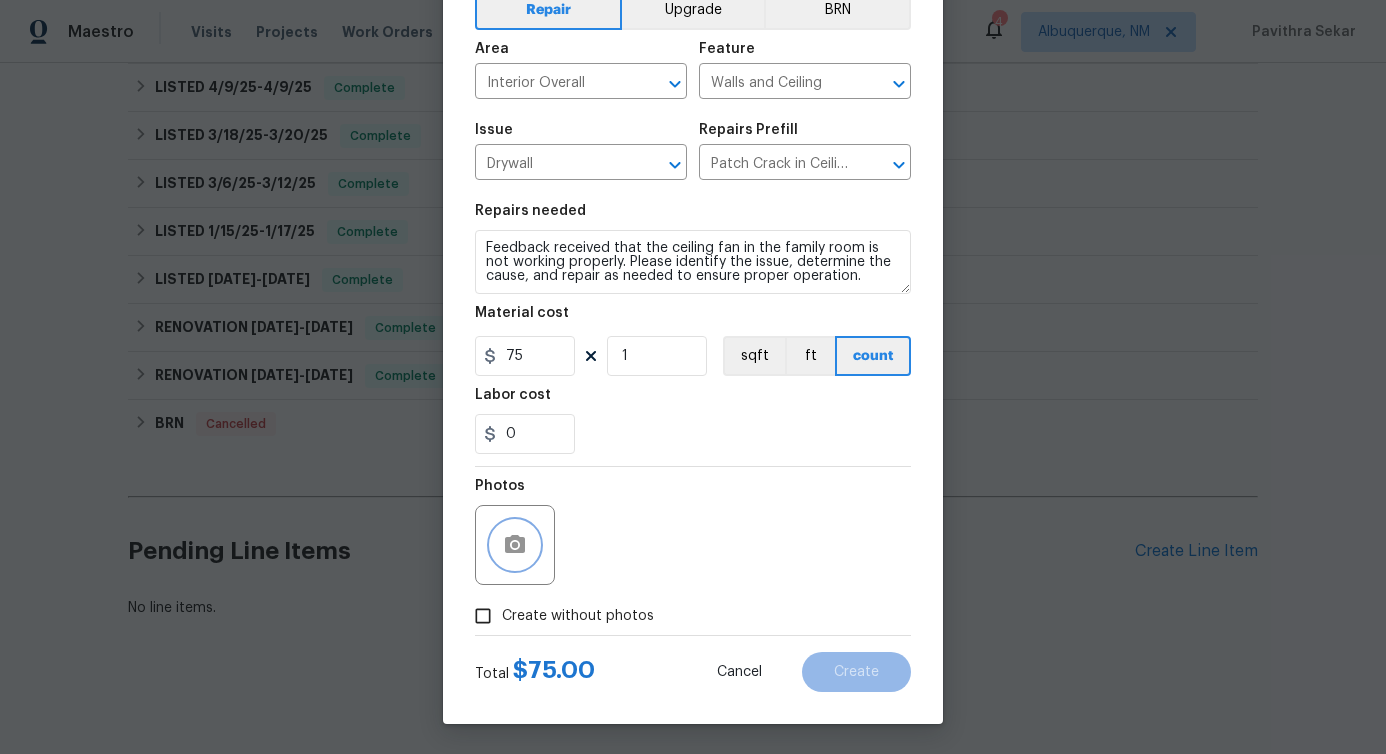 click 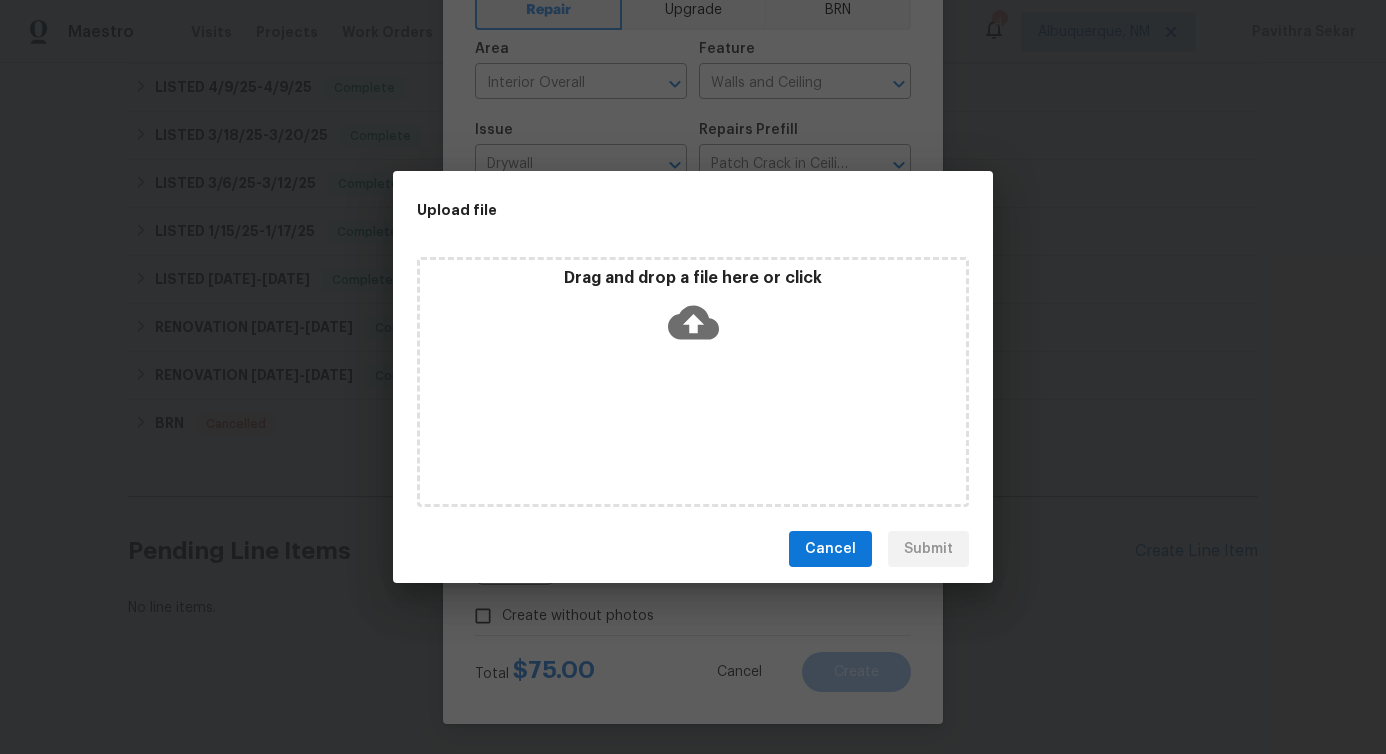click 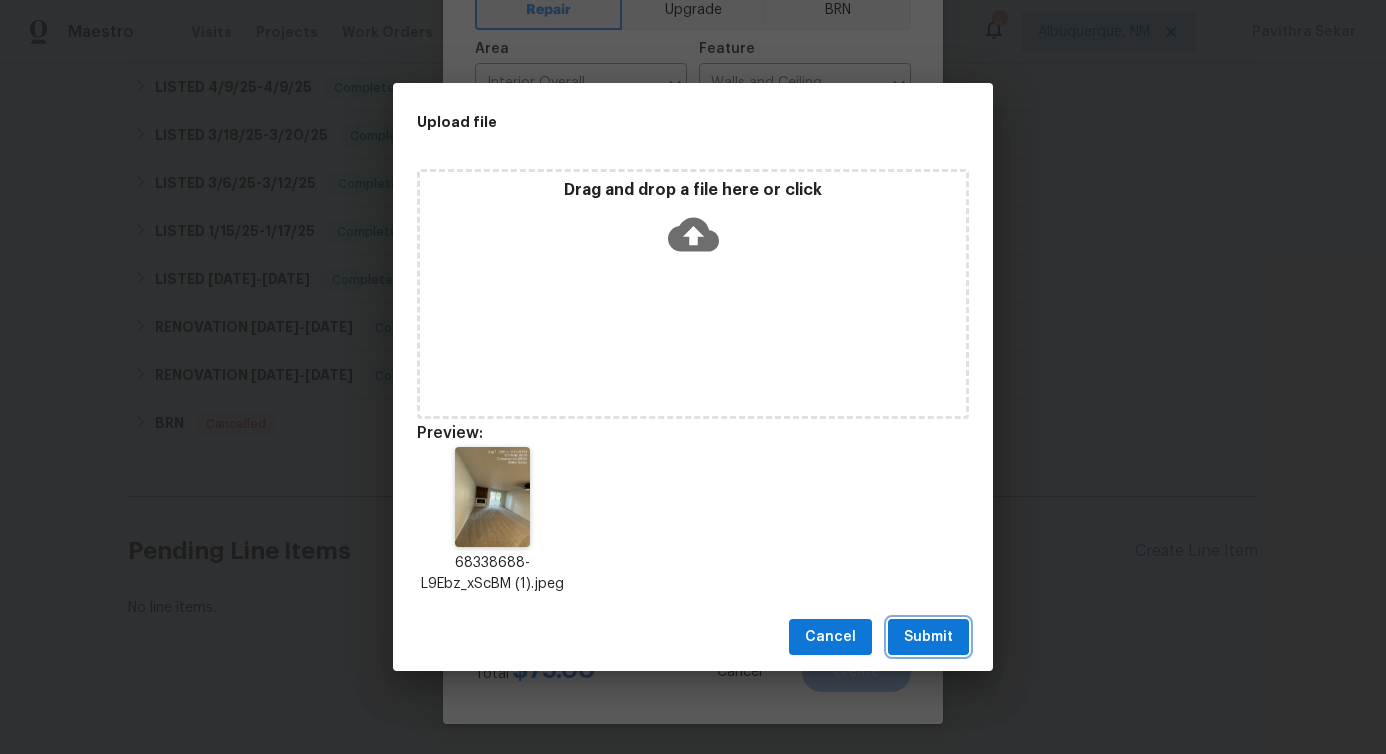 click on "Submit" at bounding box center [928, 637] 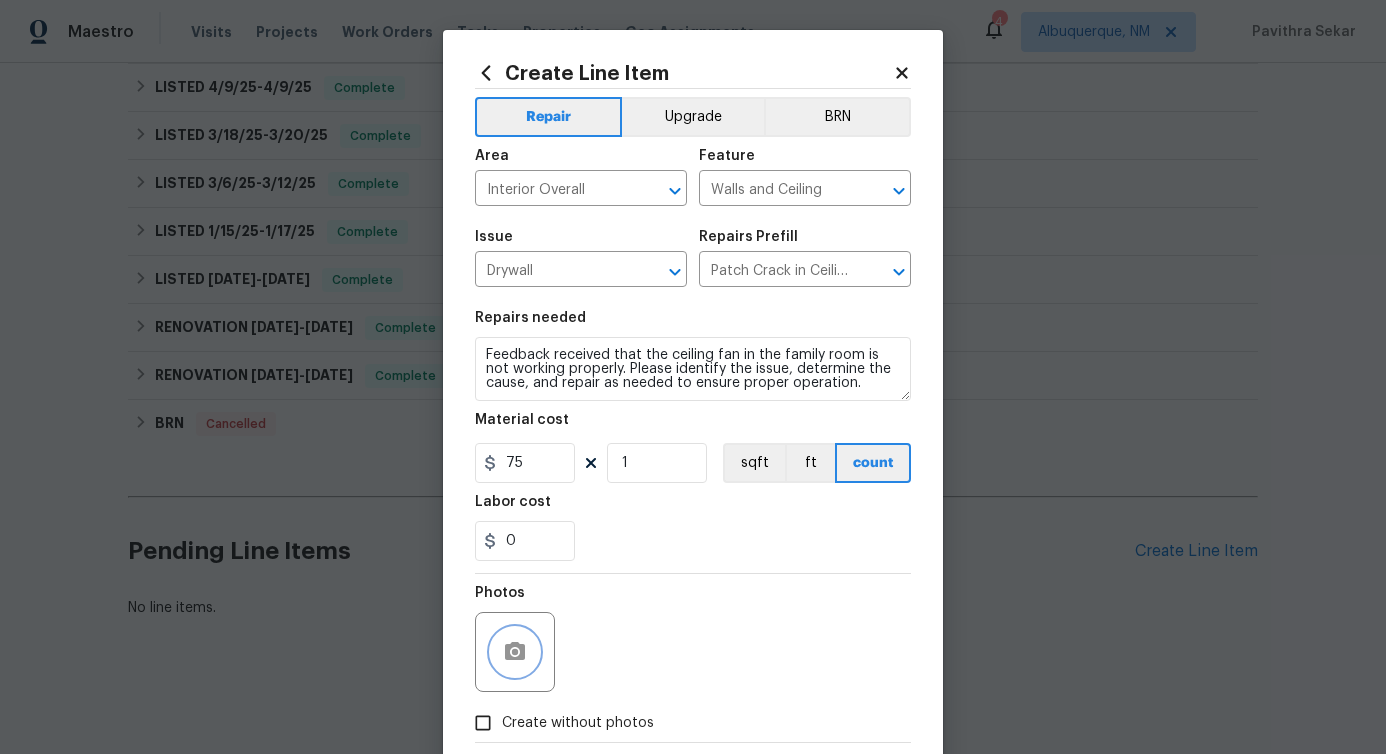 scroll, scrollTop: 108, scrollLeft: 0, axis: vertical 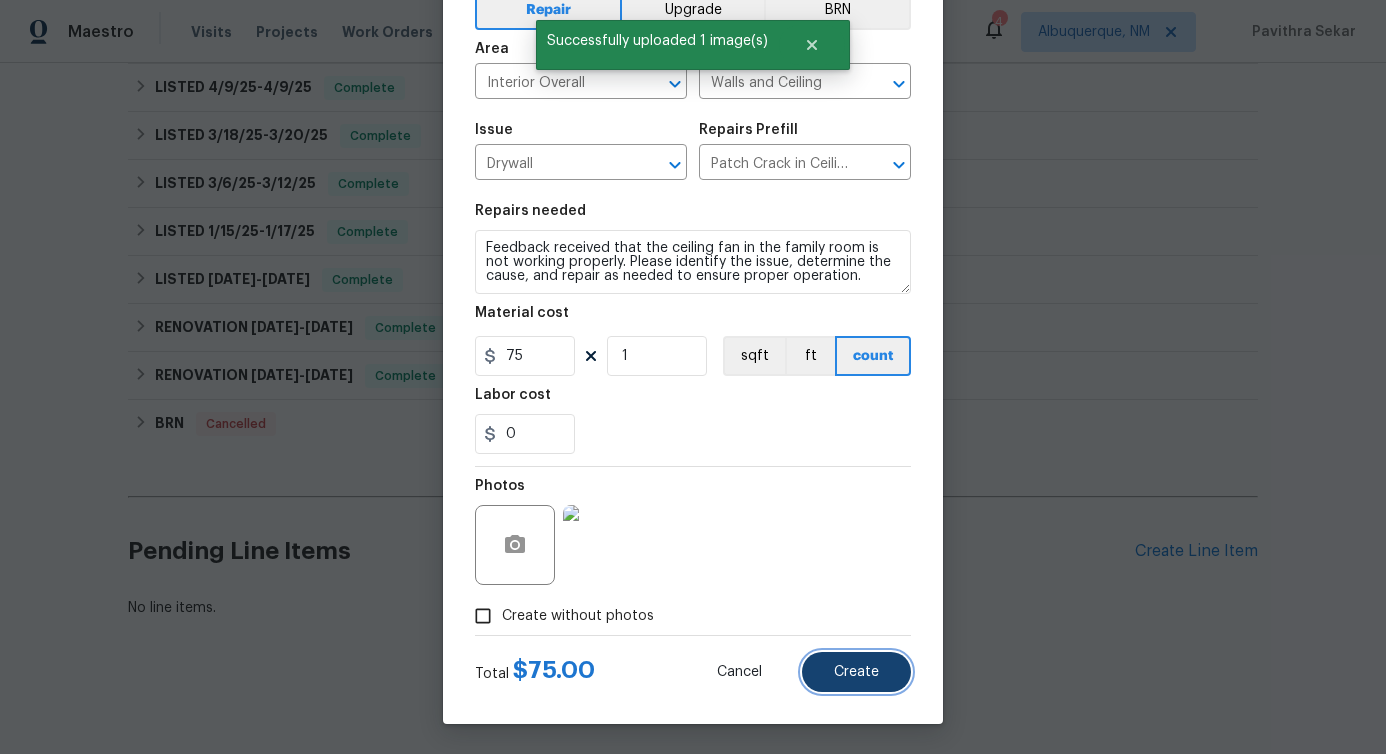 click on "Create" at bounding box center [856, 672] 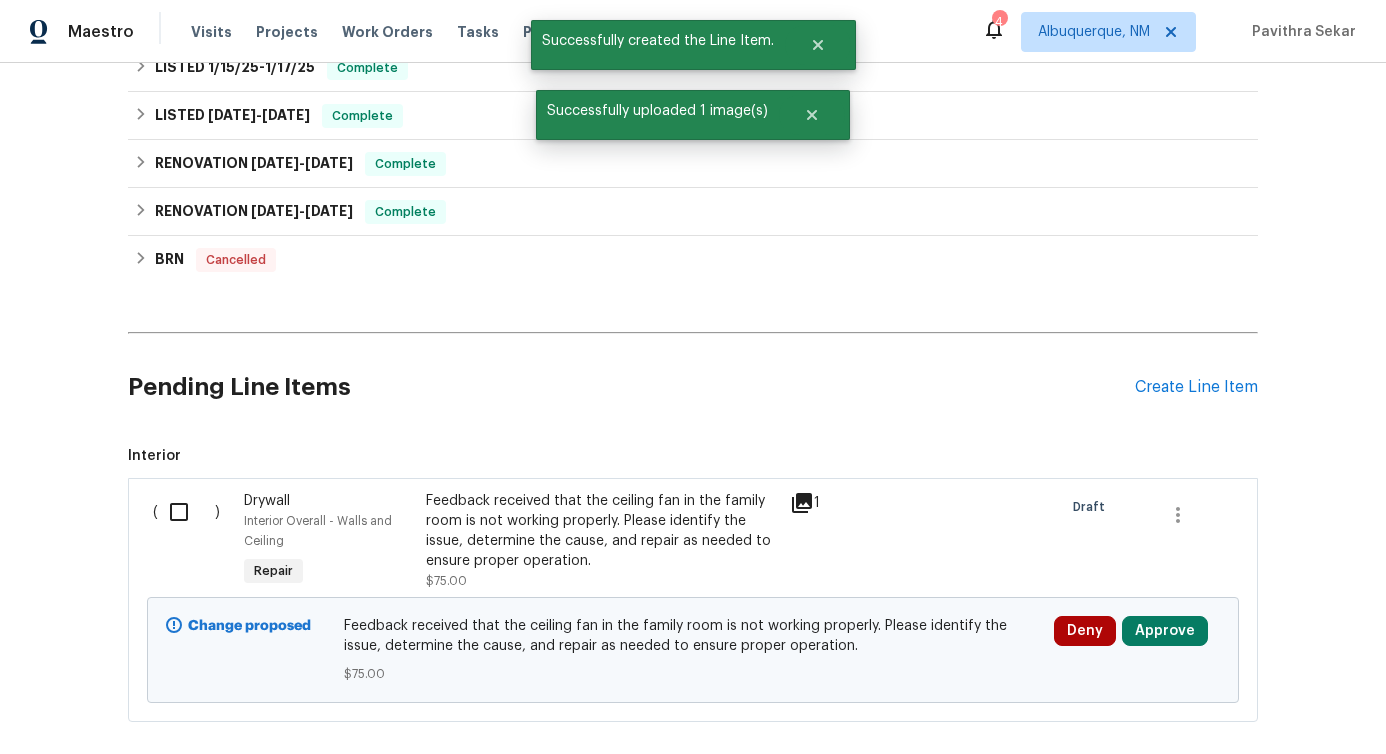 scroll, scrollTop: 664, scrollLeft: 0, axis: vertical 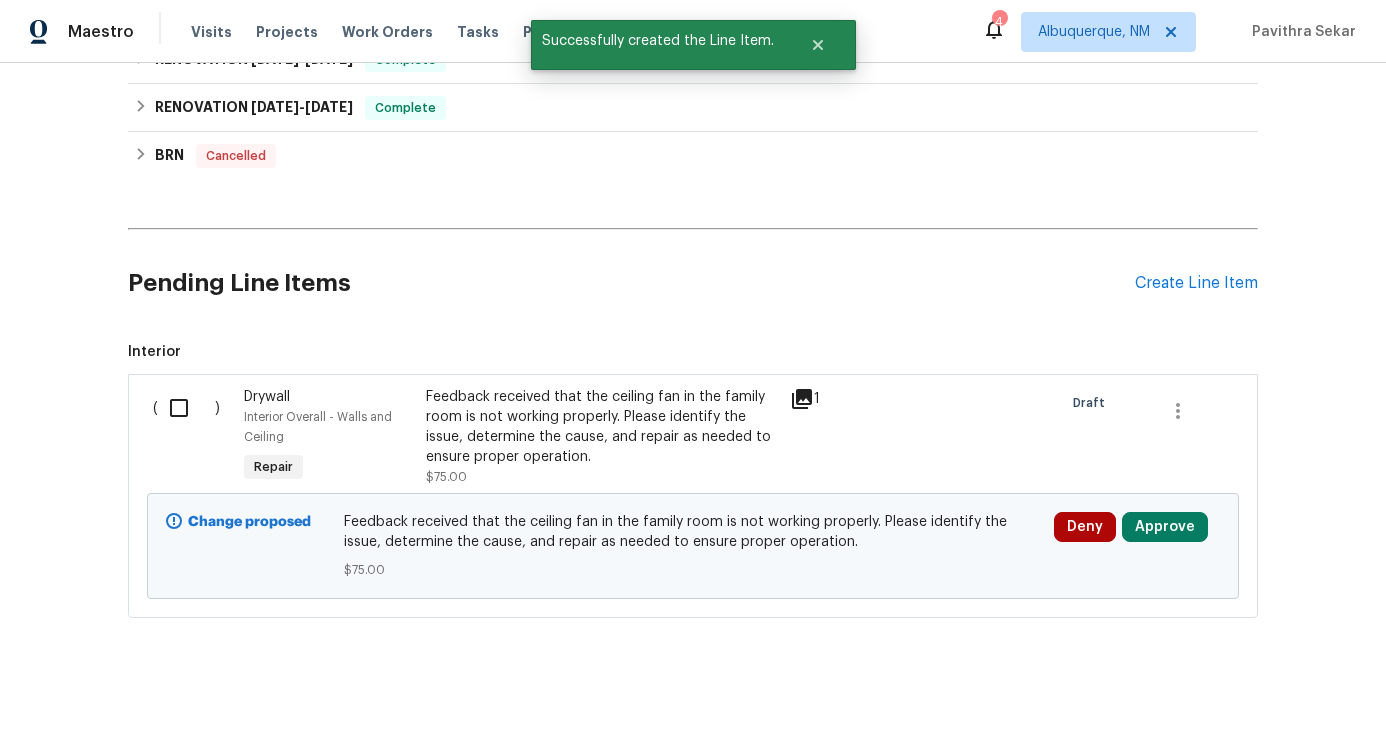 click at bounding box center [186, 408] 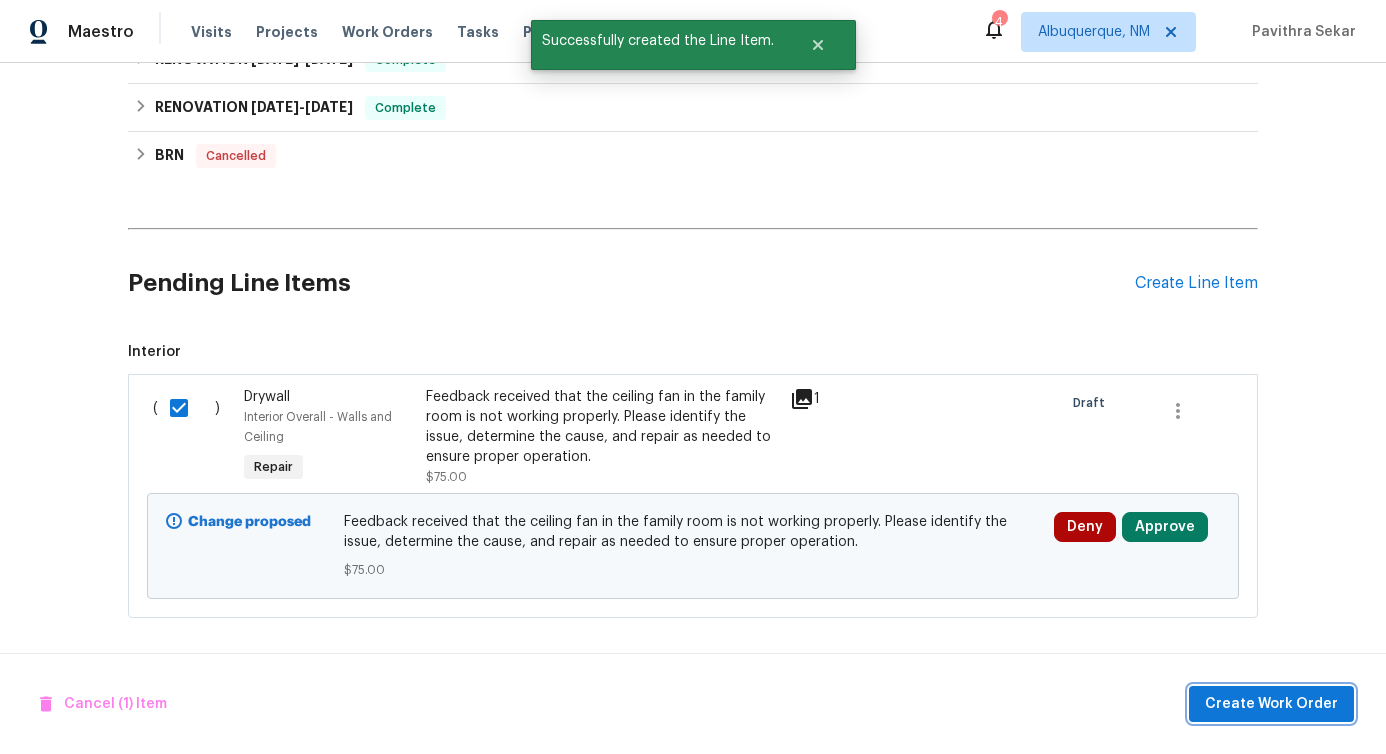 click on "Create Work Order" at bounding box center [1271, 704] 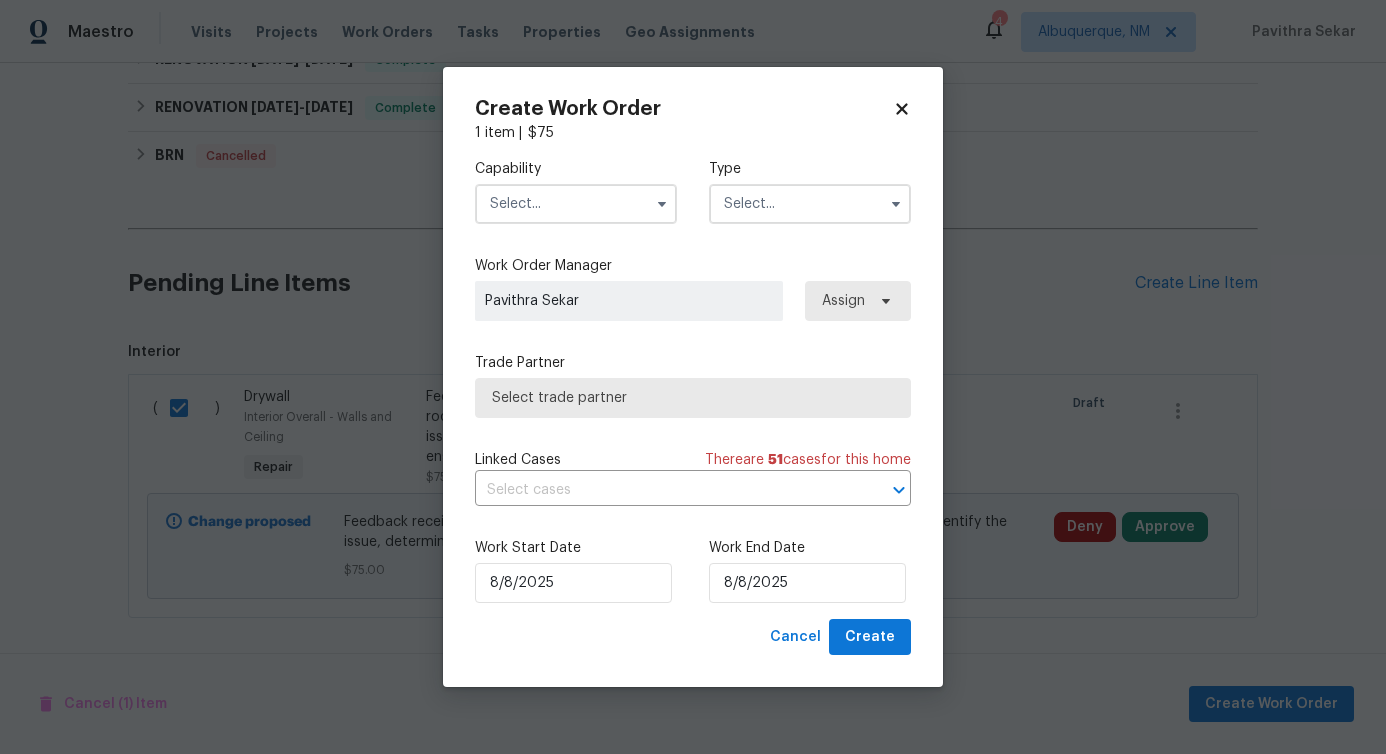 click on "Capability   Type" at bounding box center [693, 191] 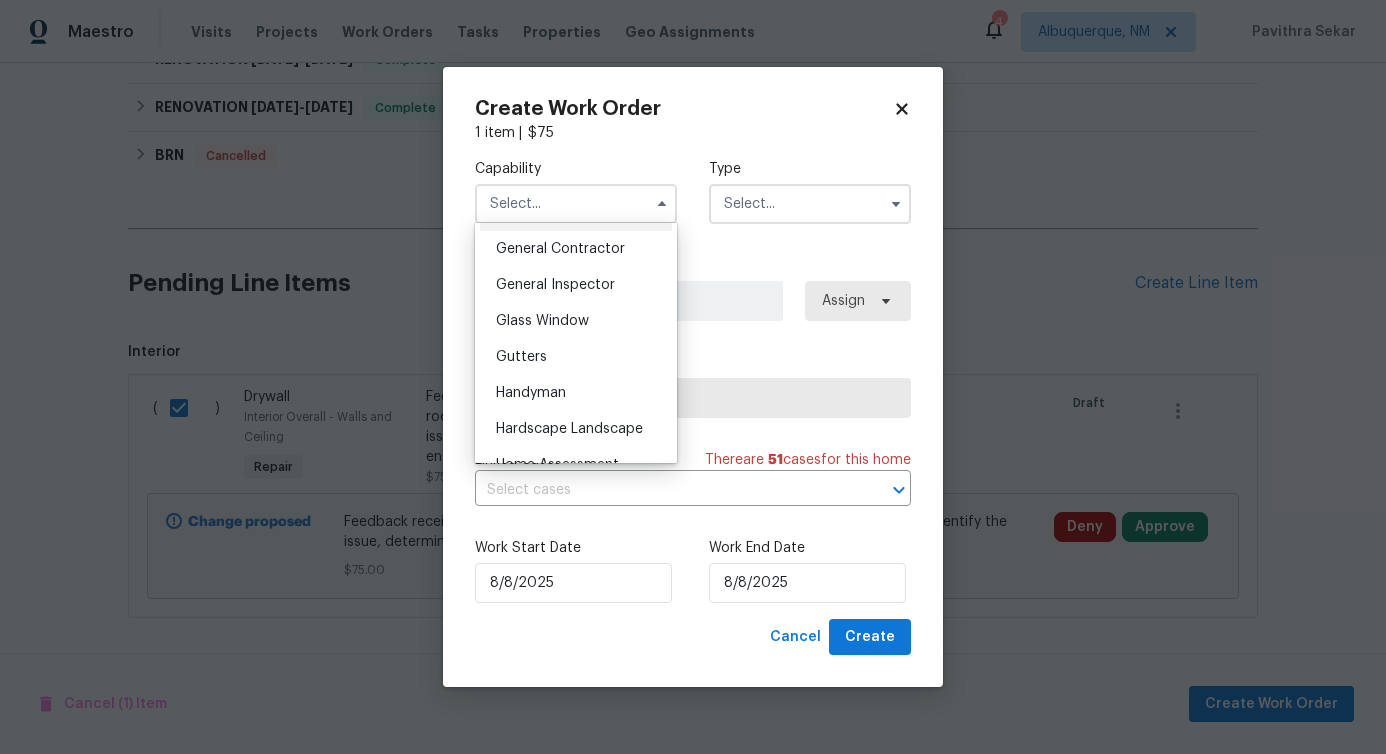 scroll, scrollTop: 973, scrollLeft: 0, axis: vertical 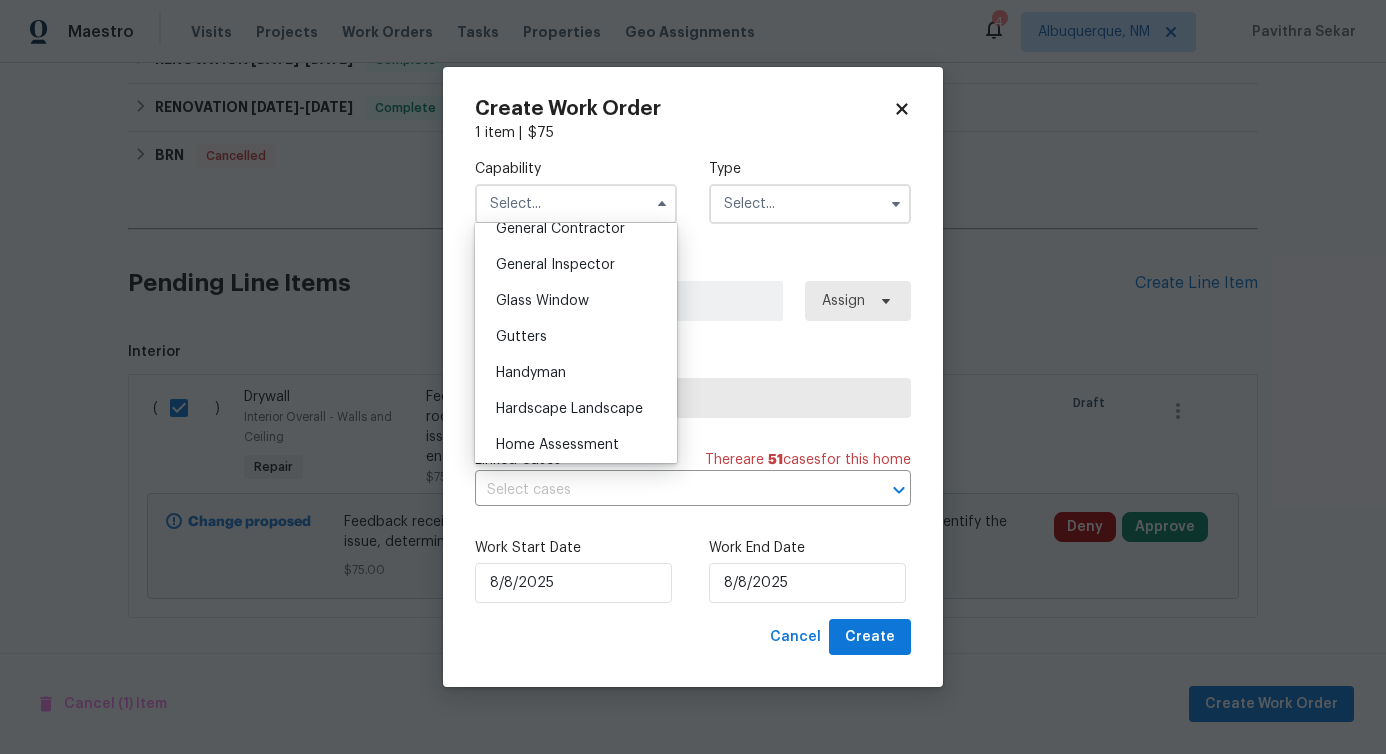 click on "Handyman" at bounding box center (576, 373) 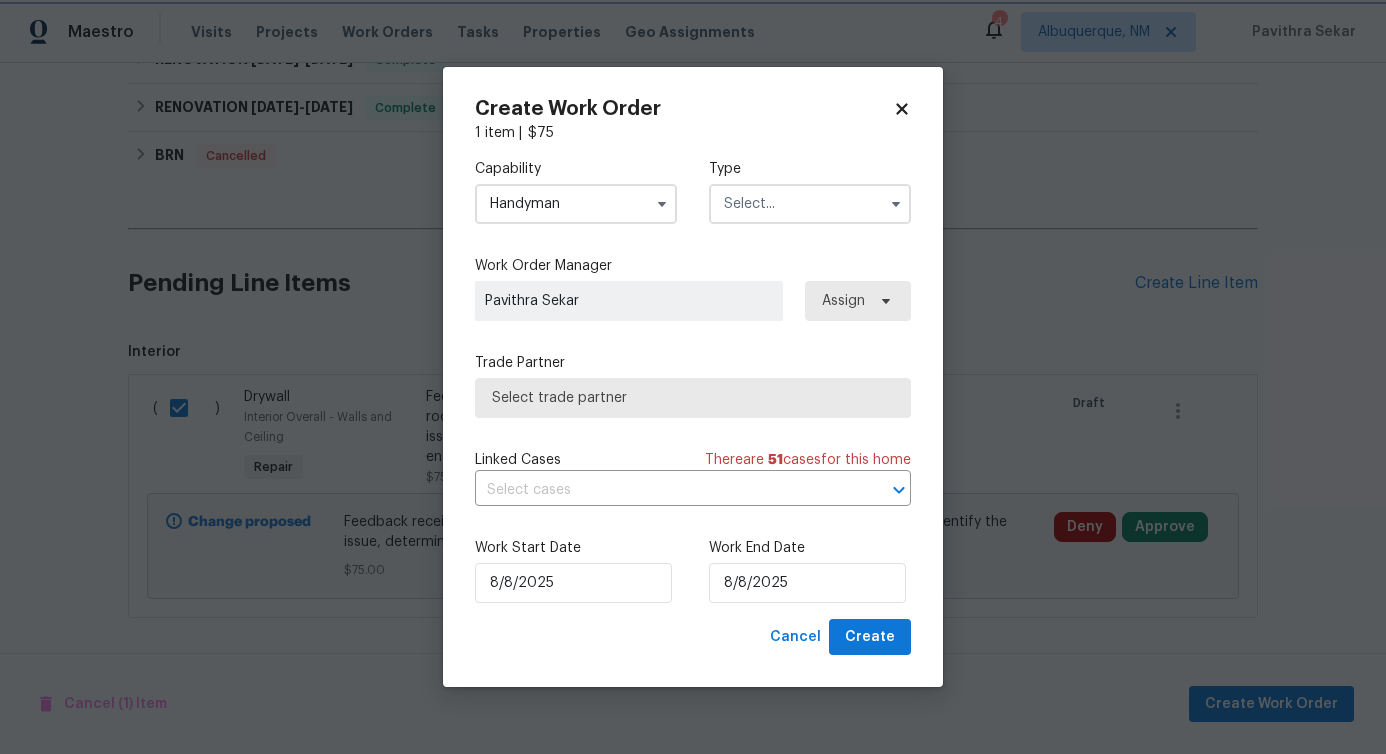 type on "Handyman" 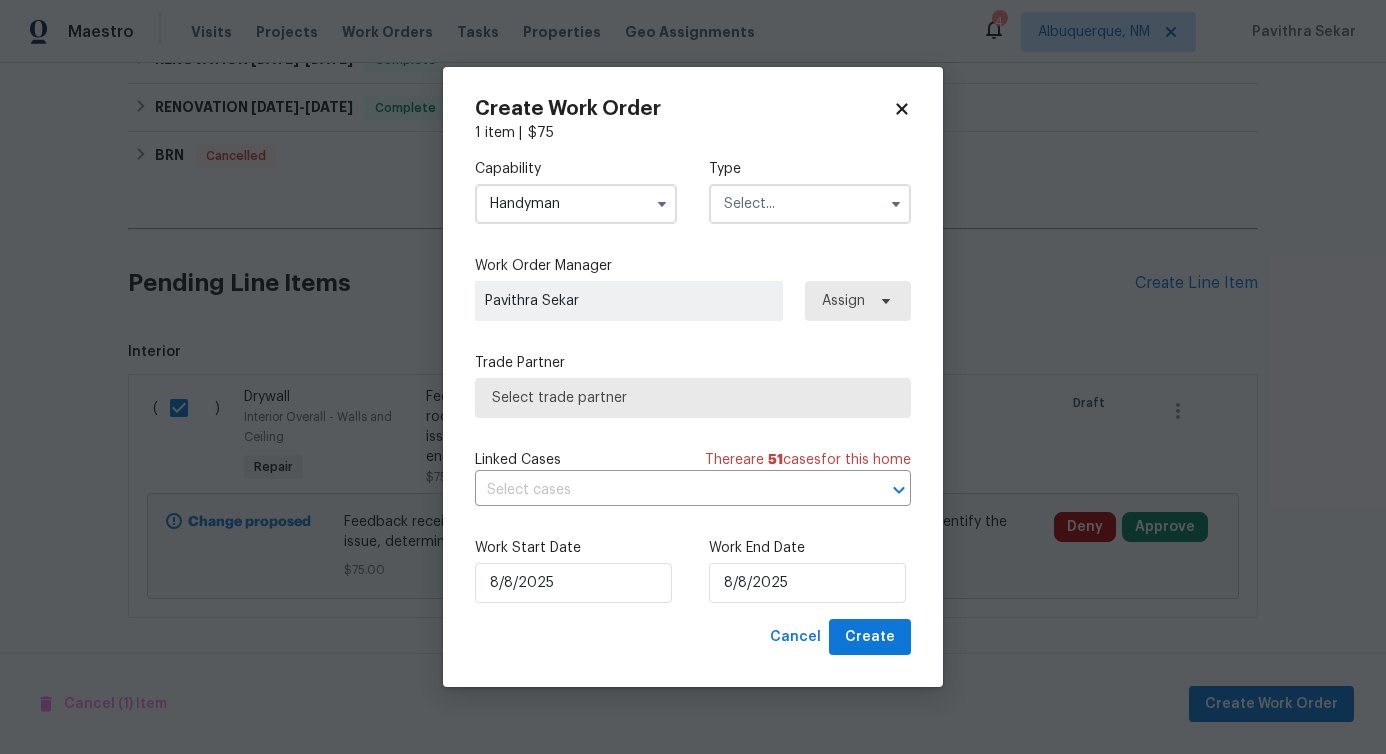 click at bounding box center [810, 204] 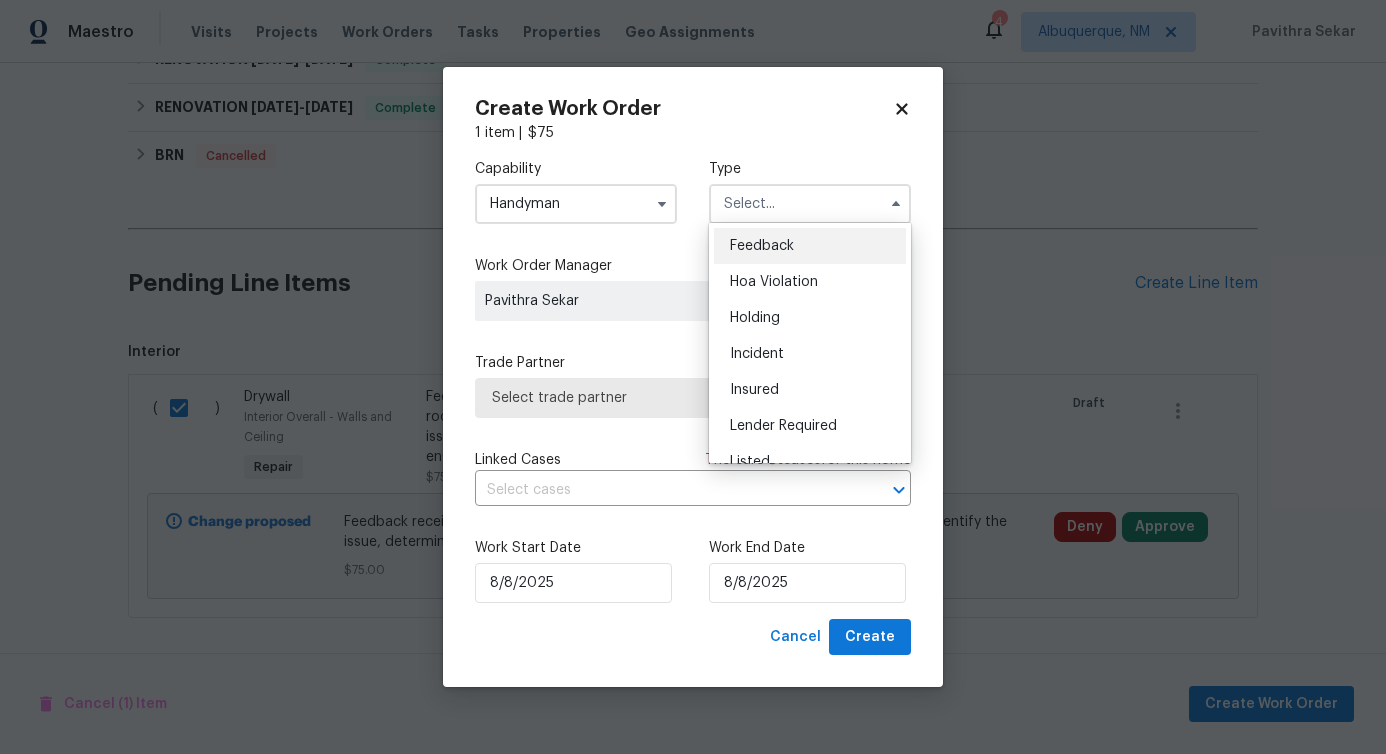 click on "Feedback" at bounding box center [762, 246] 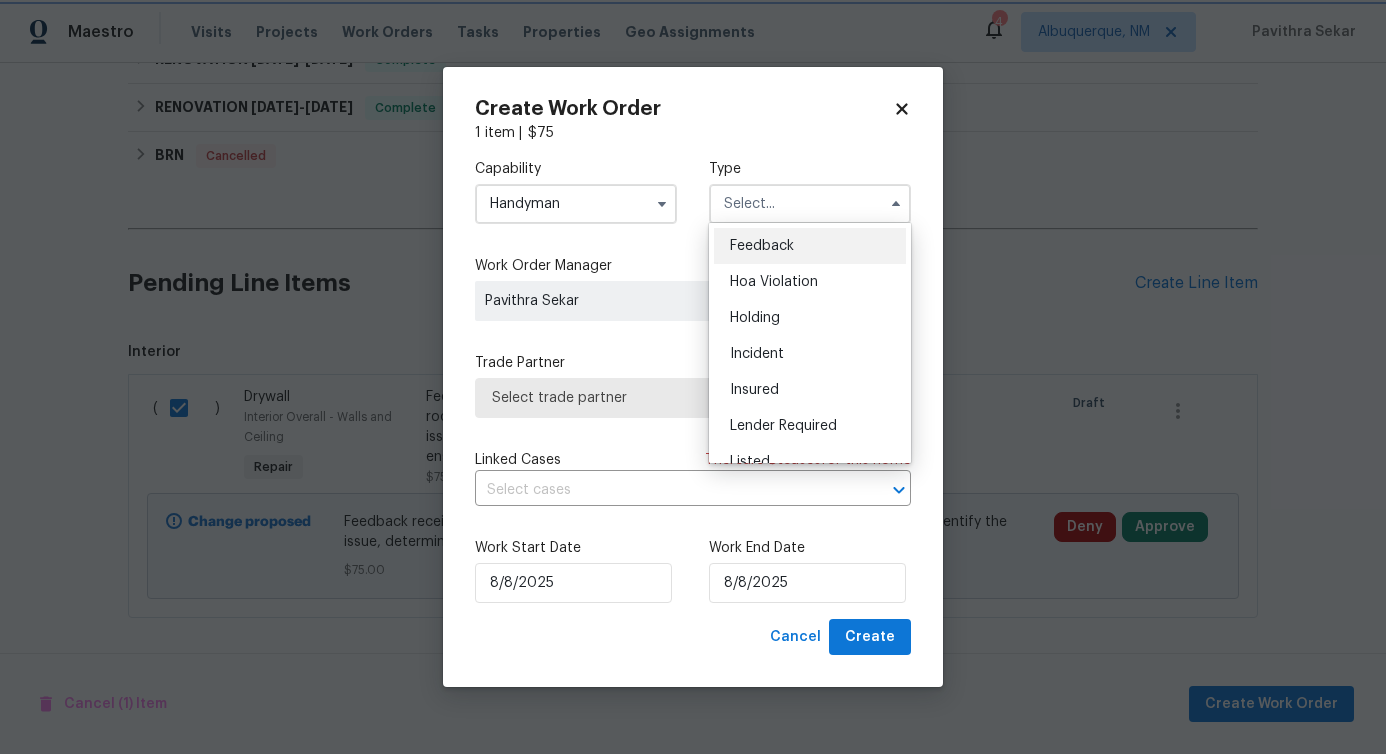 type on "Feedback" 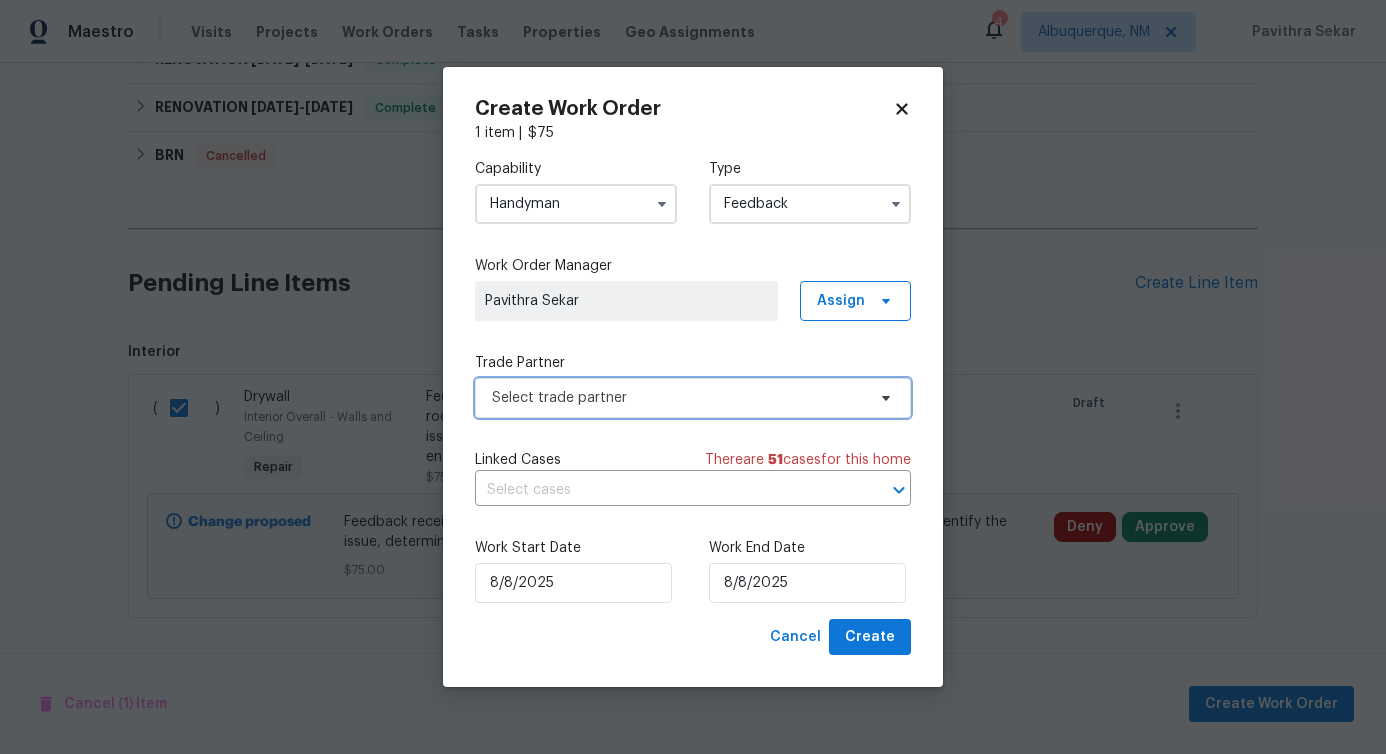 click on "Select trade partner" at bounding box center [678, 398] 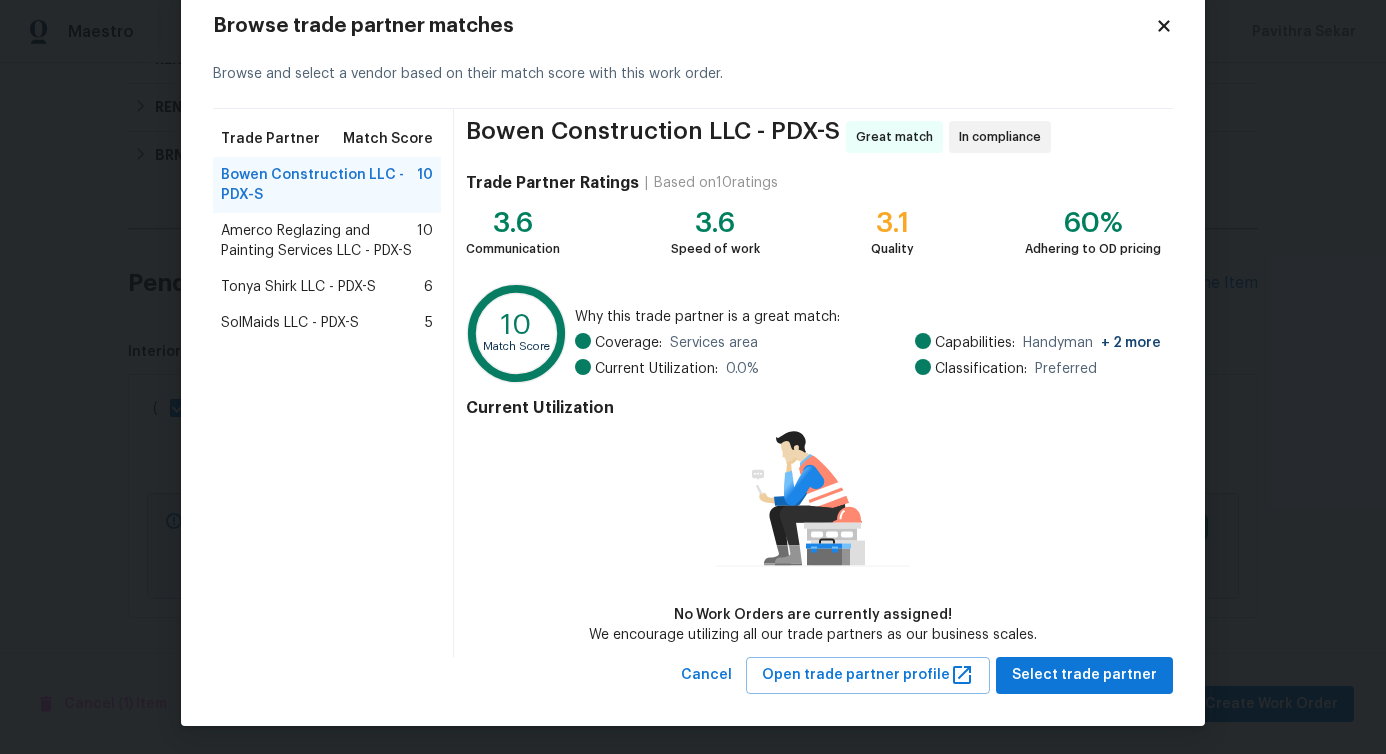 scroll, scrollTop: 0, scrollLeft: 0, axis: both 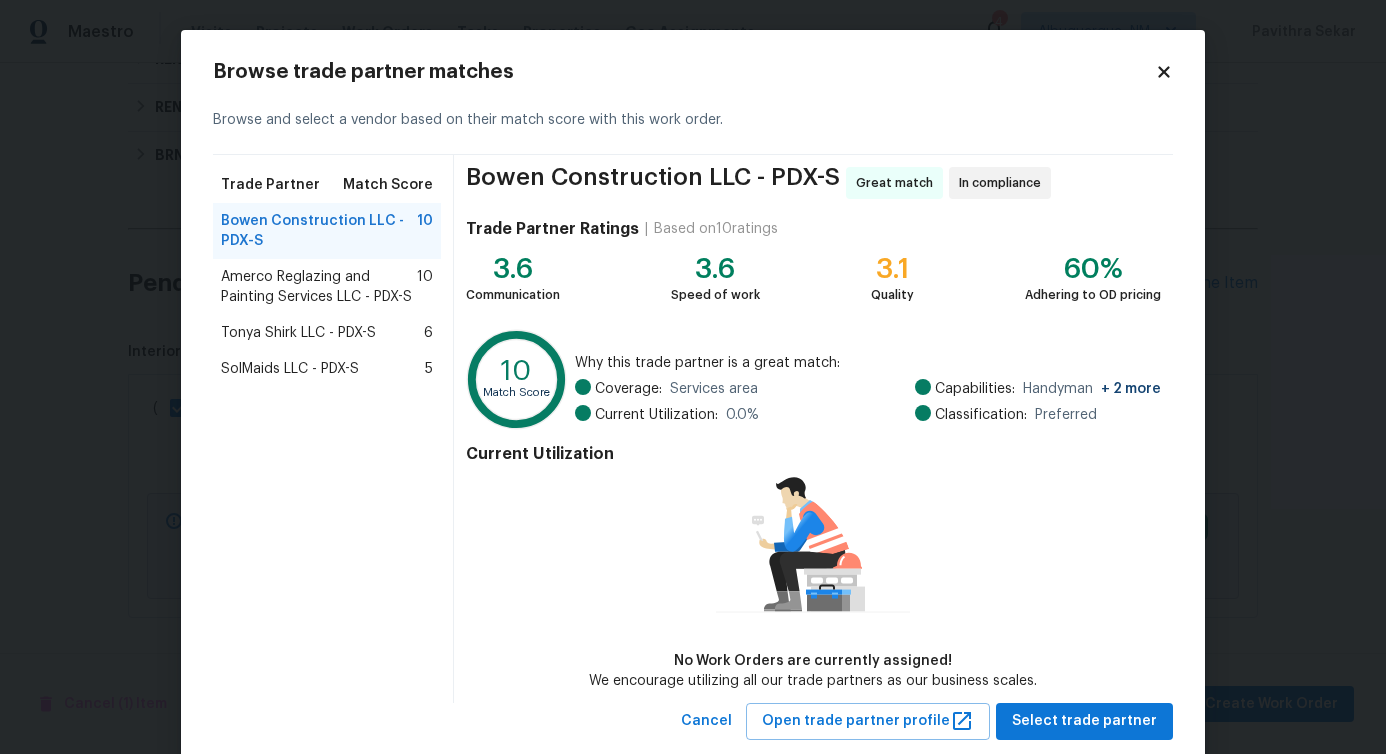 click on "Amerco Reglazing and Painting Services LLC - PDX-S" at bounding box center (319, 287) 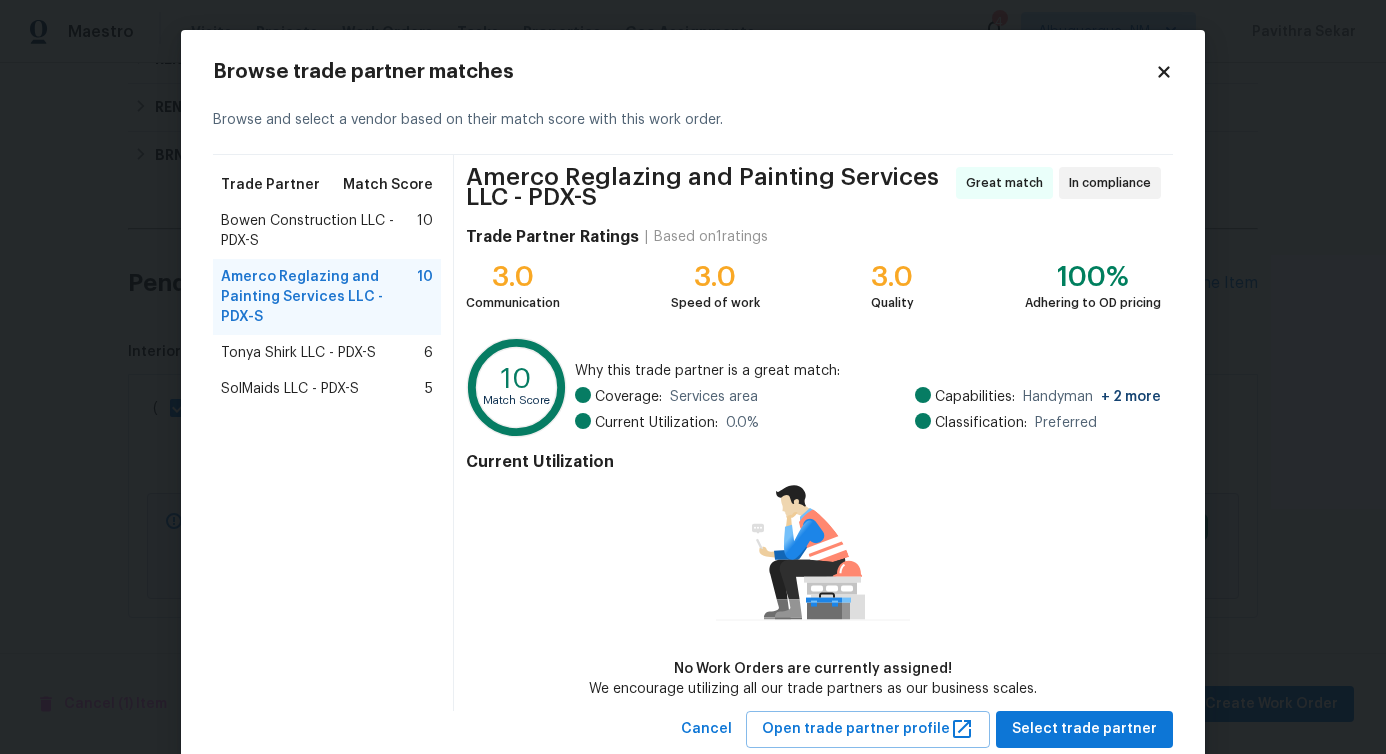 click on "Bowen Construction LLC - PDX-S" at bounding box center [319, 231] 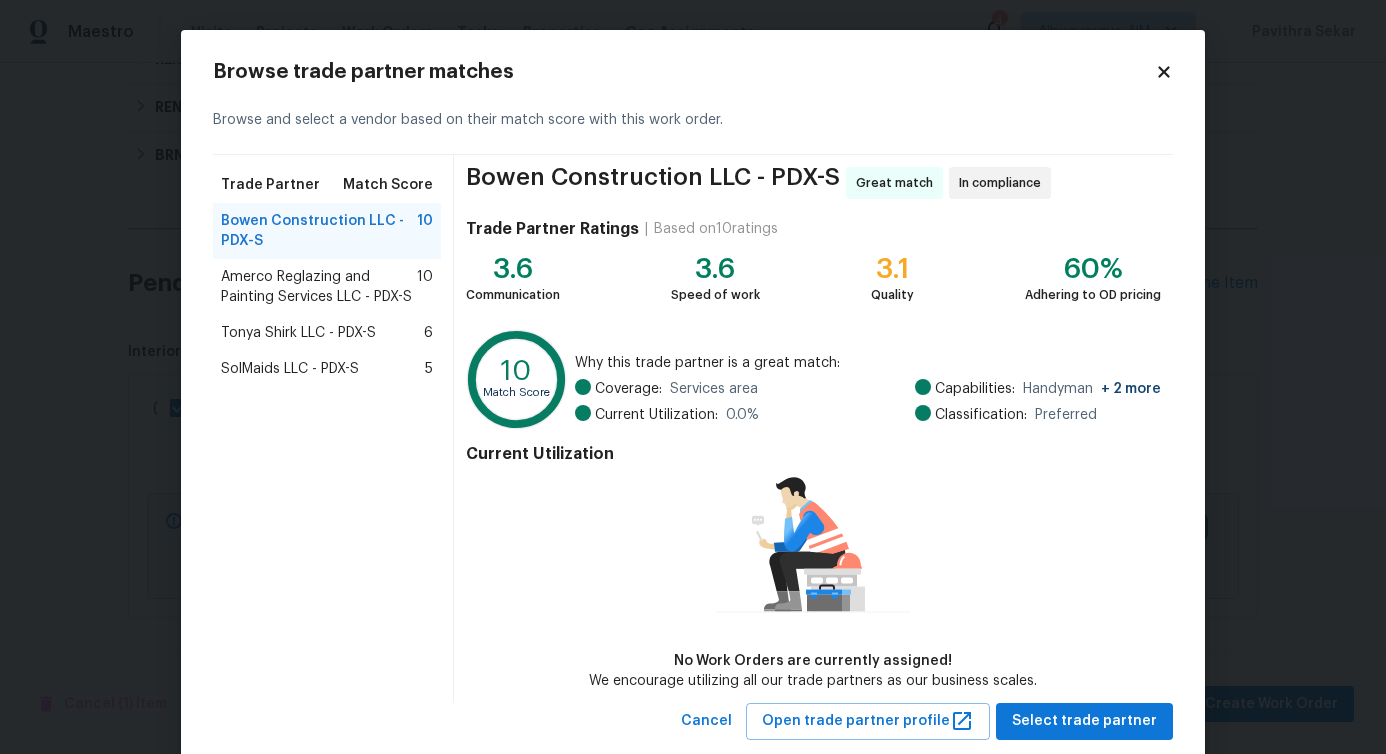 scroll, scrollTop: 46, scrollLeft: 0, axis: vertical 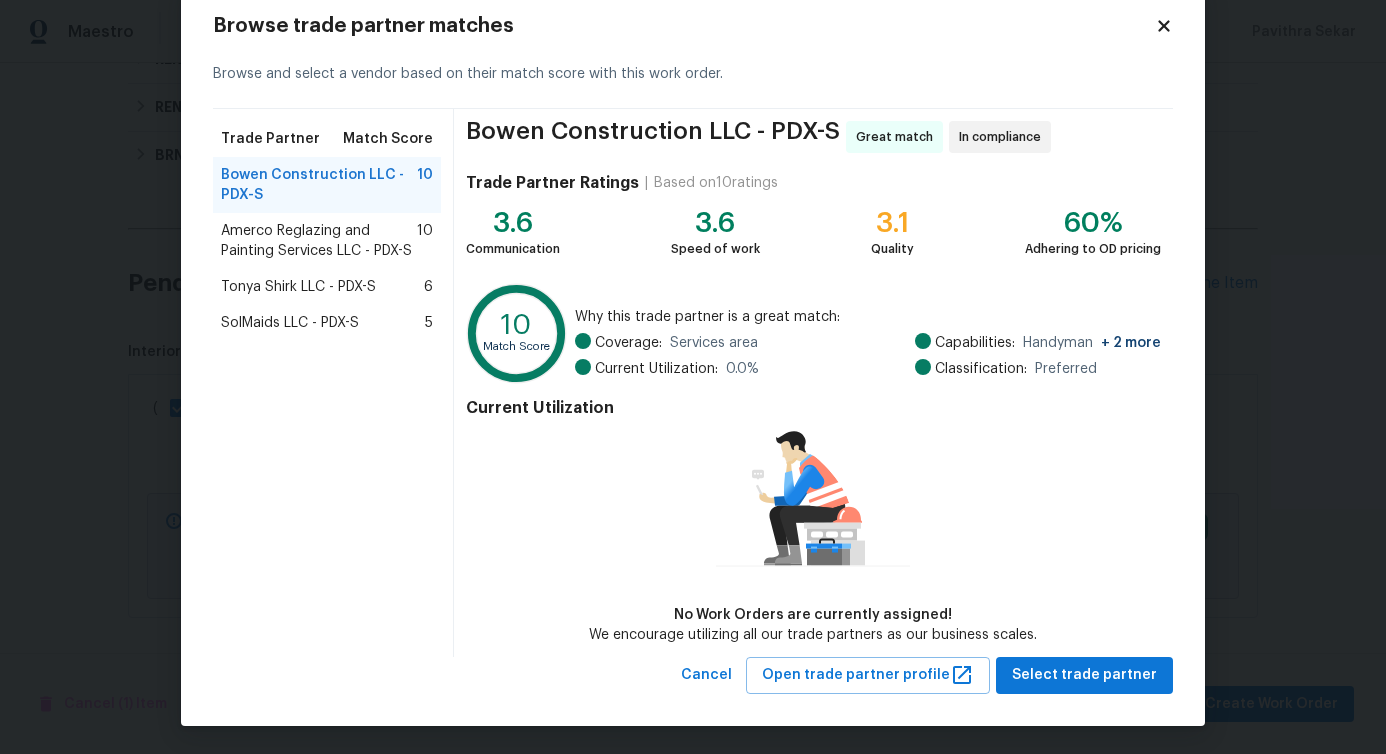 click on "Bowen Construction LLC - PDX-S Great match In compliance Trade Partner Ratings    |    Based on  10  ratings 3.6 Communication 3.6 Speed of work 3.1 Quality 60% Adhering to OD pricing 10 Match Score Why this trade partner is a great match: Coverage: Services area Current Utilization: 0.0 % Capabilities: Handyman + 2 more Classification: Preferred Current Utilization No Work Orders are currently assigned! We encourage utilizing all our trade partners as our business scales." at bounding box center [813, 383] 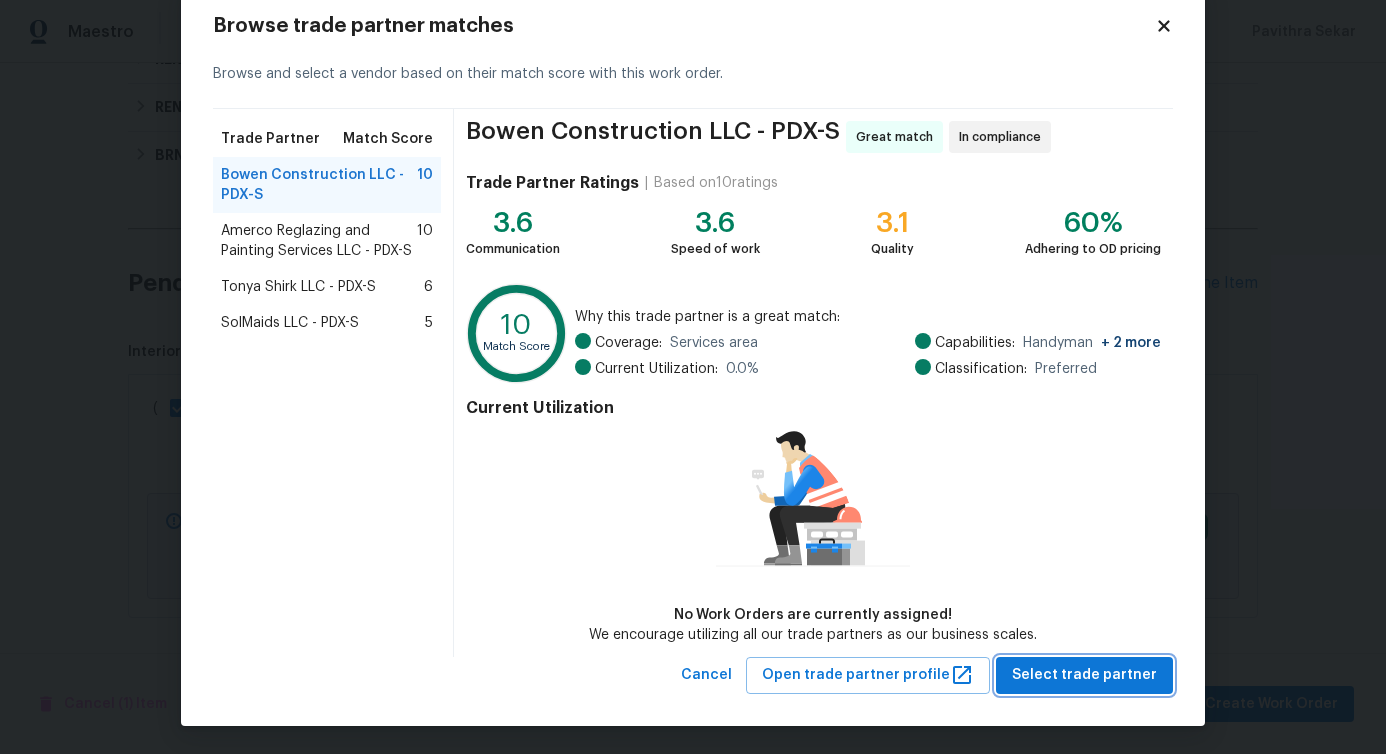 click on "Select trade partner" at bounding box center [1084, 675] 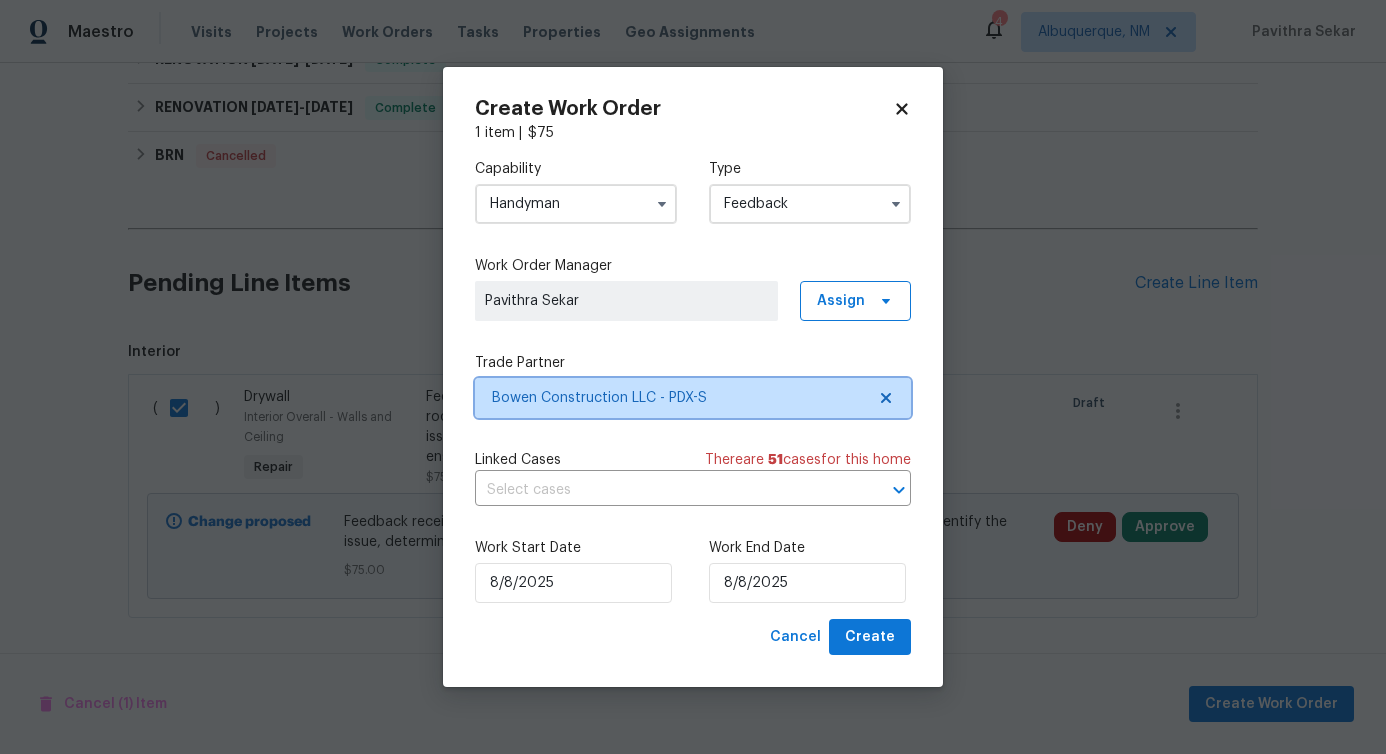 scroll, scrollTop: 0, scrollLeft: 0, axis: both 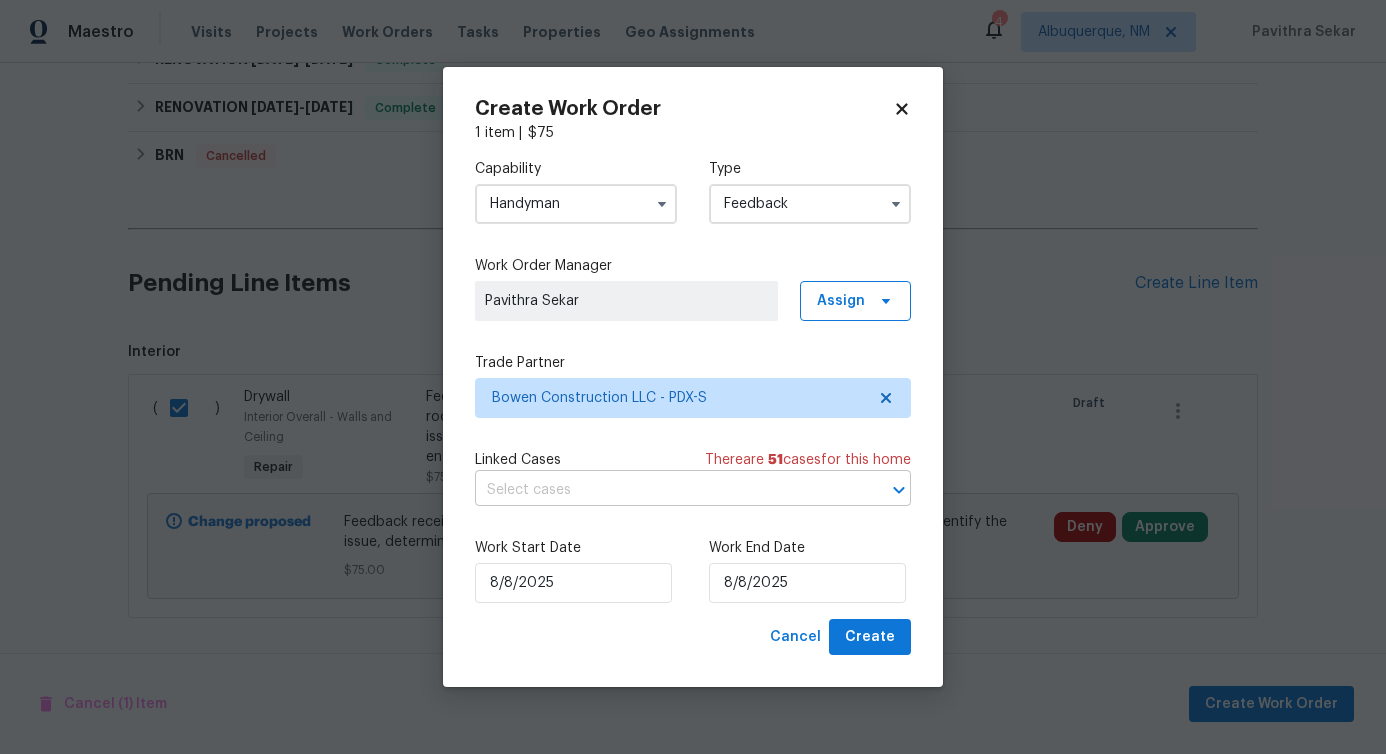 click at bounding box center [665, 490] 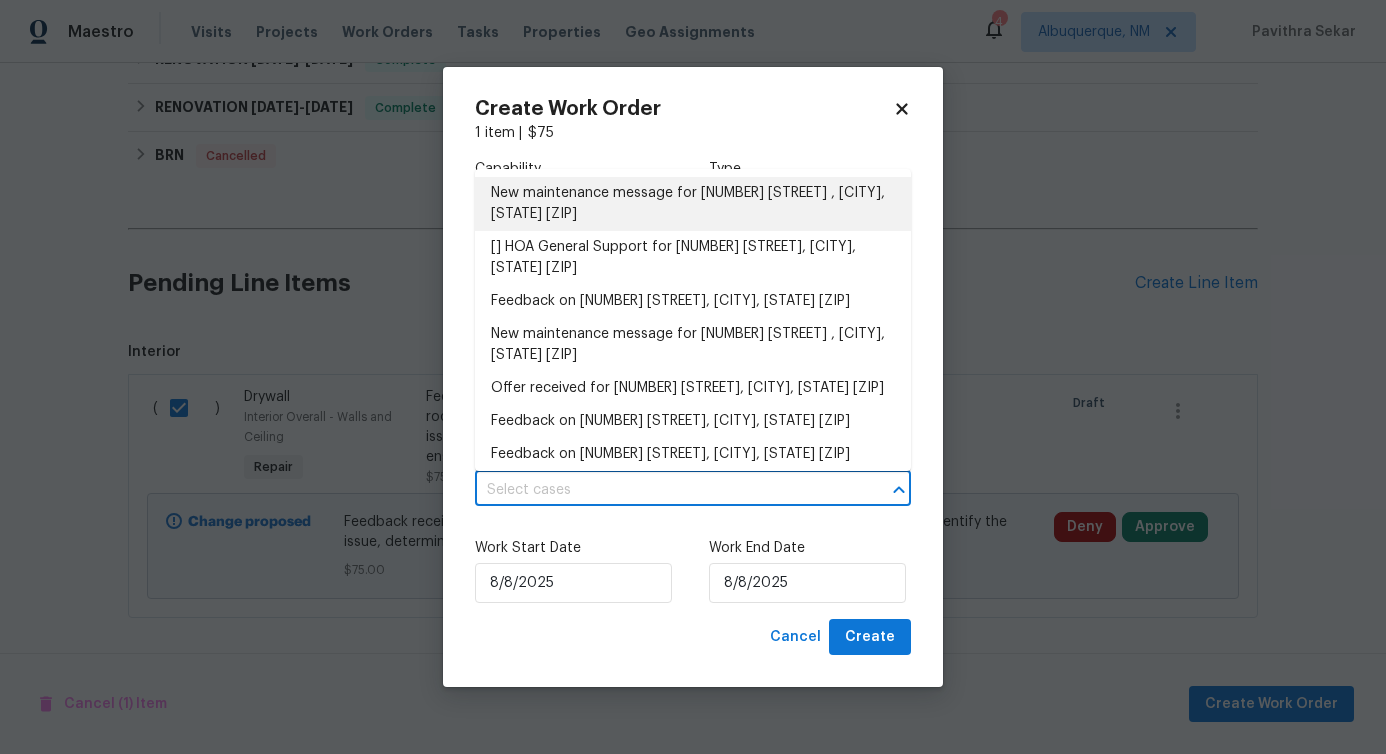 click on "New maintenance message for 13019 NE 8th Pl , Vancouver, WA 98684" at bounding box center (693, 204) 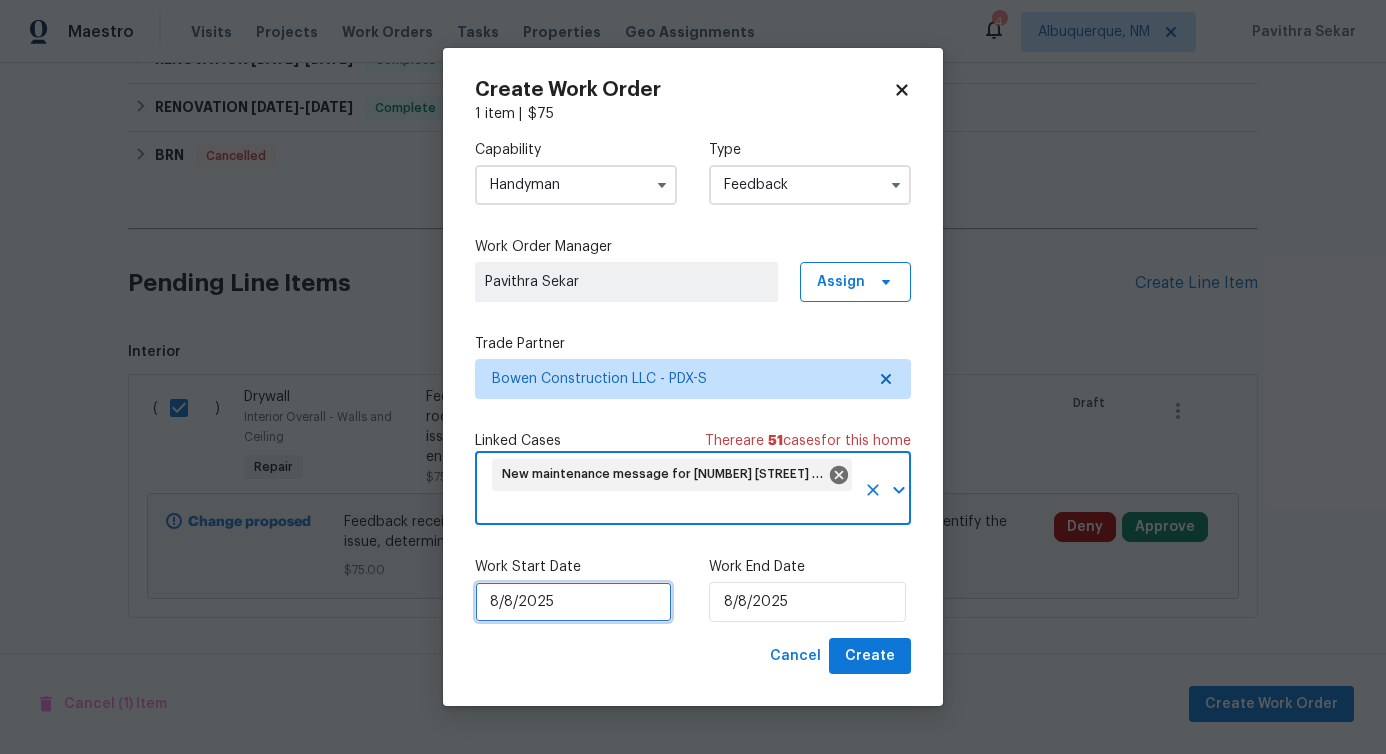 click on "8/8/2025" at bounding box center (573, 602) 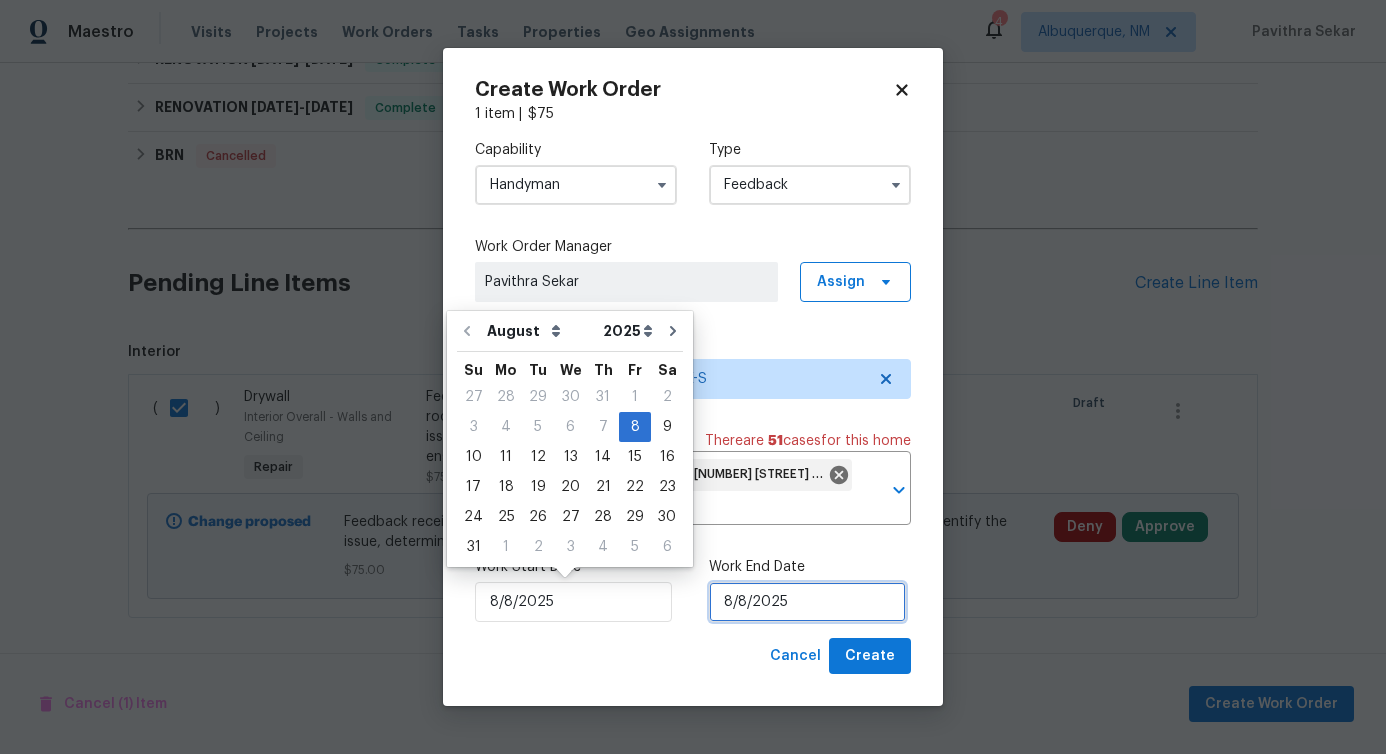 click on "8/8/2025" at bounding box center [807, 602] 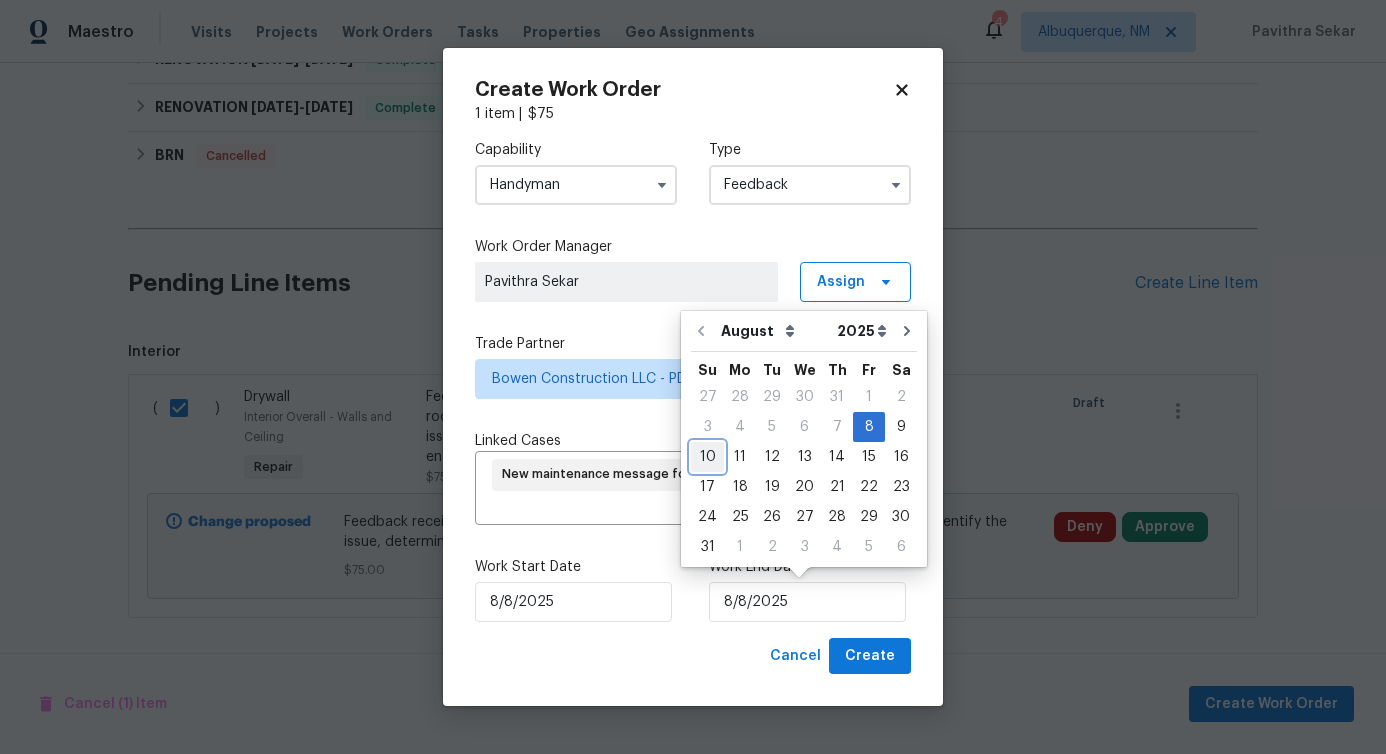 click on "10" at bounding box center (707, 457) 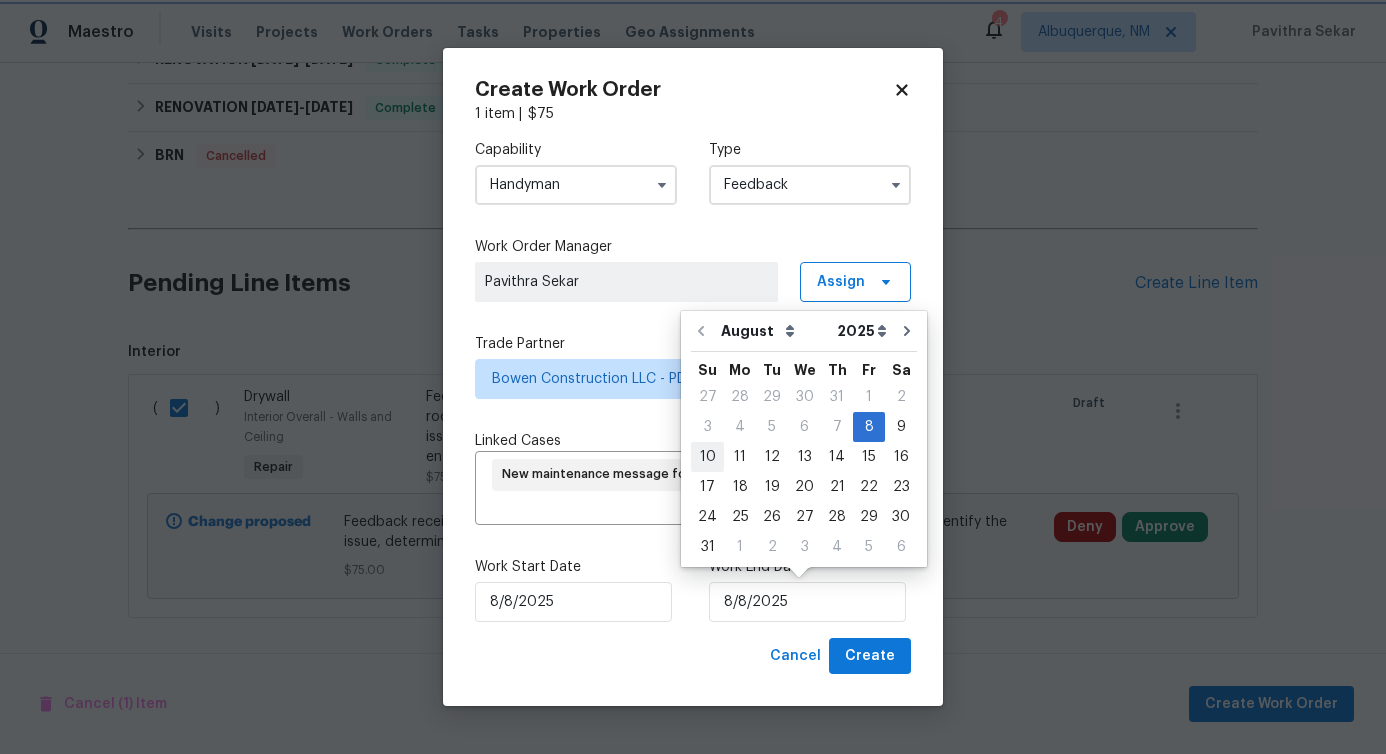 type on "8/10/2025" 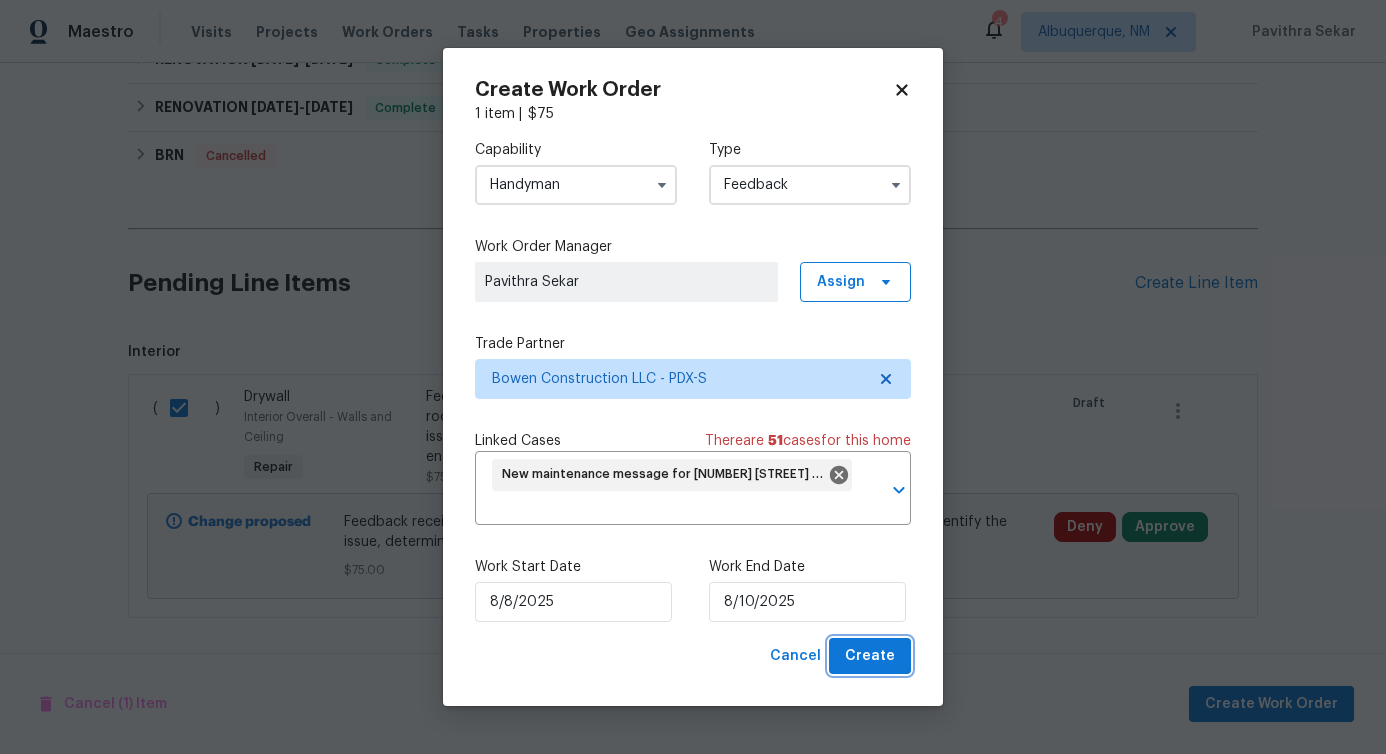 click on "Create" at bounding box center (870, 656) 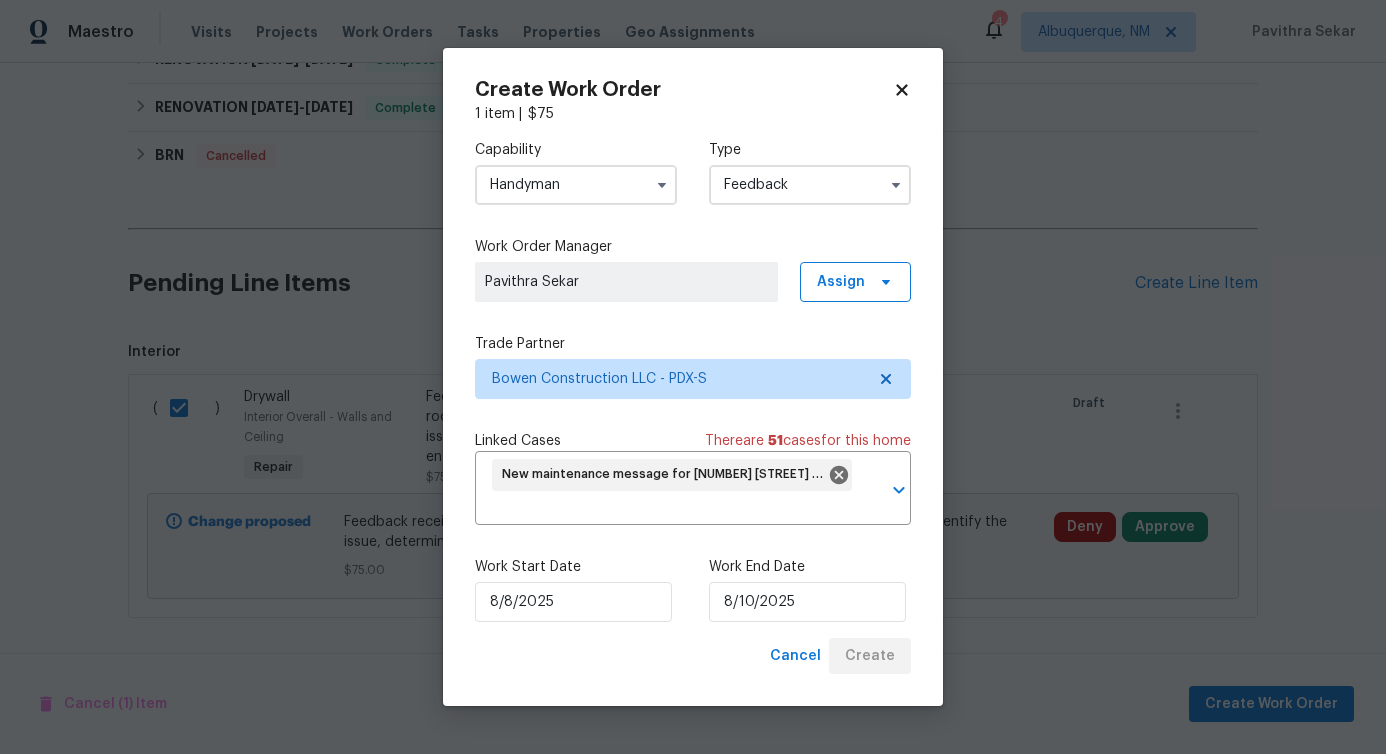checkbox on "false" 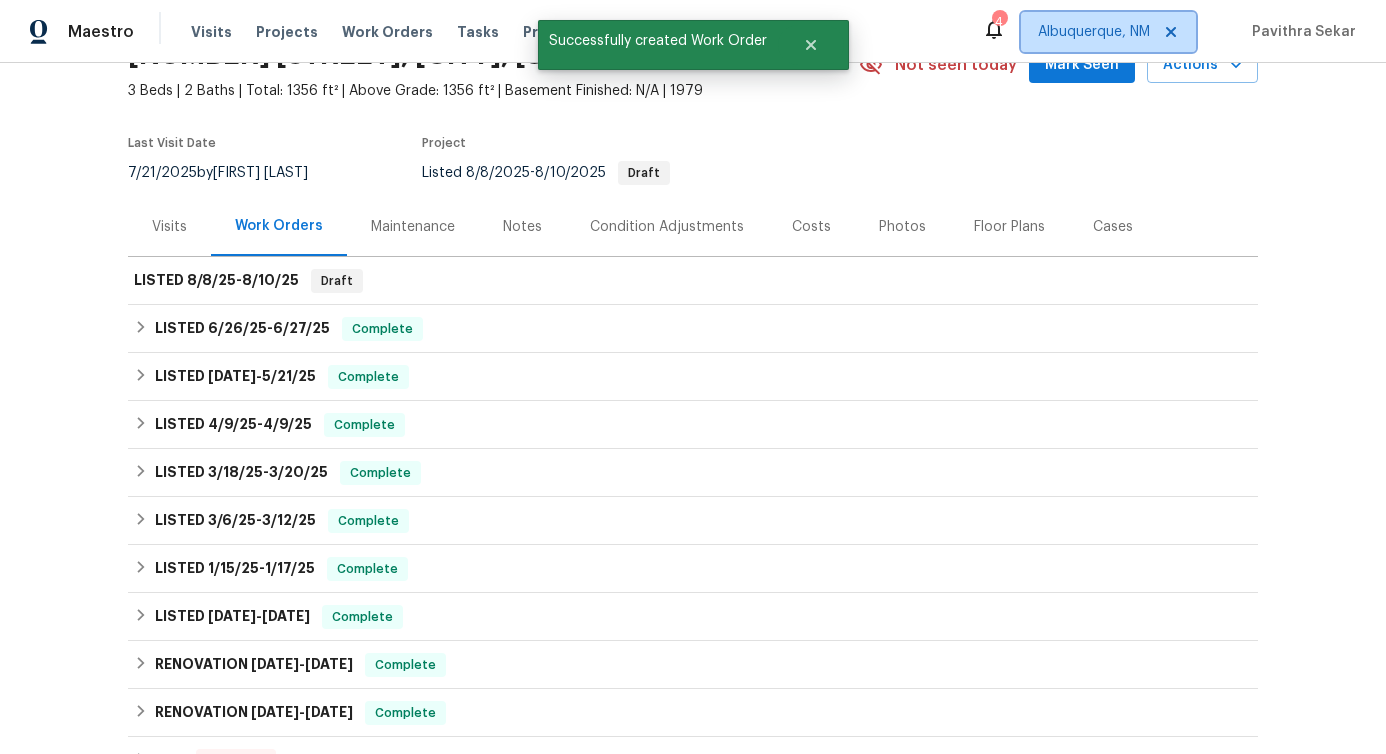scroll, scrollTop: 0, scrollLeft: 0, axis: both 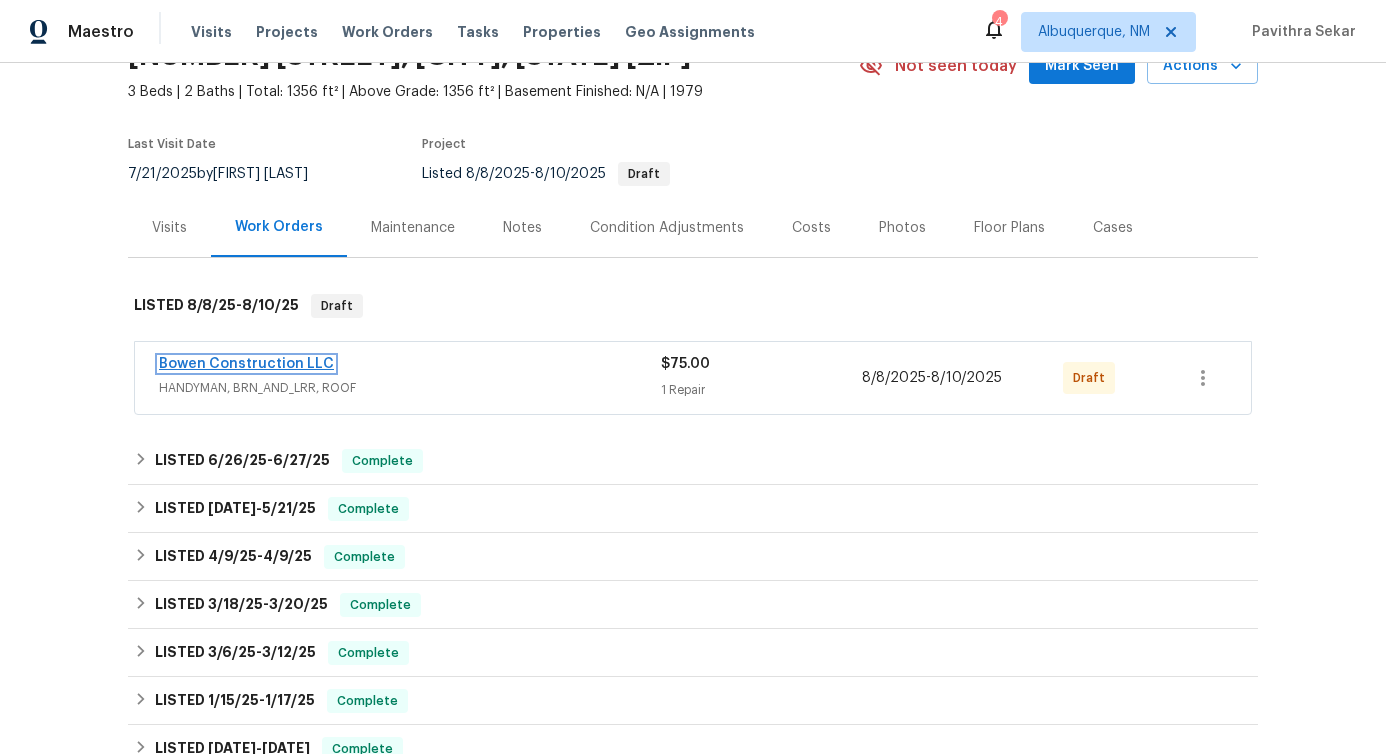 click on "Bowen Construction LLC" at bounding box center [246, 364] 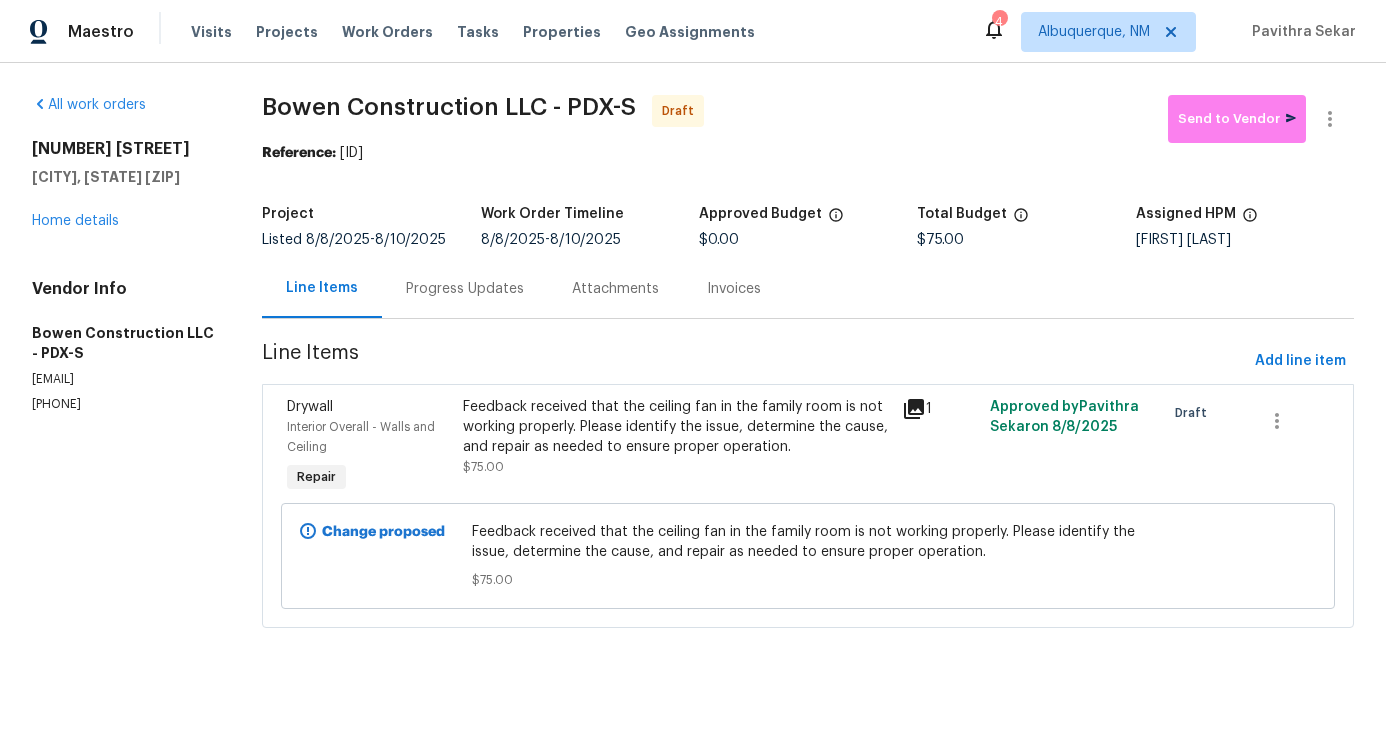 click on "Progress Updates" at bounding box center [465, 289] 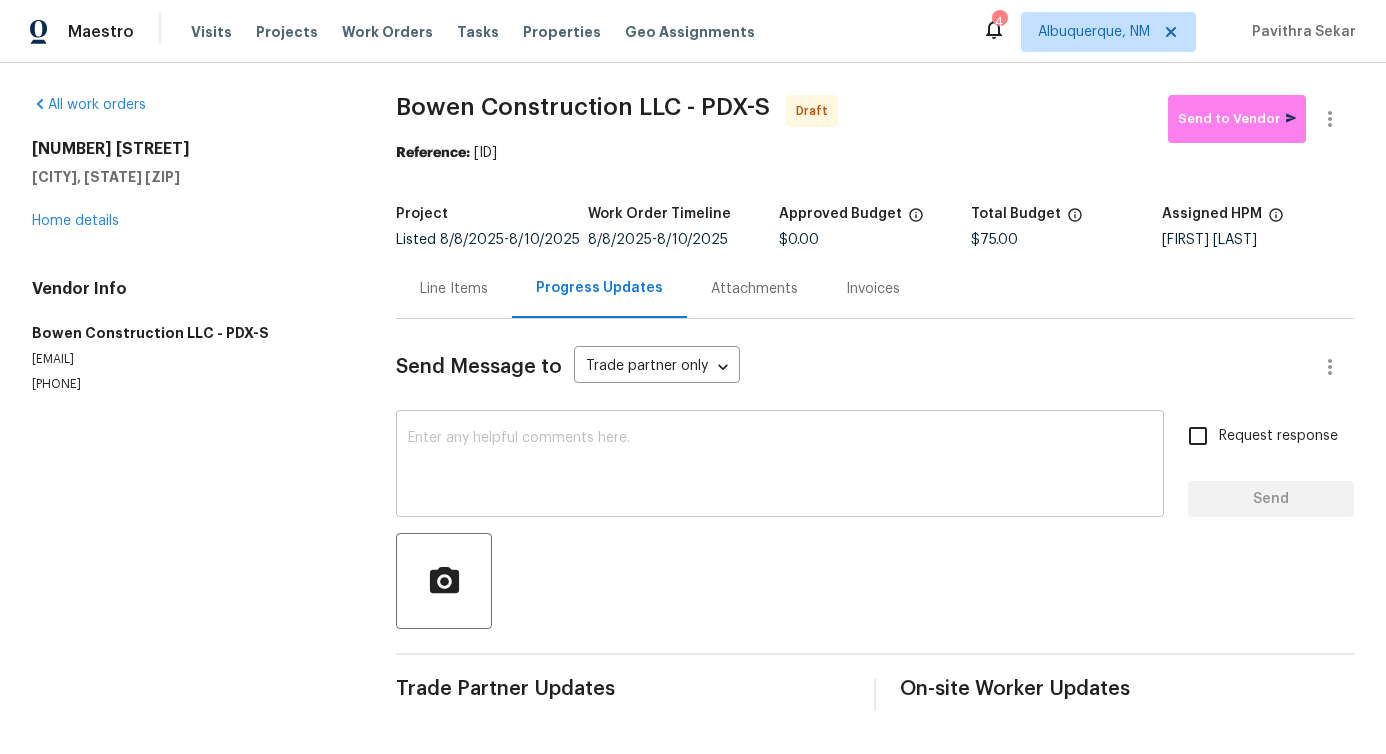 click at bounding box center [780, 466] 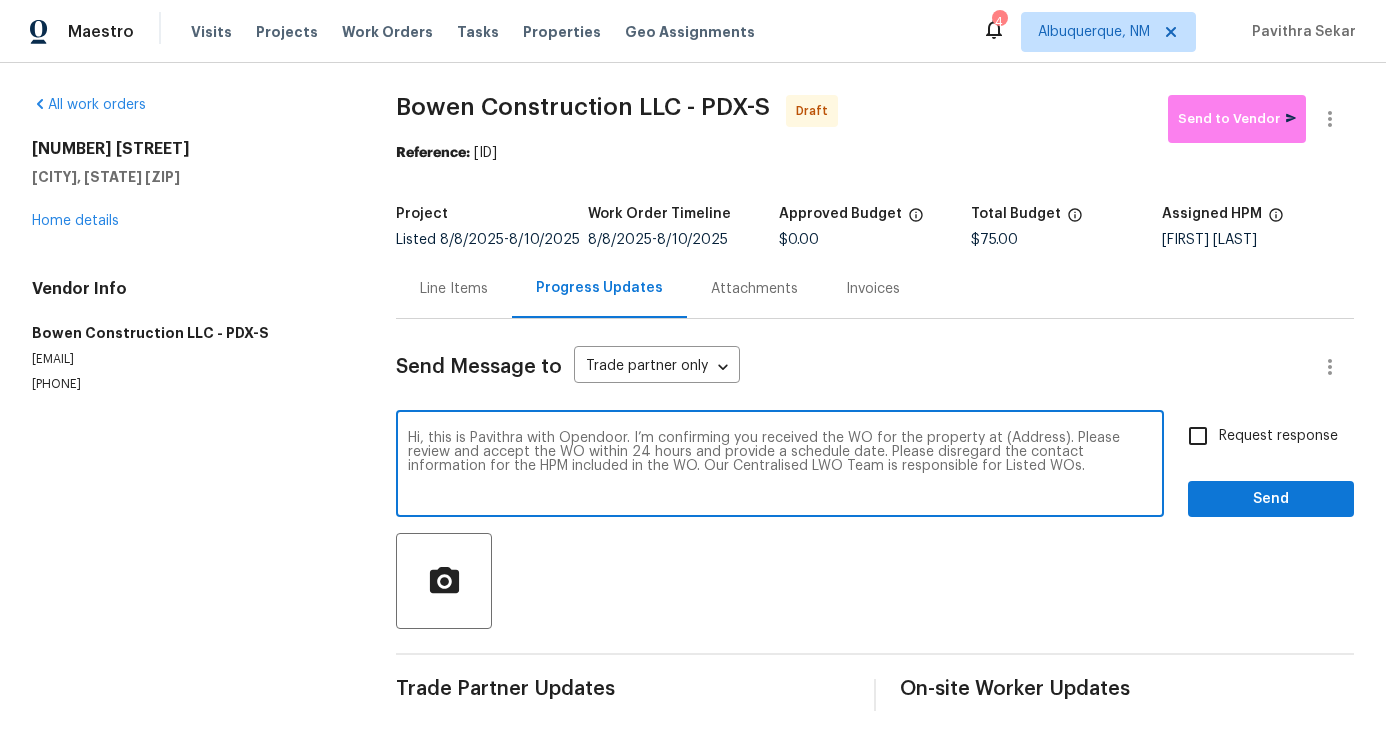 click on "Hi, this is Pavithra with Opendoor. I’m confirming you received the WO for the property at (Address). Please review and accept the WO within 24 hours and provide a schedule date. Please disregard the contact information for the HPM included in the WO. Our Centralised LWO Team is responsible for Listed WOs." at bounding box center (780, 466) 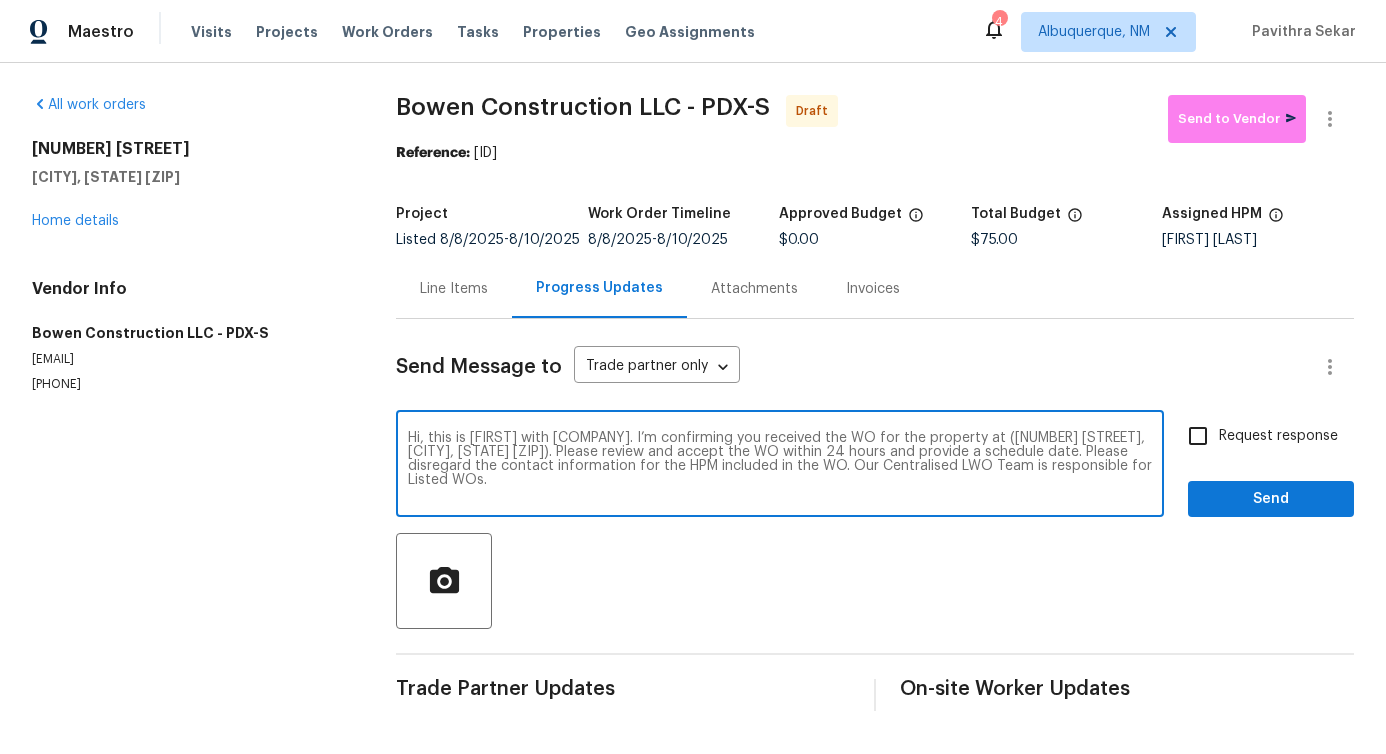 type on "Hi, this is Pavithra with Opendoor. I’m confirming you received the WO for the property at (13019 NE 8th Pl, Vancouver, WA 98684). Please review and accept the WO within 24 hours and provide a schedule date. Please disregard the contact information for the HPM included in the WO. Our Centralised LWO Team is responsible for Listed WOs." 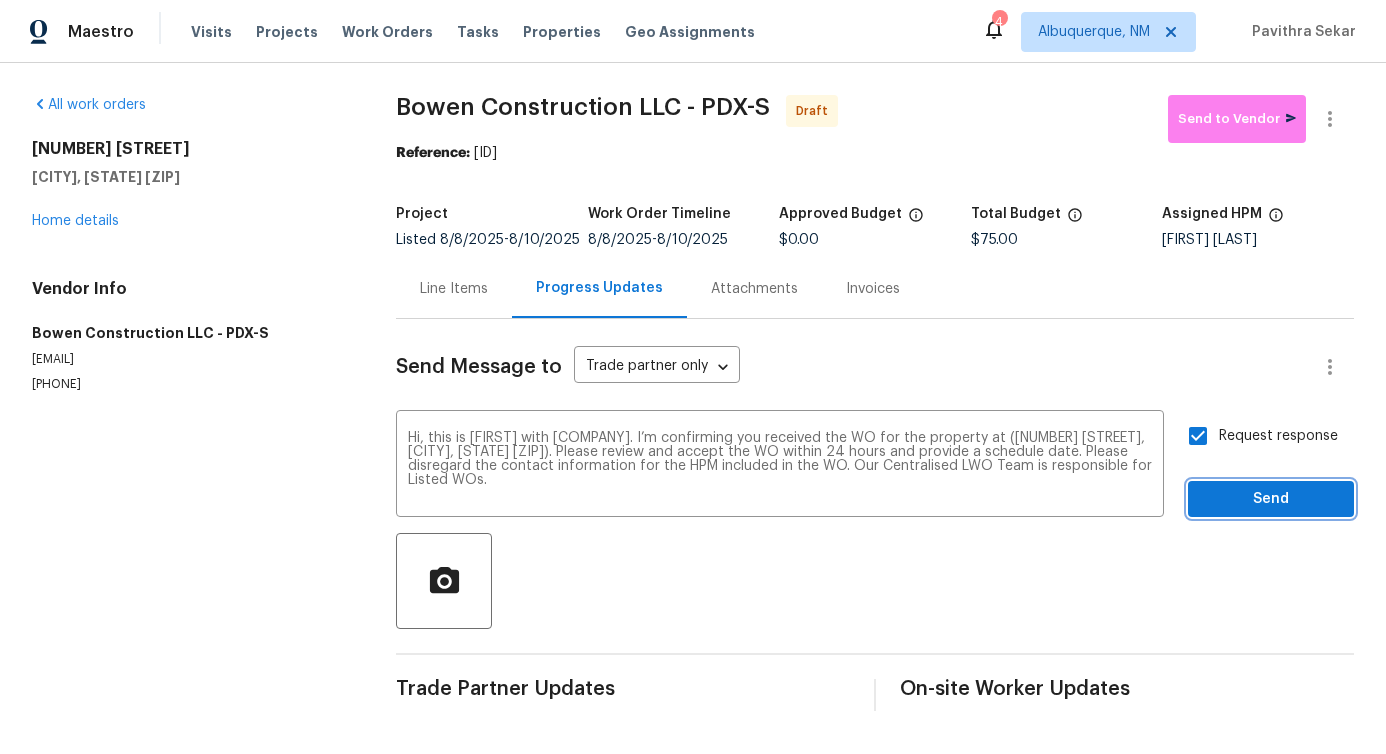 click on "Send" at bounding box center [1271, 499] 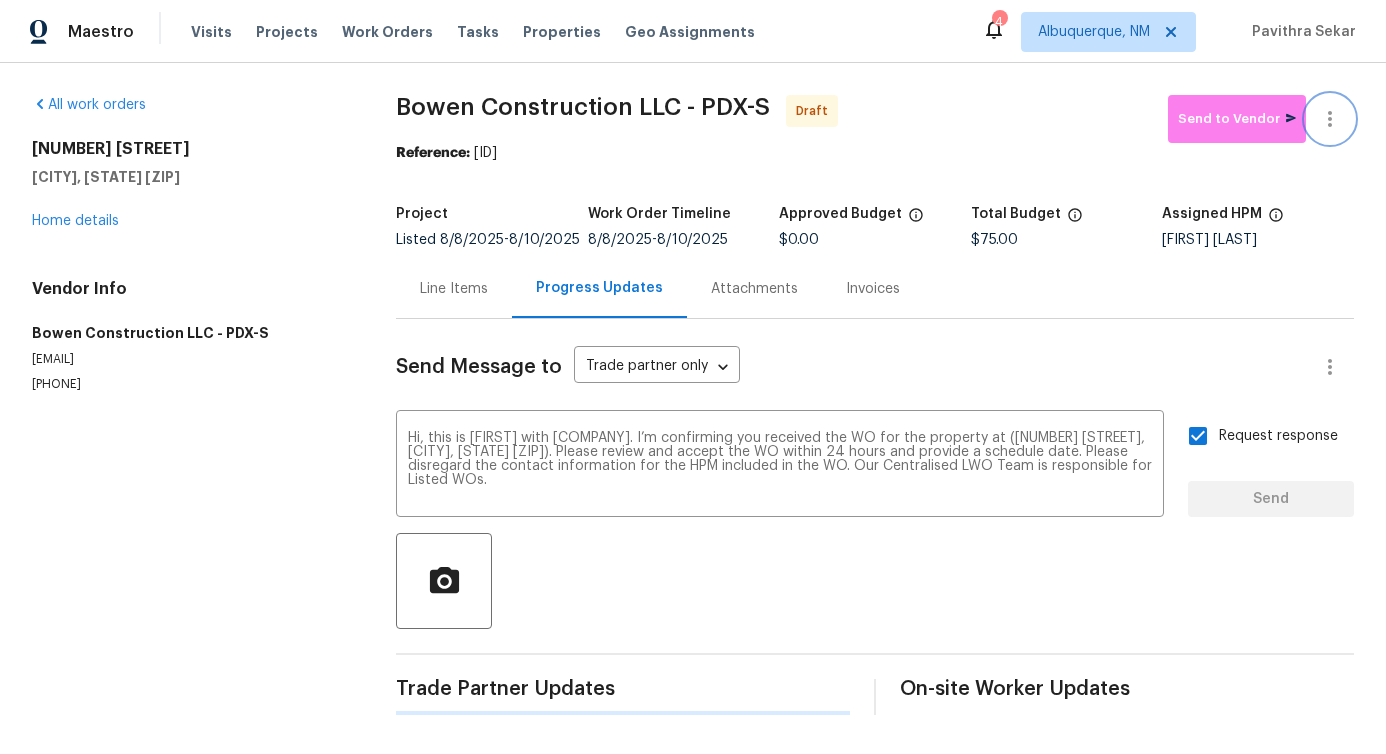 click 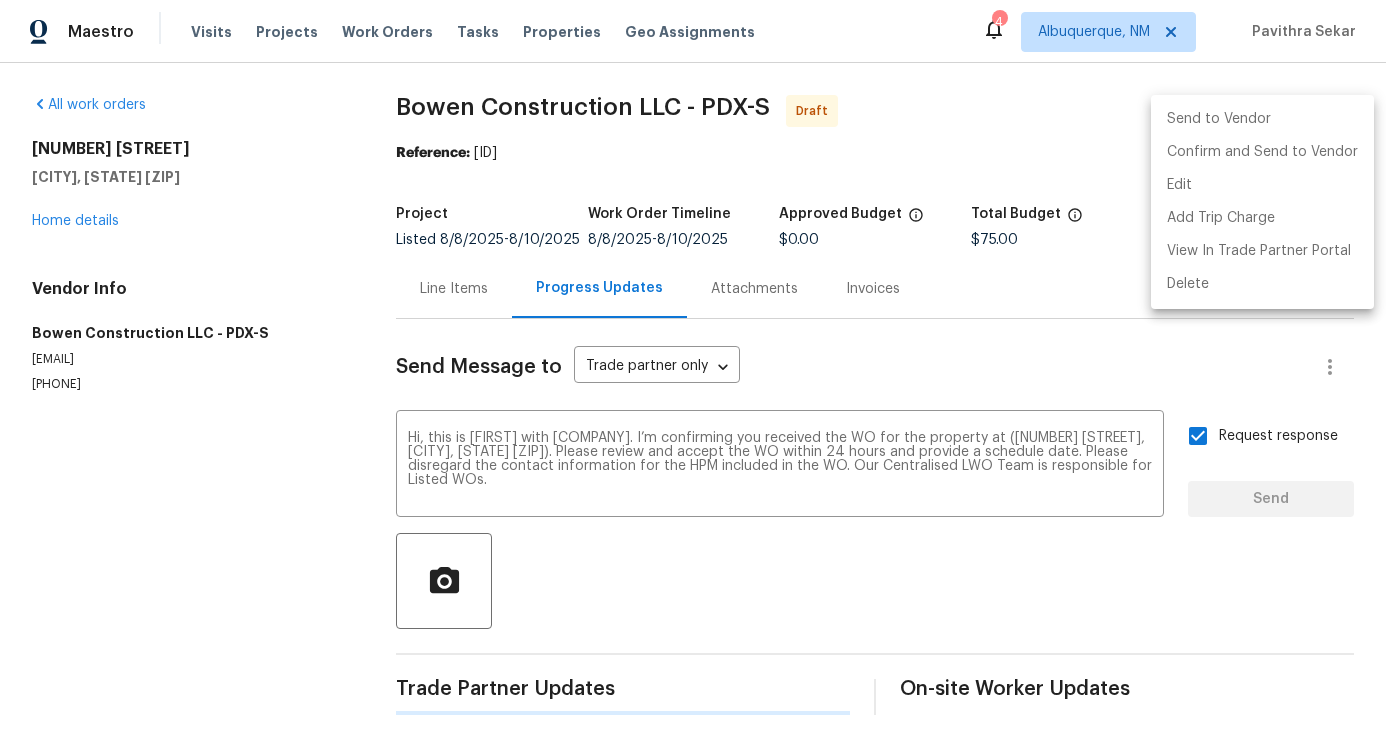 type 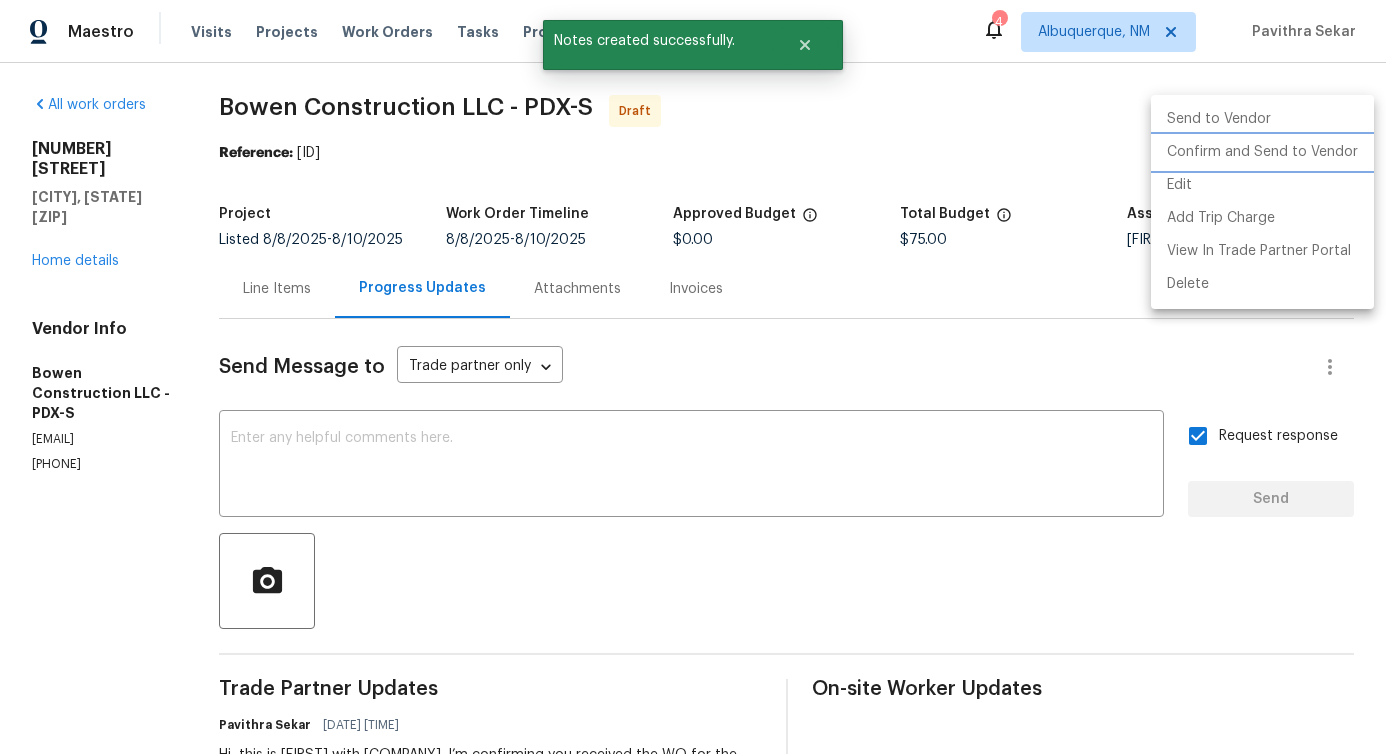 click on "Confirm and Send to Vendor" at bounding box center (1262, 152) 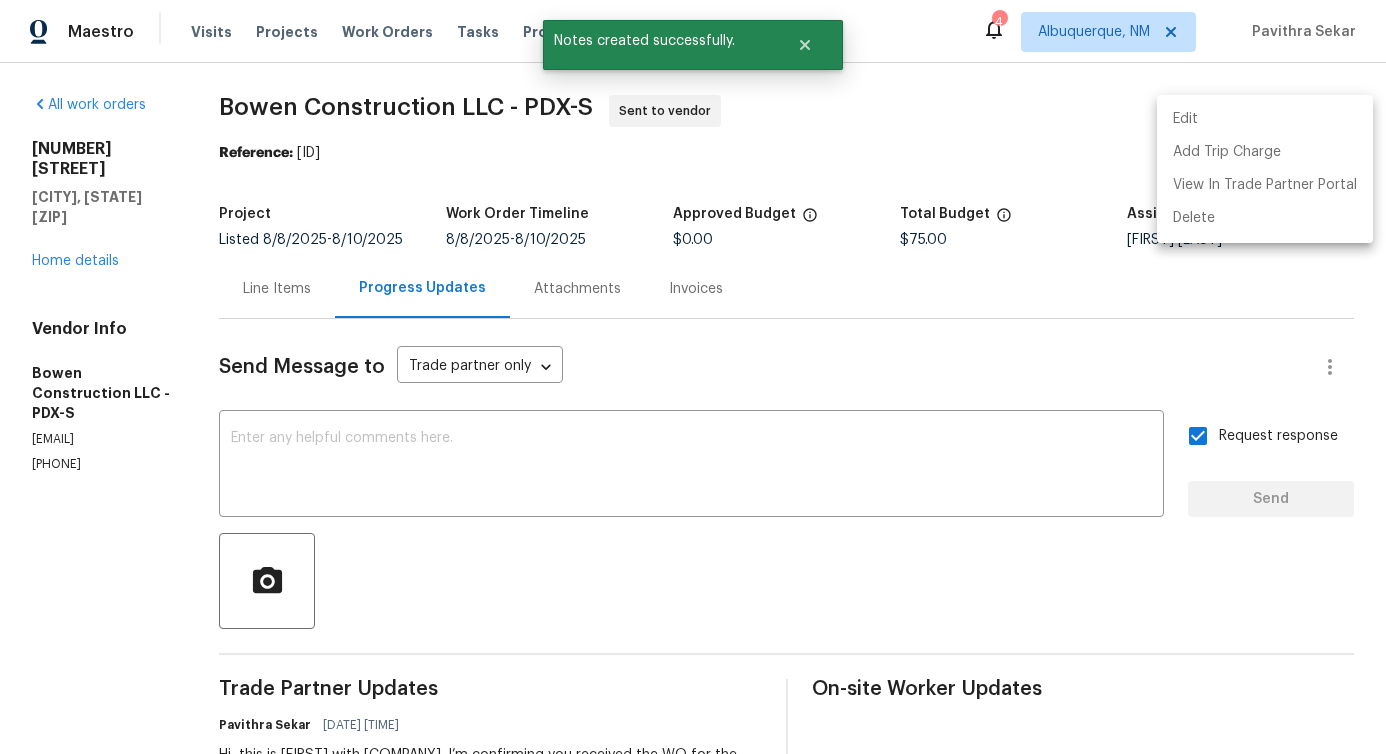 click at bounding box center [693, 377] 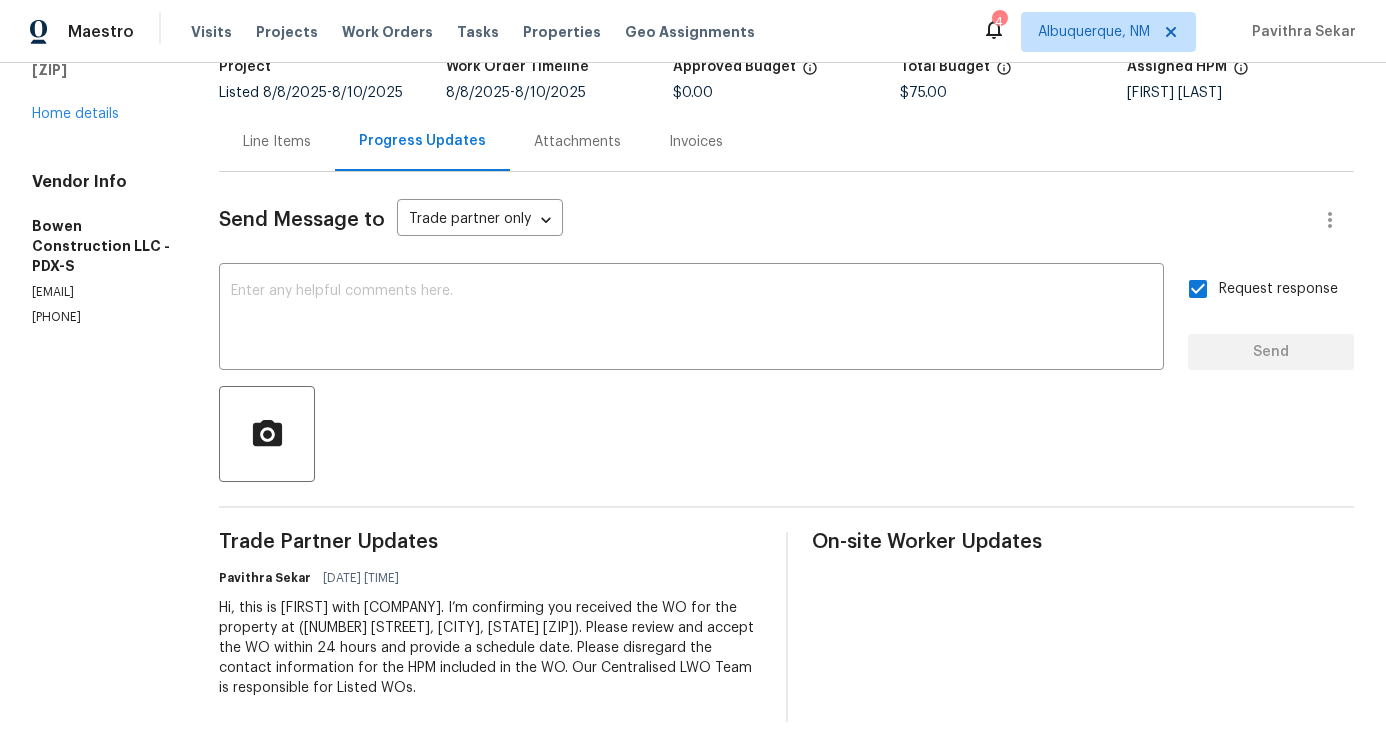 scroll, scrollTop: 0, scrollLeft: 0, axis: both 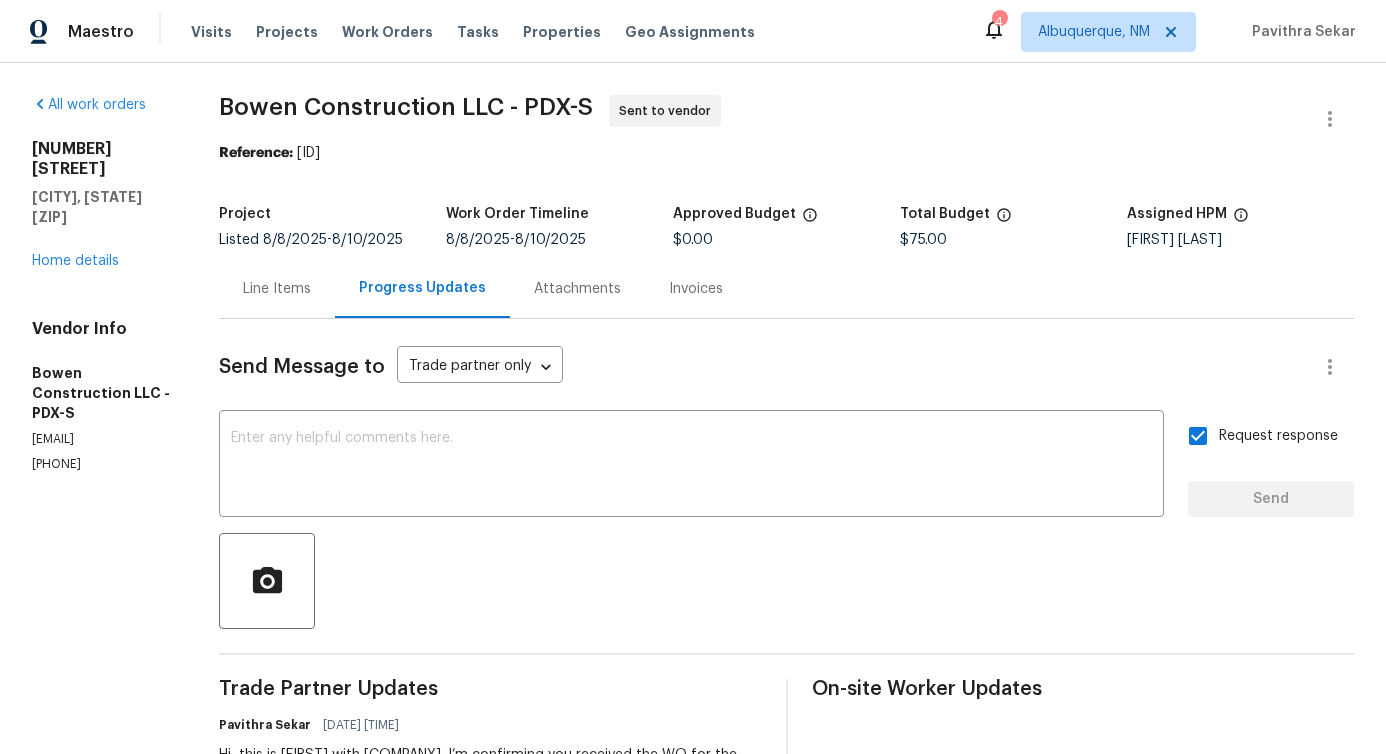 click on "Line Items" at bounding box center [277, 288] 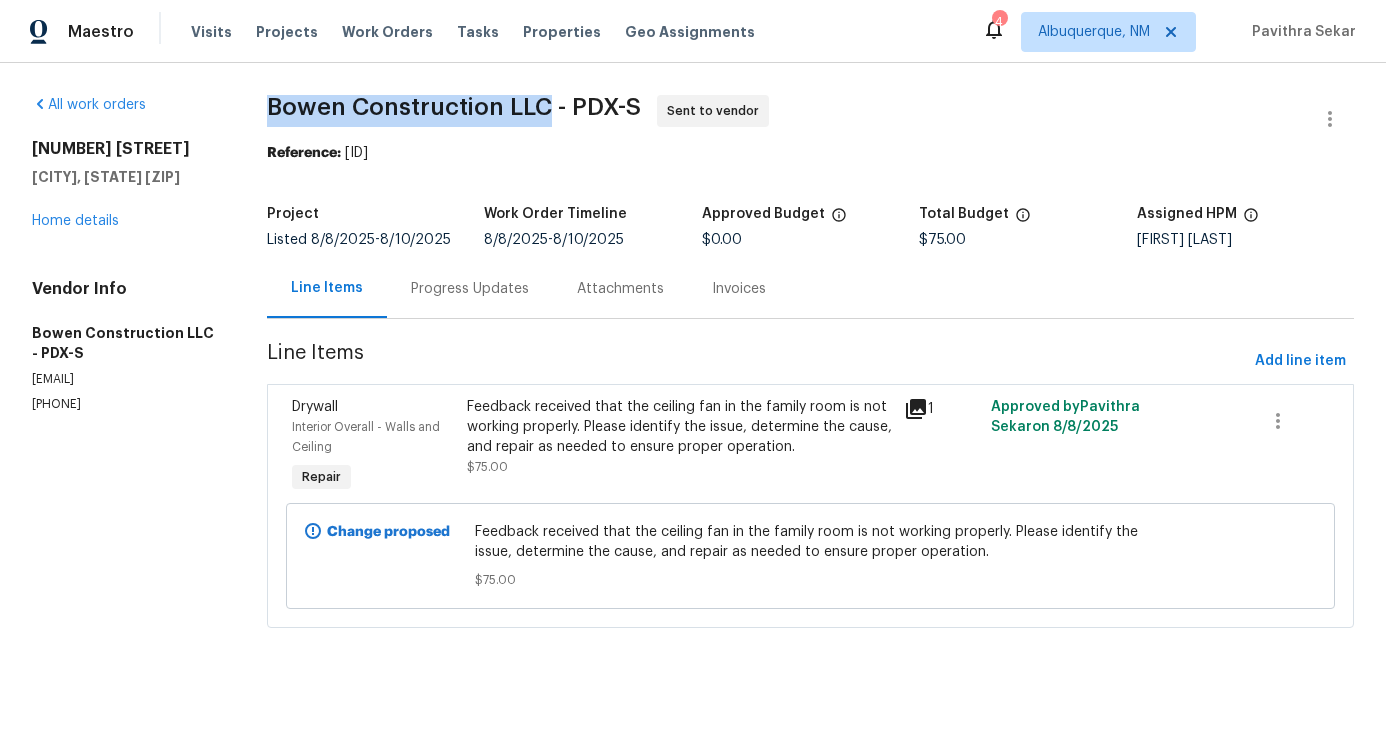 drag, startPoint x: 273, startPoint y: 102, endPoint x: 557, endPoint y: 107, distance: 284.044 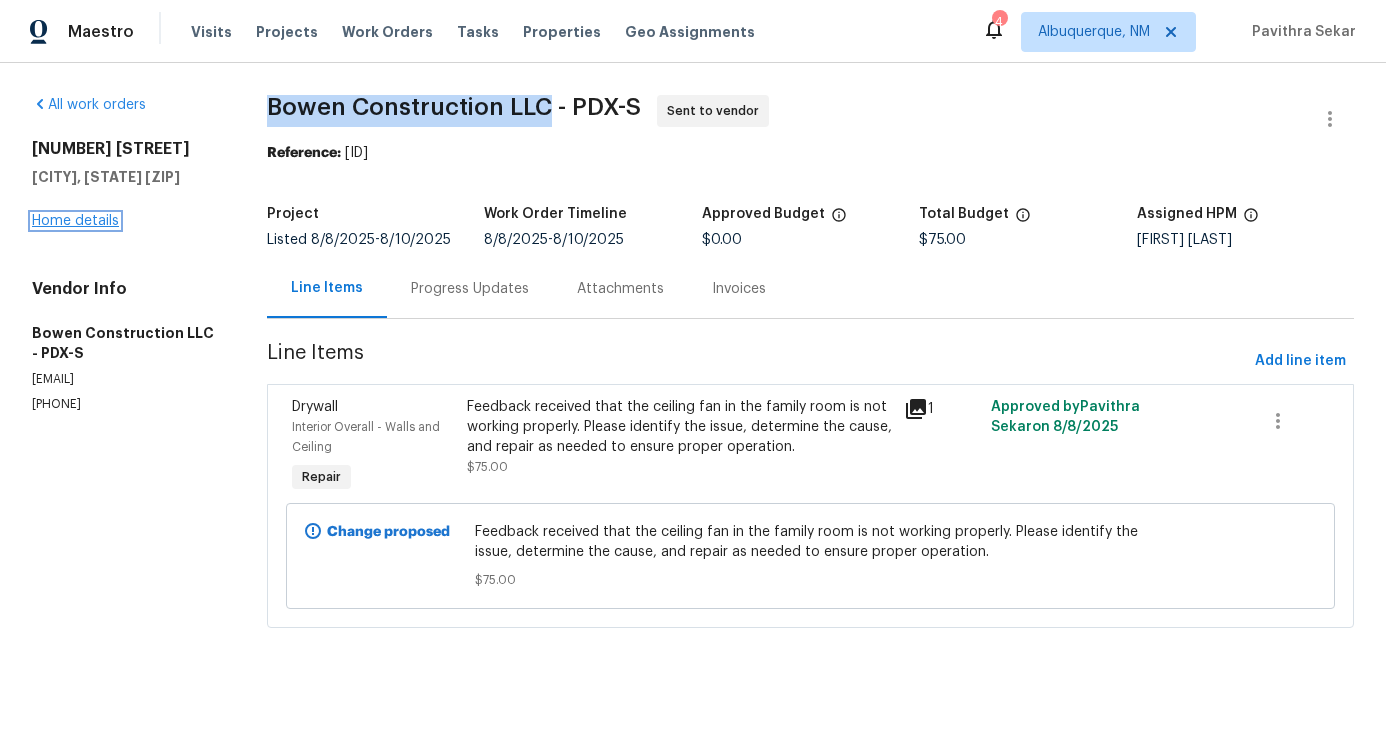 click on "Home details" at bounding box center (75, 221) 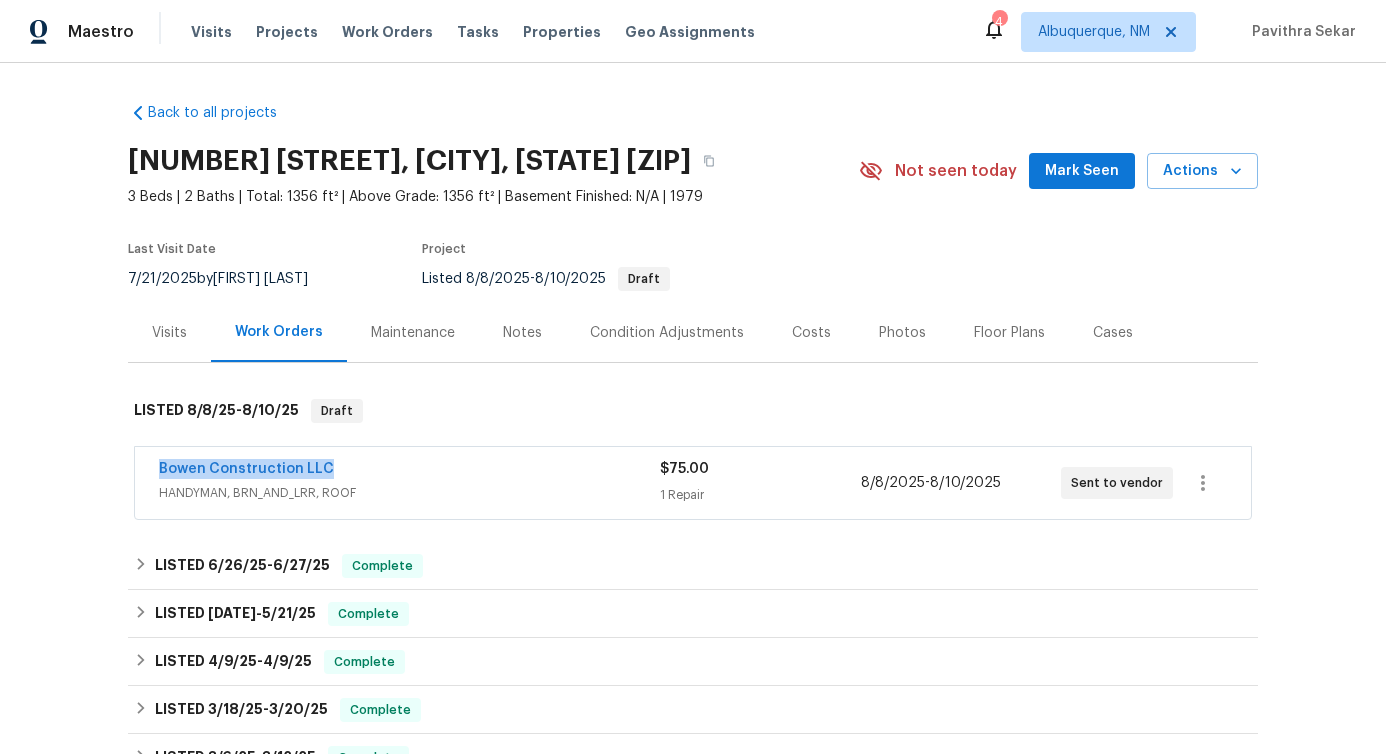 drag, startPoint x: 143, startPoint y: 474, endPoint x: 440, endPoint y: 478, distance: 297.02695 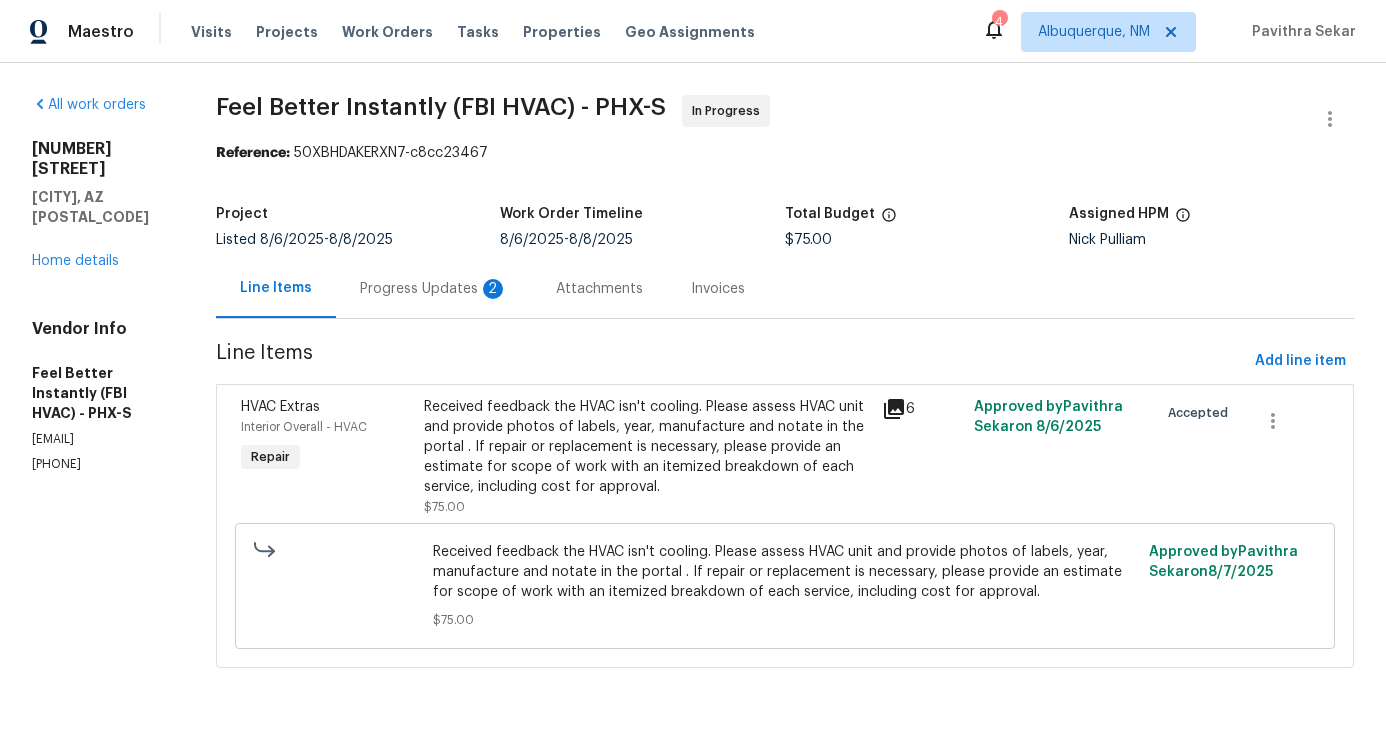 scroll, scrollTop: 0, scrollLeft: 0, axis: both 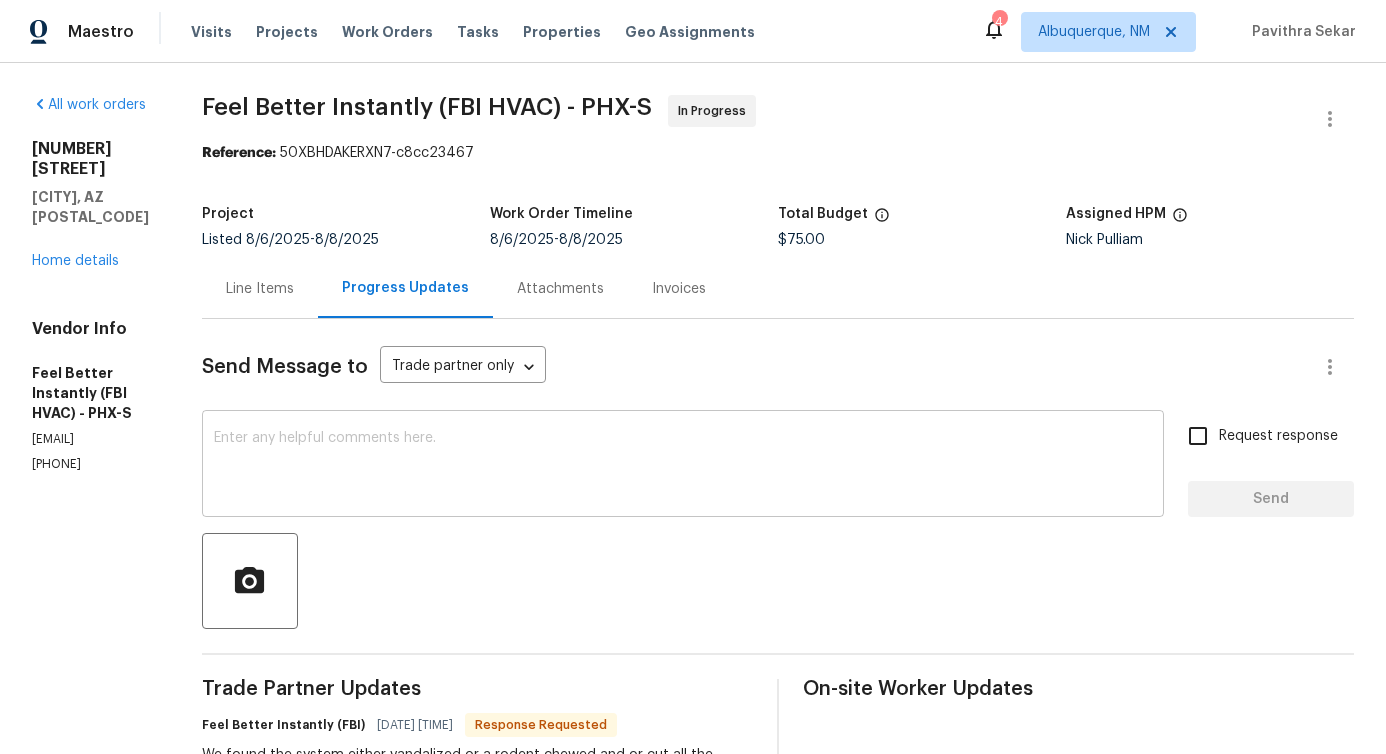 click at bounding box center (683, 466) 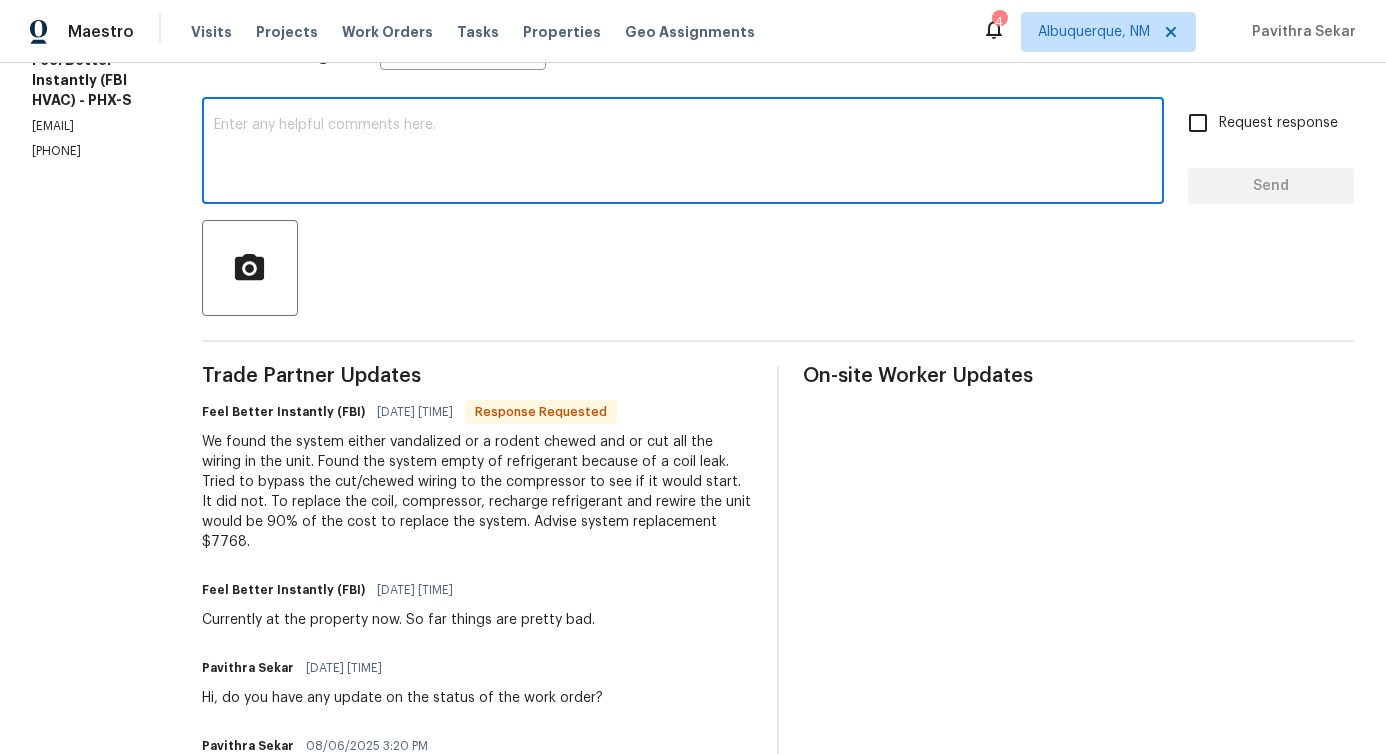 scroll, scrollTop: 0, scrollLeft: 0, axis: both 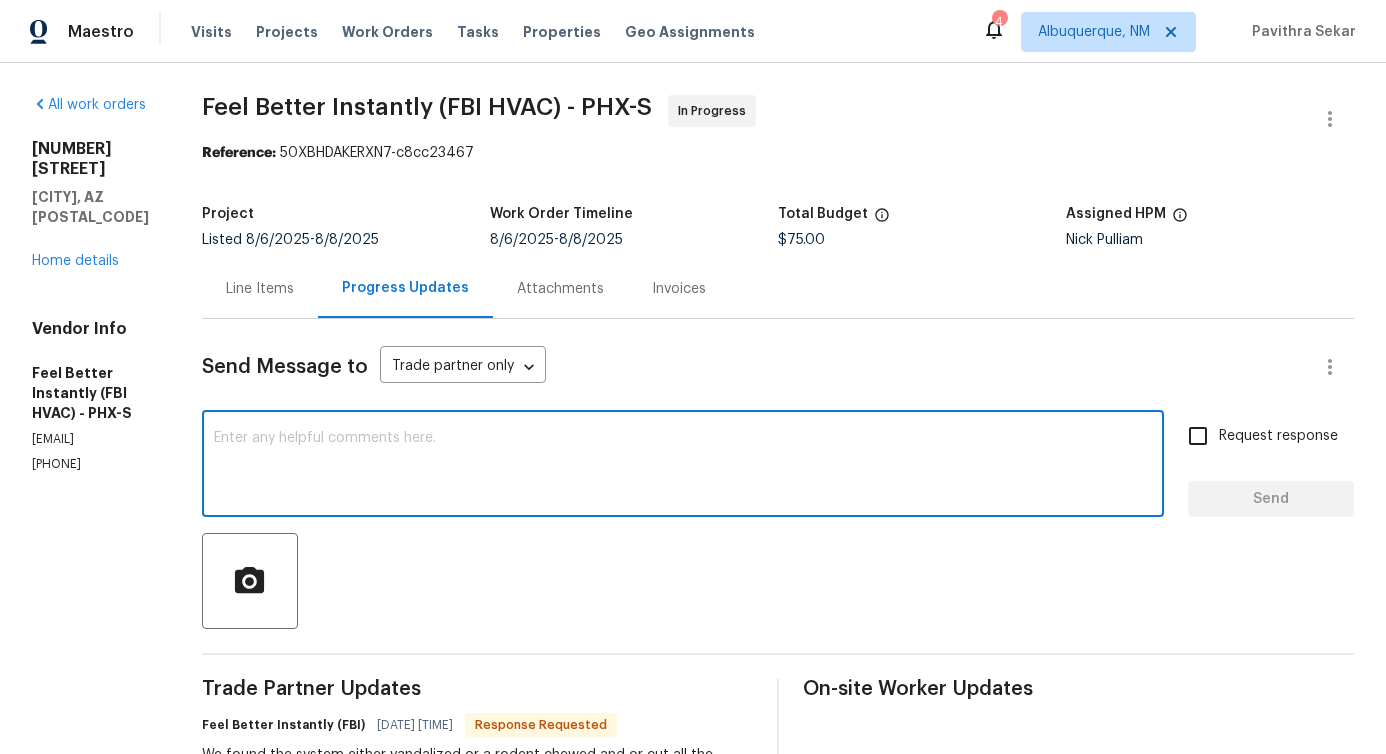 click on "Line Items" at bounding box center [260, 289] 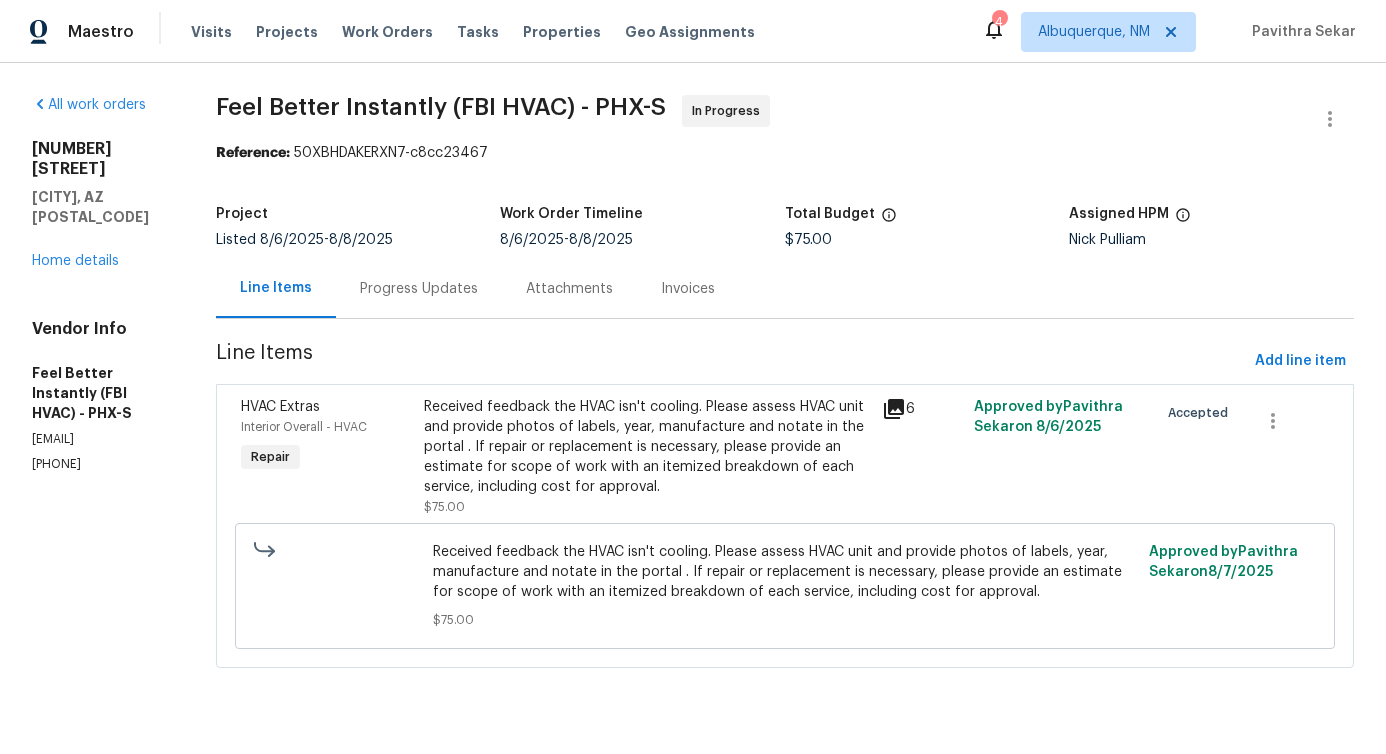 click on "Received feedback the HVAC isn't cooling. Please assess HVAC unit and provide photos of labels, year, manufacture and notate in the portal . If repair or replacement is necessary, please provide an estimate for scope of work with an itemized breakdown of each service, including cost for approval." at bounding box center [647, 447] 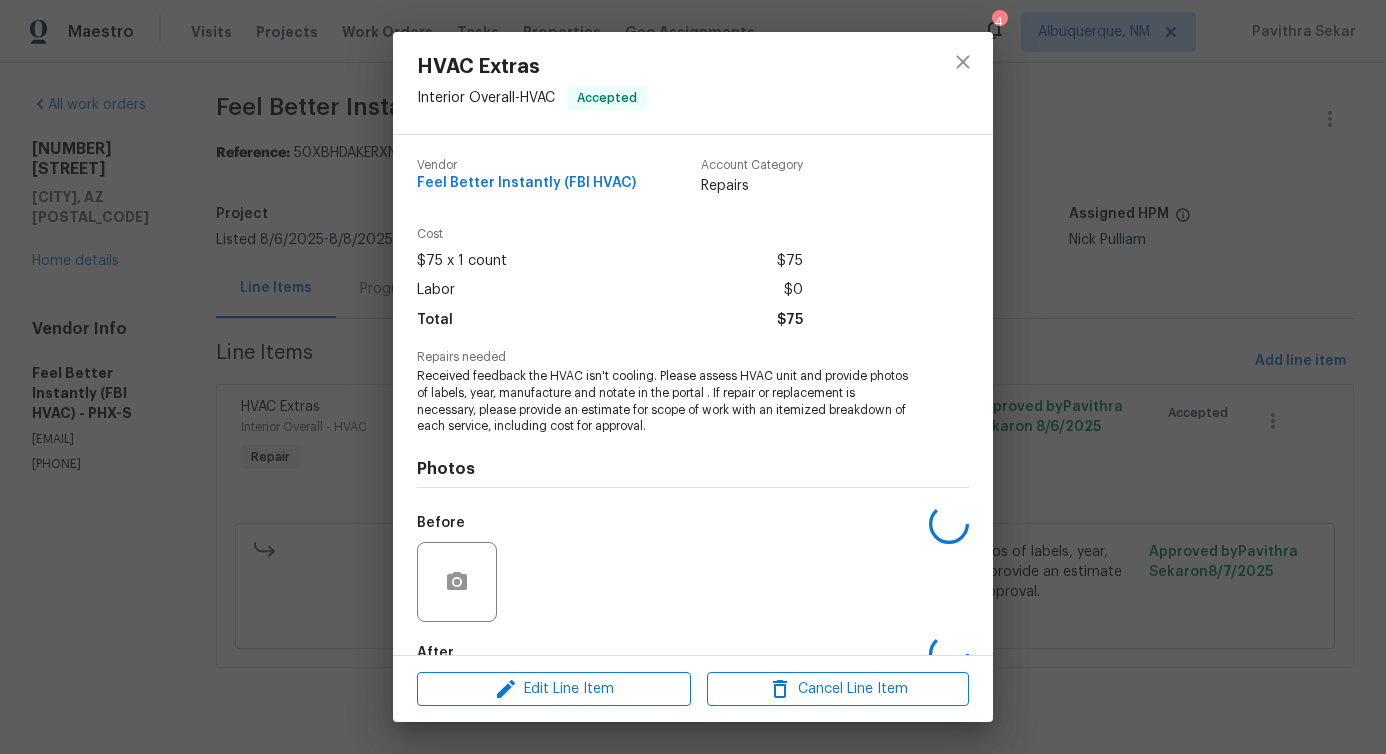 scroll, scrollTop: 117, scrollLeft: 0, axis: vertical 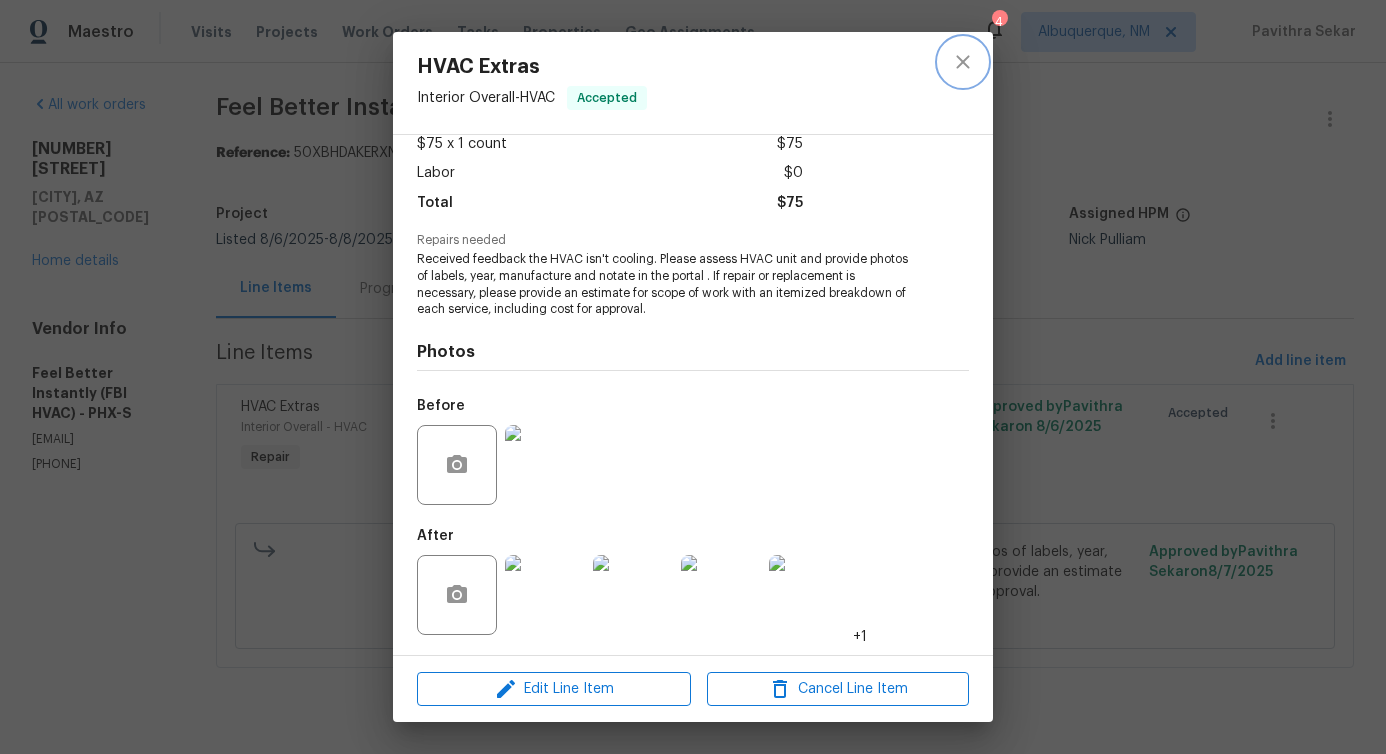 click 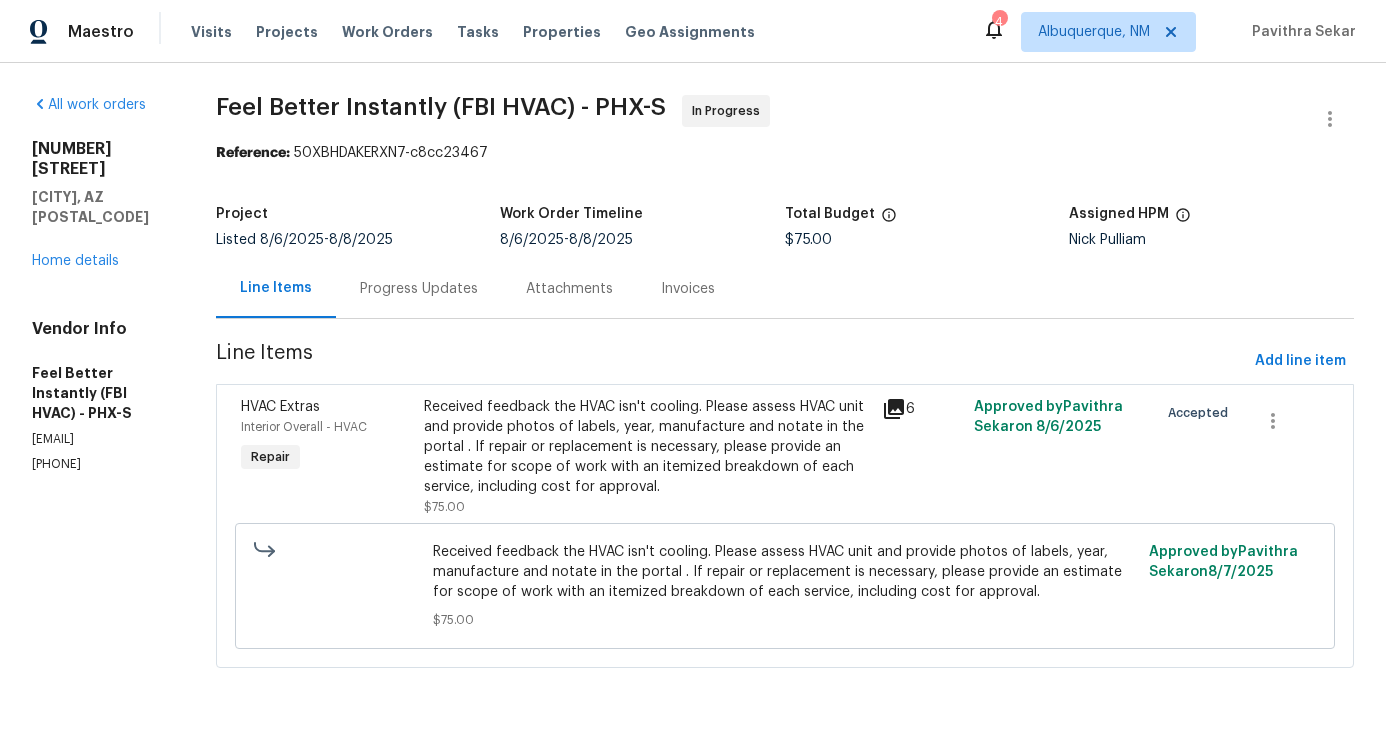 click on "Feel Better Instantly (FBI HVAC) - PHX-S In Progress Reference:   50XBHDAKERXN7-c8cc23467 Project Listed   8/6/2025  -  8/8/2025 Work Order Timeline 8/6/2025  -  8/8/2025 Total Budget $75.00 Assigned HPM [NAME] [LAST] Line Items Progress Updates Attachments Invoices Line Items Add line item HVAC Extras Interior Overall - HVAC Repair Received feedback the HVAC isn't cooling. Please assess HVAC unit and provide photos of labels, year, manufacture and notate in the portal . If repair or replacement is necessary, please provide an estimate for scope of work with an itemized breakdown of each service, including cost for approval. $75.00   6 Approved by  [NAME] [LAST]  on   8/6/2025 Accepted Received feedback the HVAC isn't cooling. Please assess HVAC unit and provide photos of labels, year, manufacture and notate in the portal . If repair or replacement is necessary, please provide an estimate for scope of work with an itemized breakdown of each service, including cost for approval. $75.00 Approved by   on" at bounding box center (785, 393) 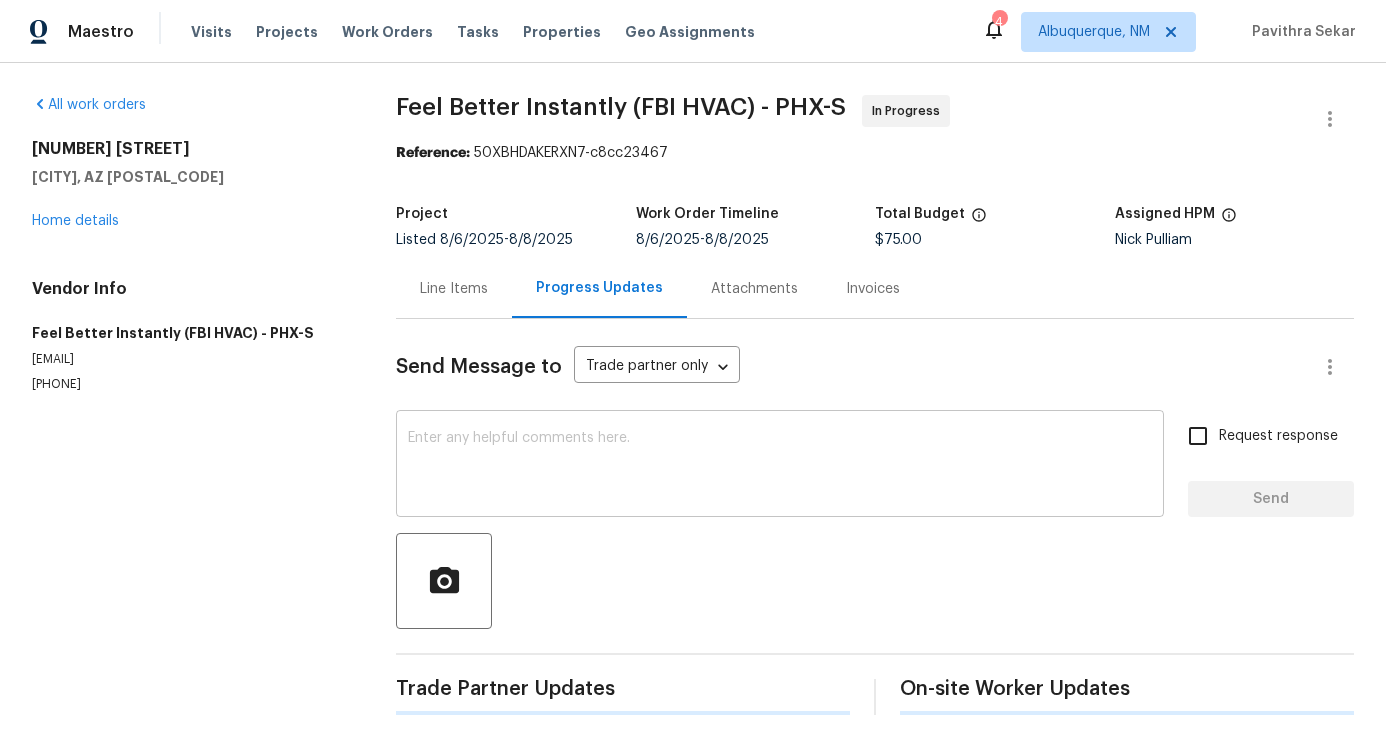 click at bounding box center (780, 466) 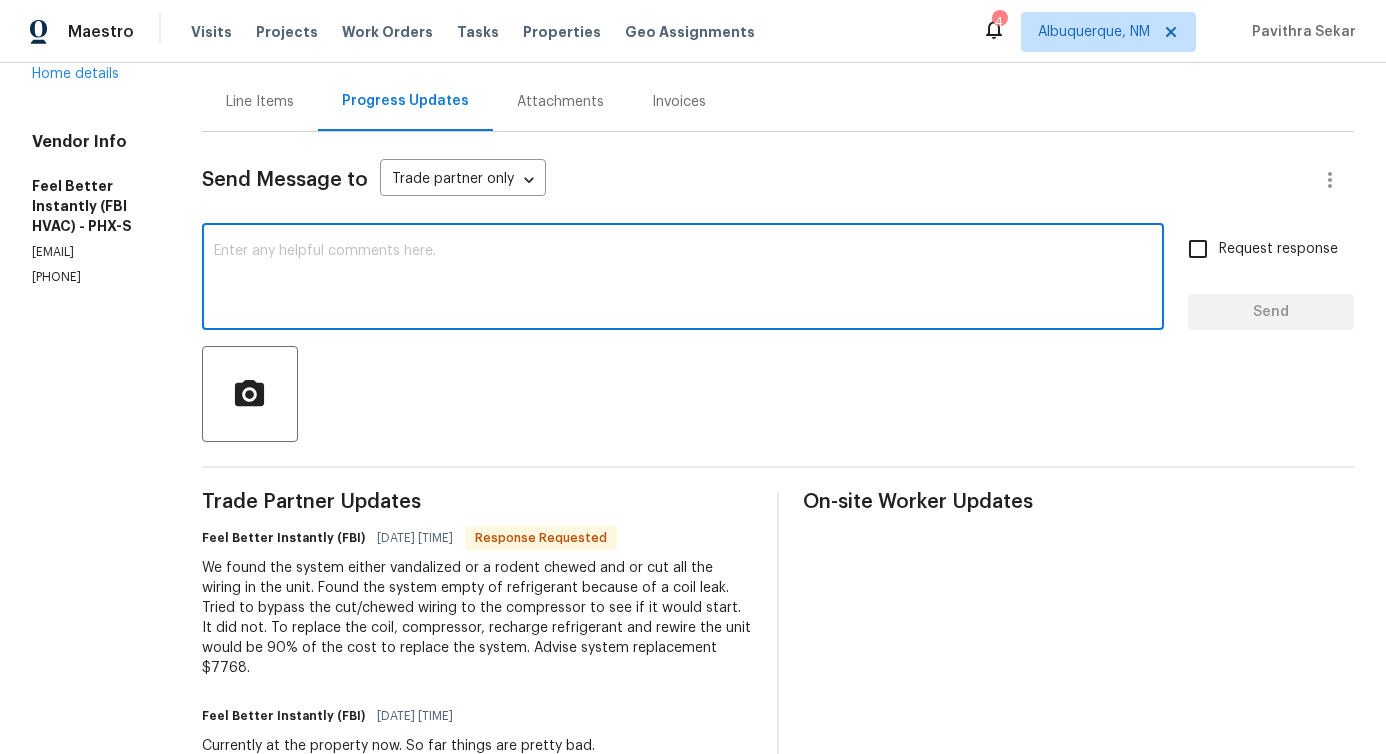 scroll, scrollTop: 0, scrollLeft: 0, axis: both 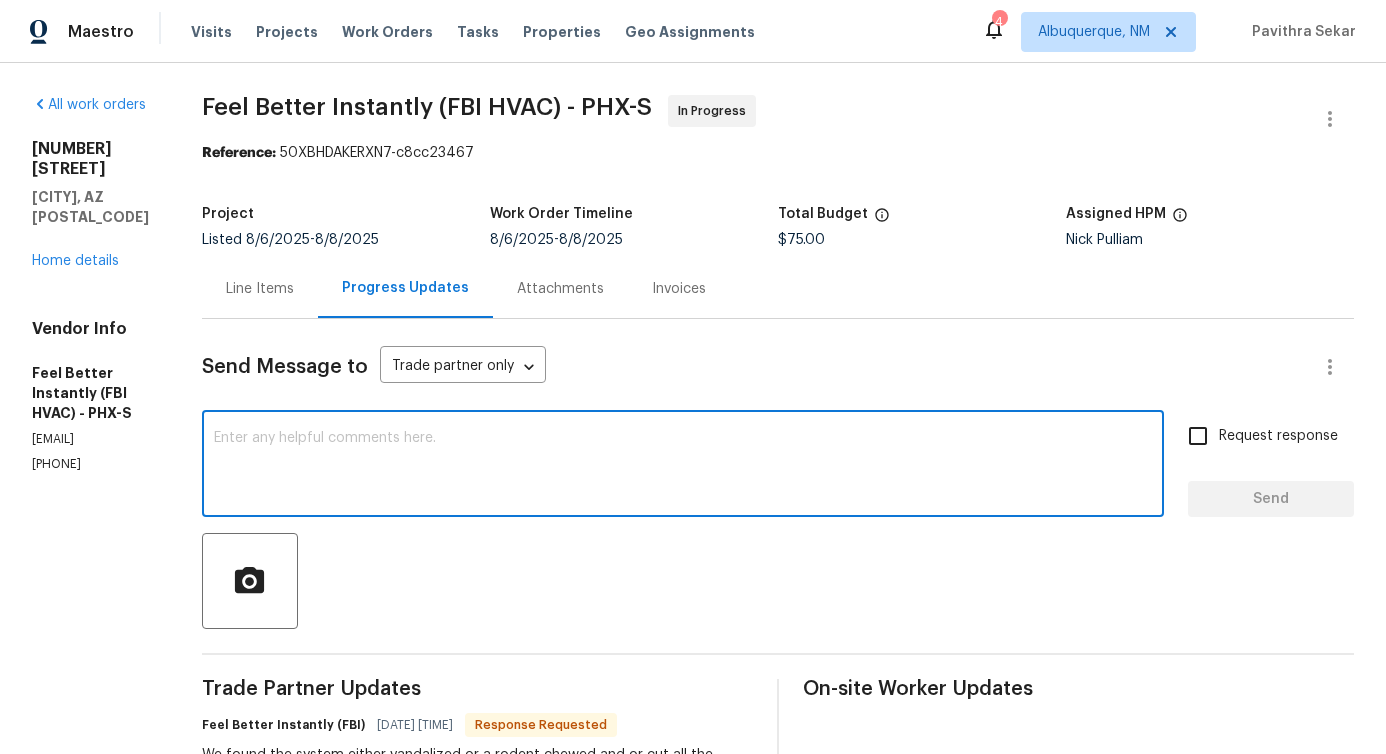 click on "x ​" at bounding box center [683, 466] 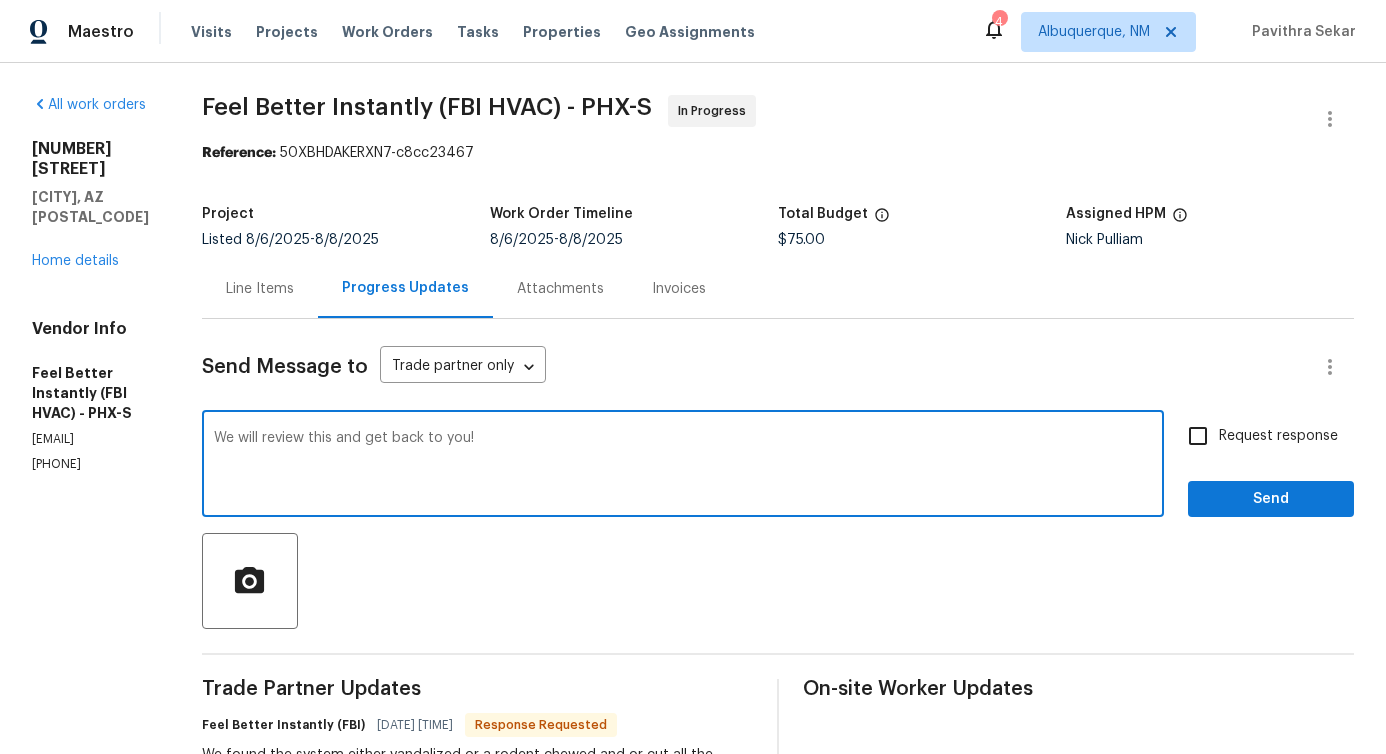 type on "We will review this and get back to you!" 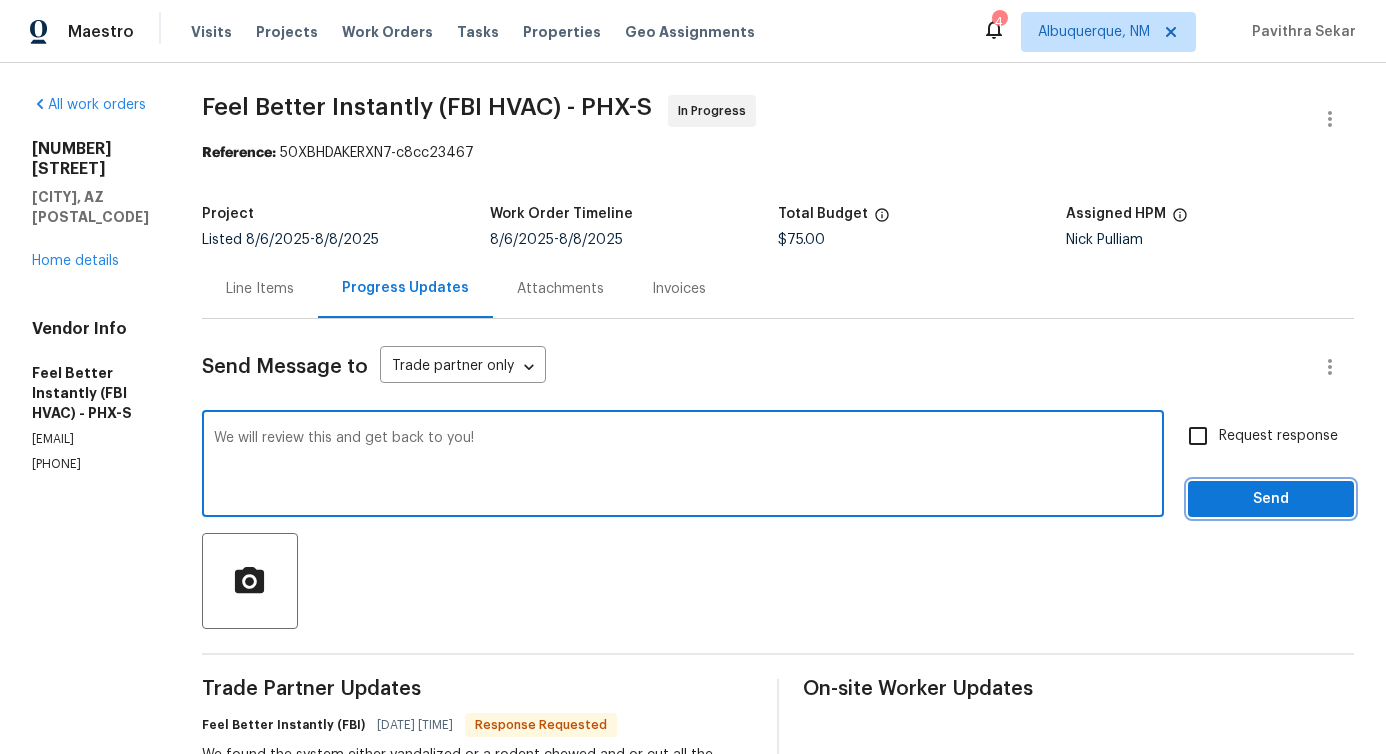 click on "Send" at bounding box center [1271, 499] 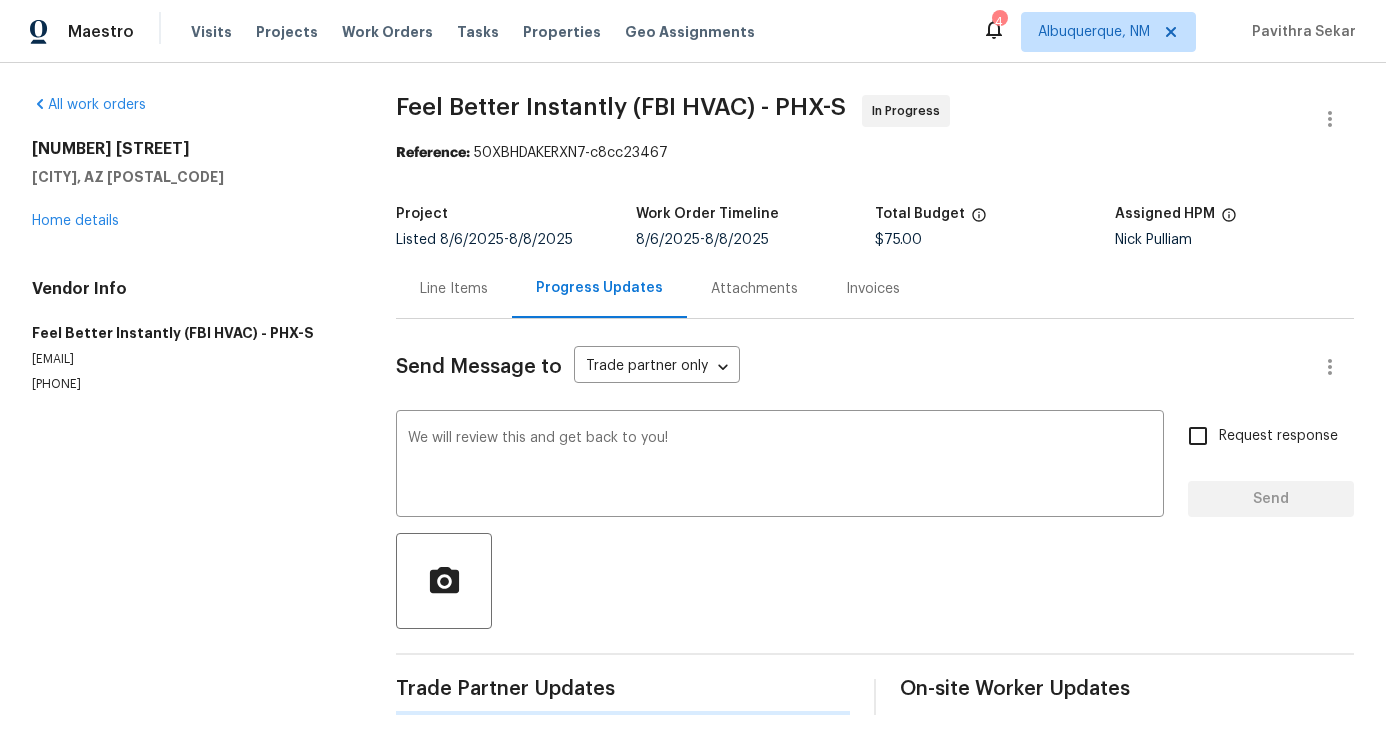type 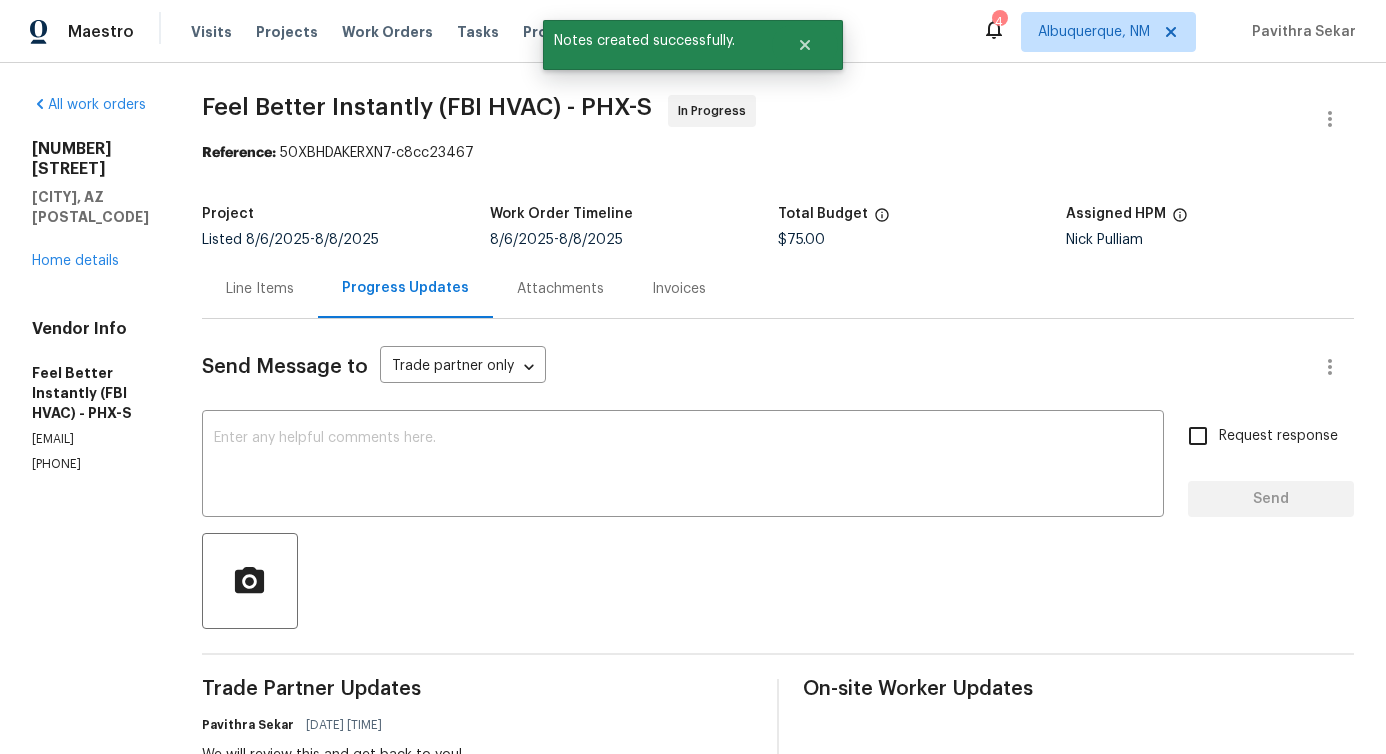 click on "Line Items" at bounding box center [260, 288] 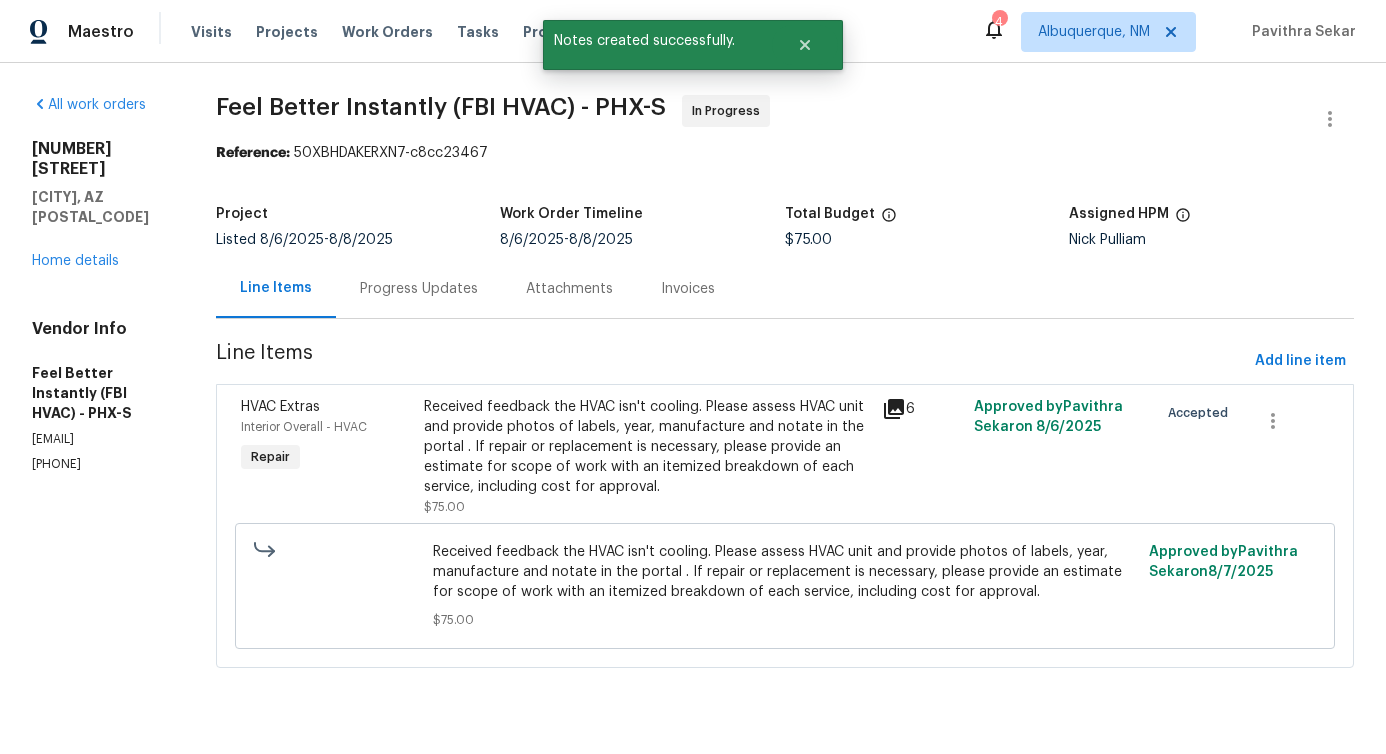 click on "Received feedback the HVAC isn't cooling. Please assess HVAC unit and provide photos of labels, year, manufacture and notate in the portal . If repair or replacement is necessary, please provide an estimate for scope of work with an itemized breakdown of each service, including cost for approval." at bounding box center (647, 447) 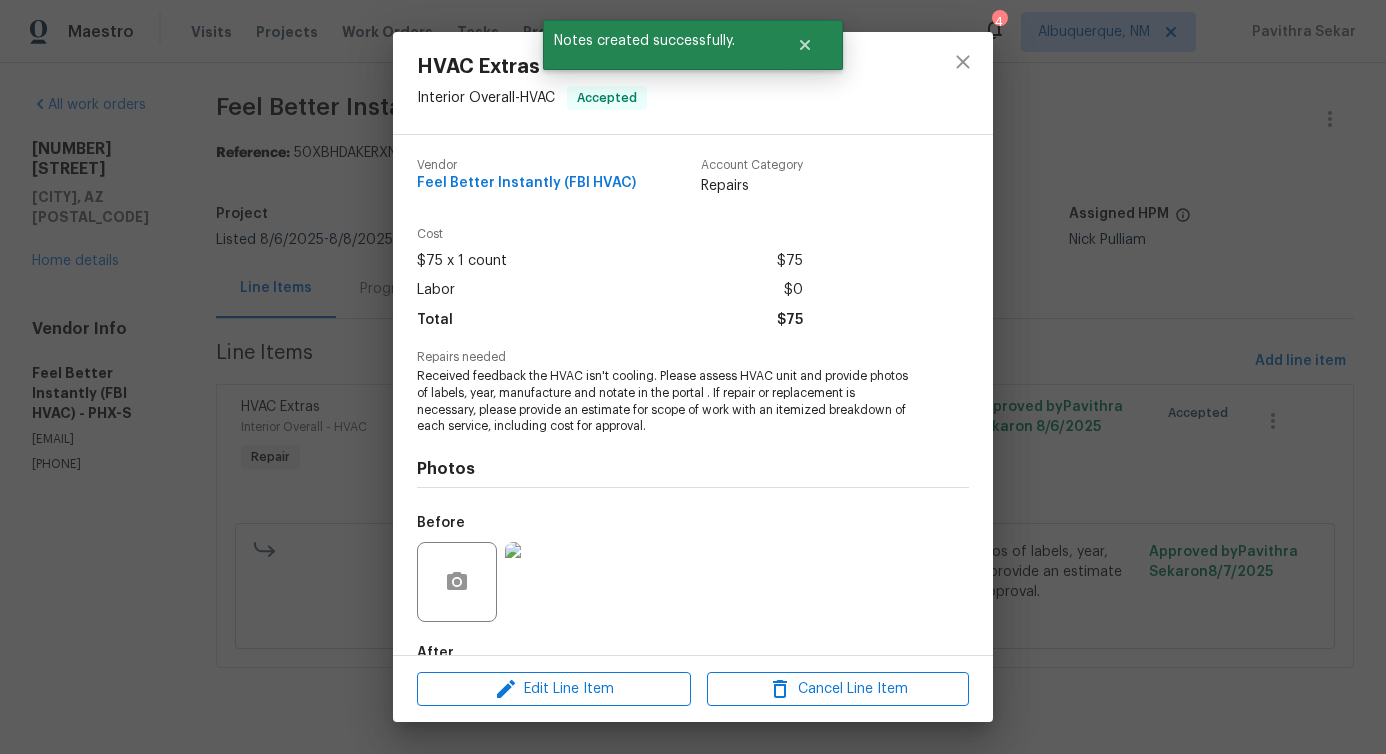 scroll, scrollTop: 117, scrollLeft: 0, axis: vertical 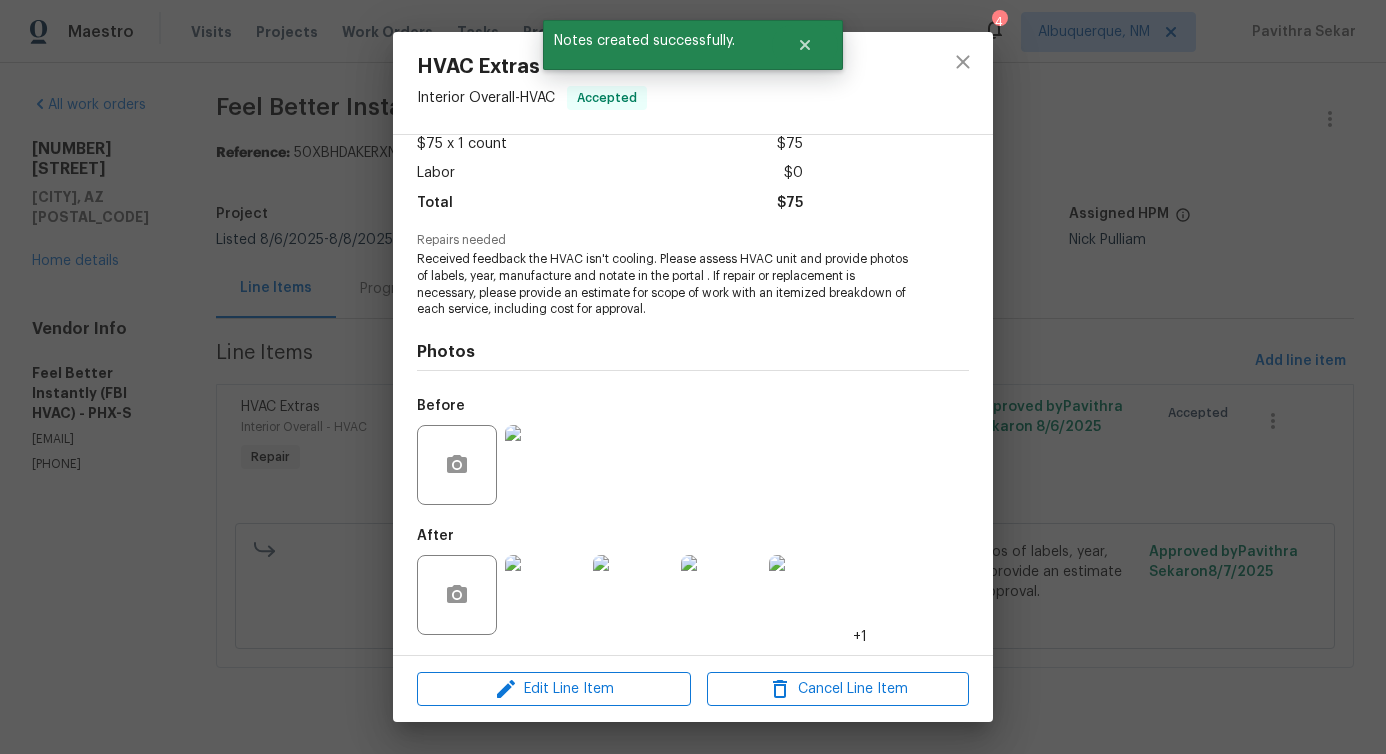 click at bounding box center [545, 595] 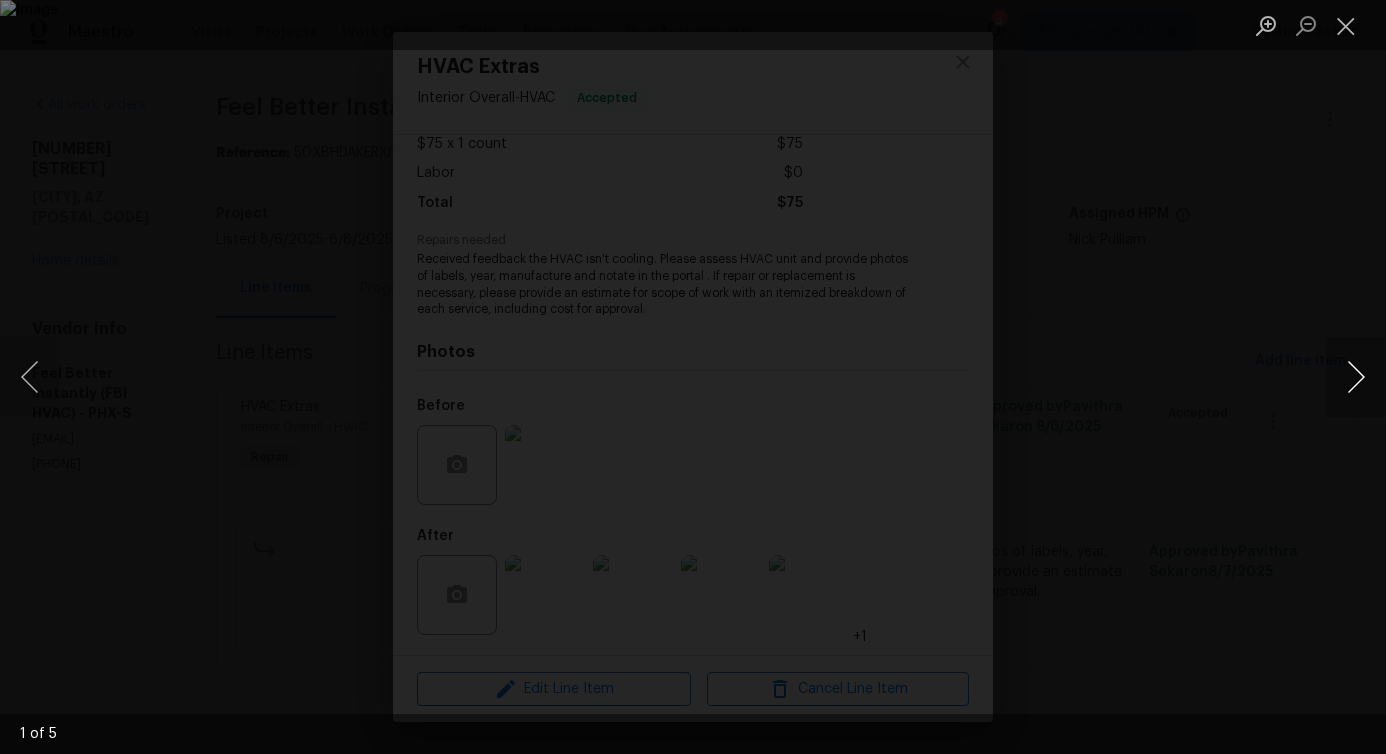 click at bounding box center [1356, 377] 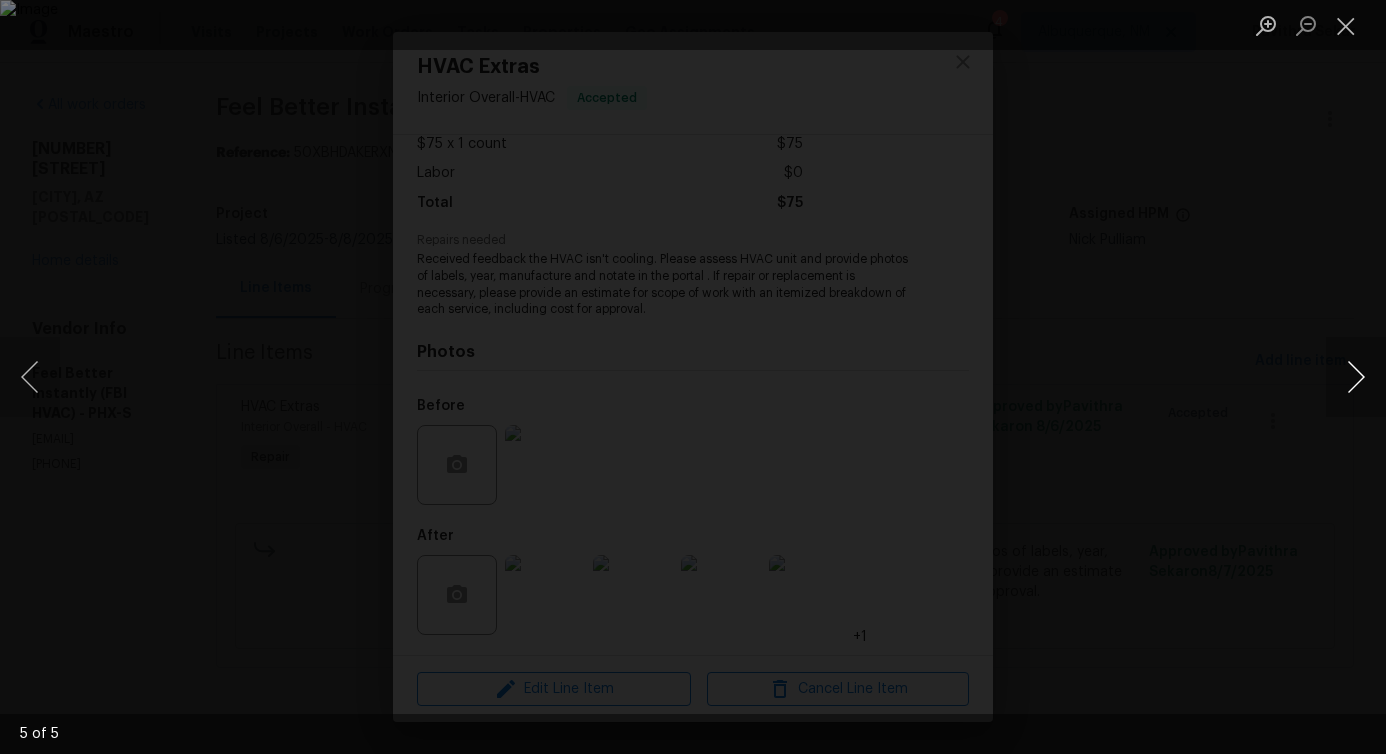 click at bounding box center [1356, 377] 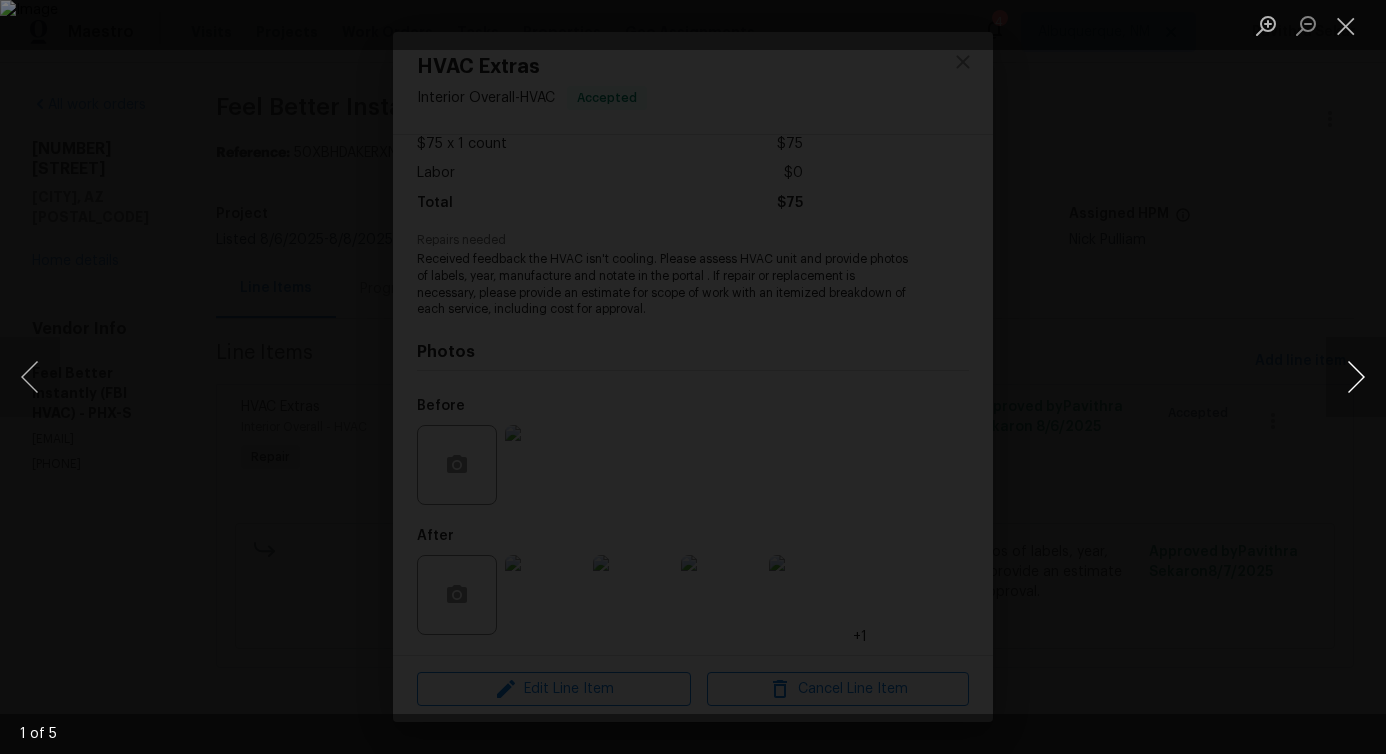 click at bounding box center (1356, 377) 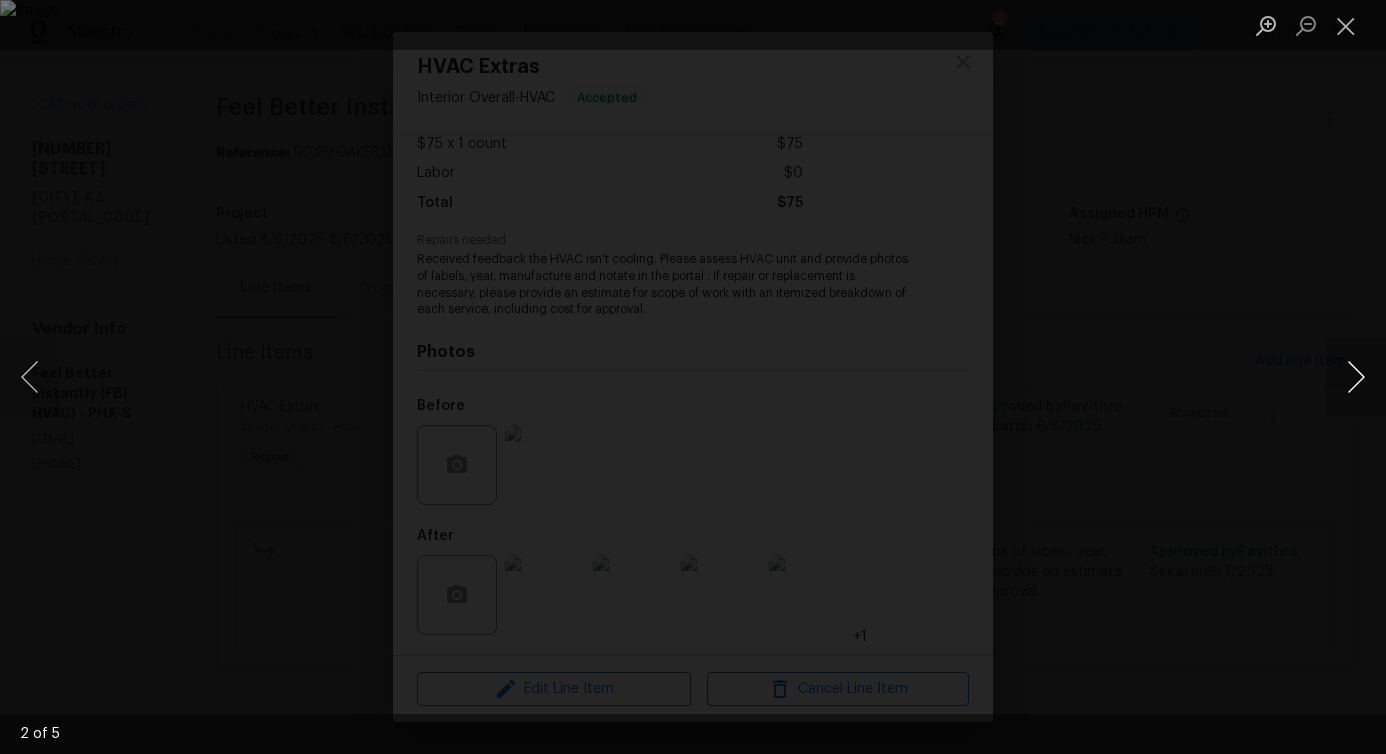 click at bounding box center [1356, 377] 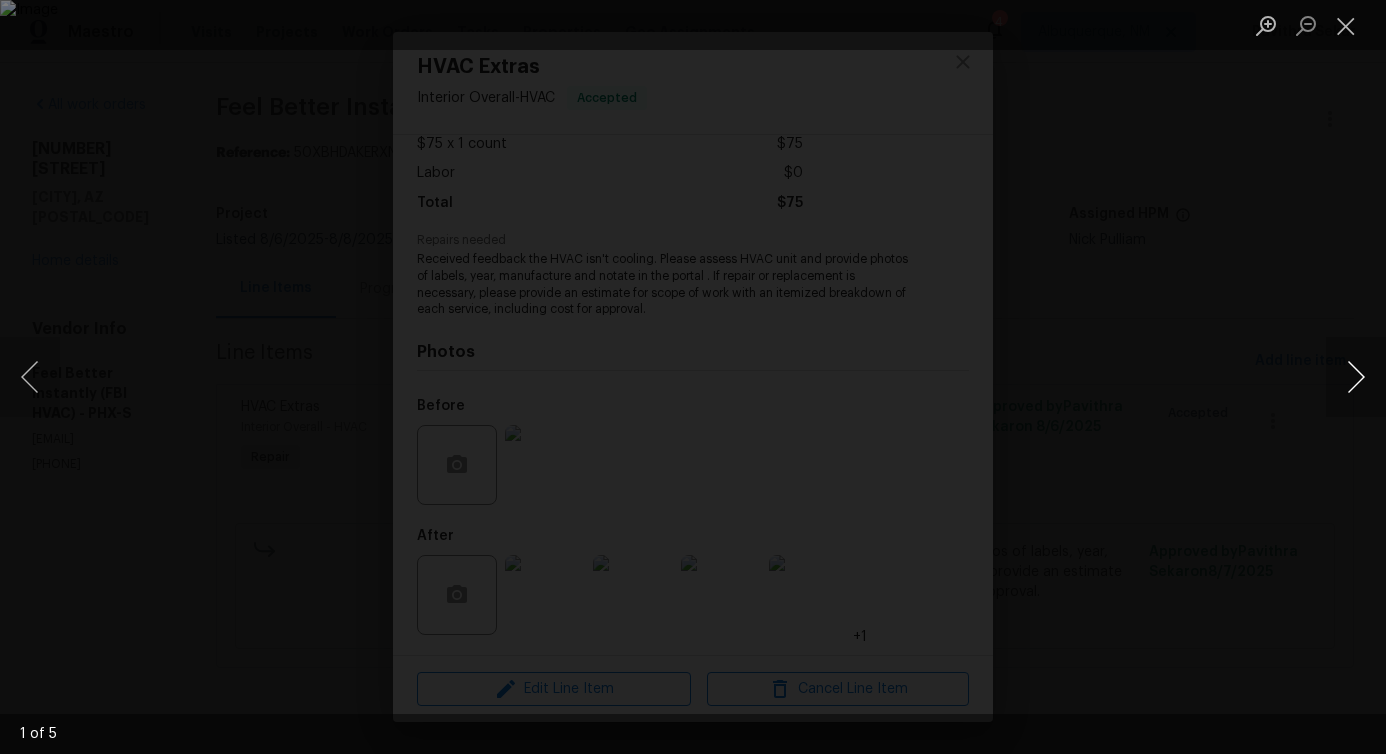 click at bounding box center [1356, 377] 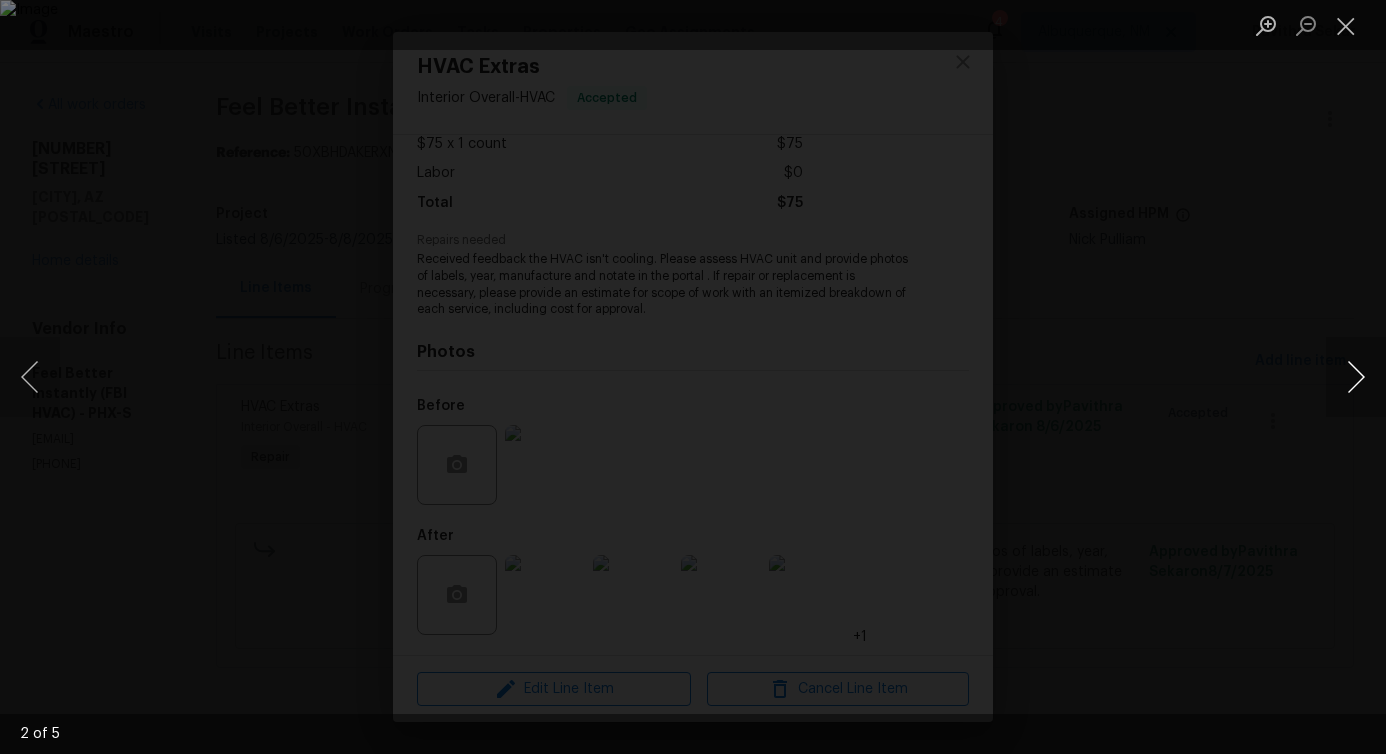 click at bounding box center [1356, 377] 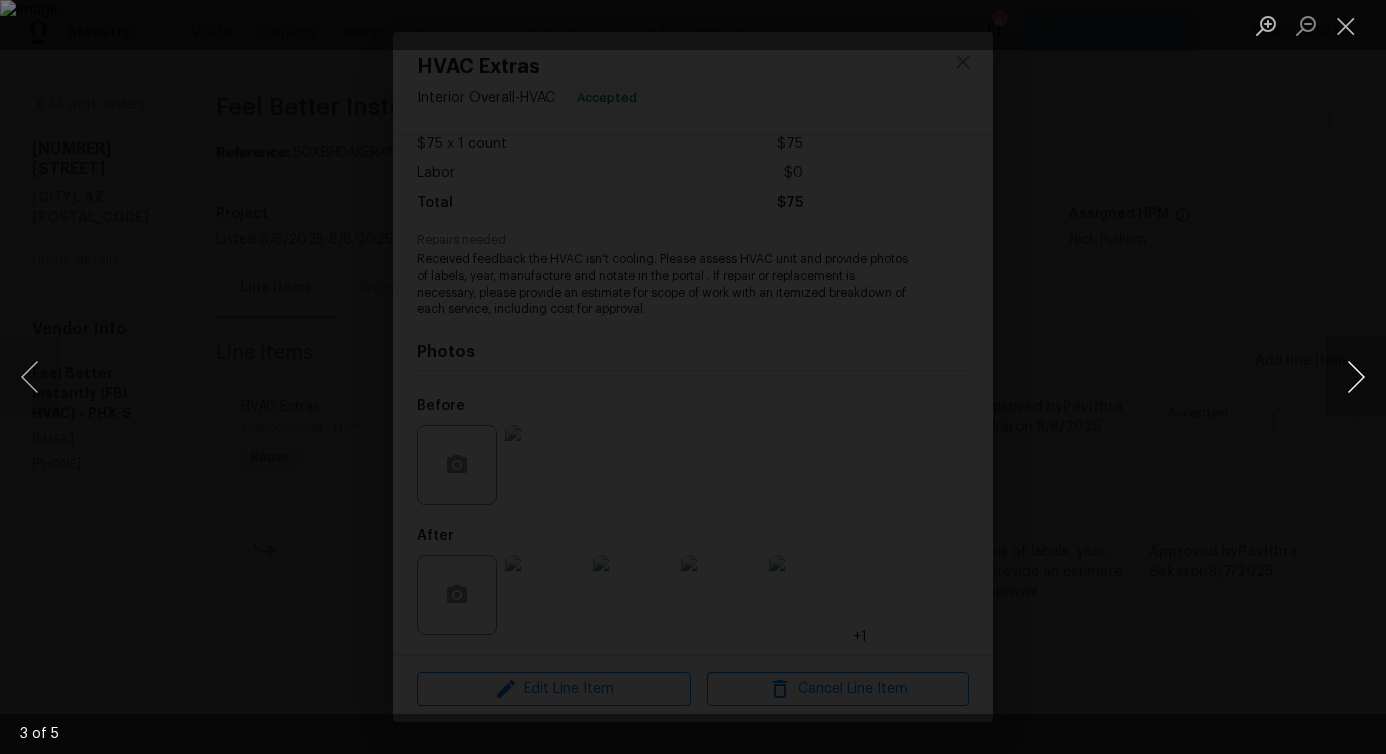 click at bounding box center [1356, 377] 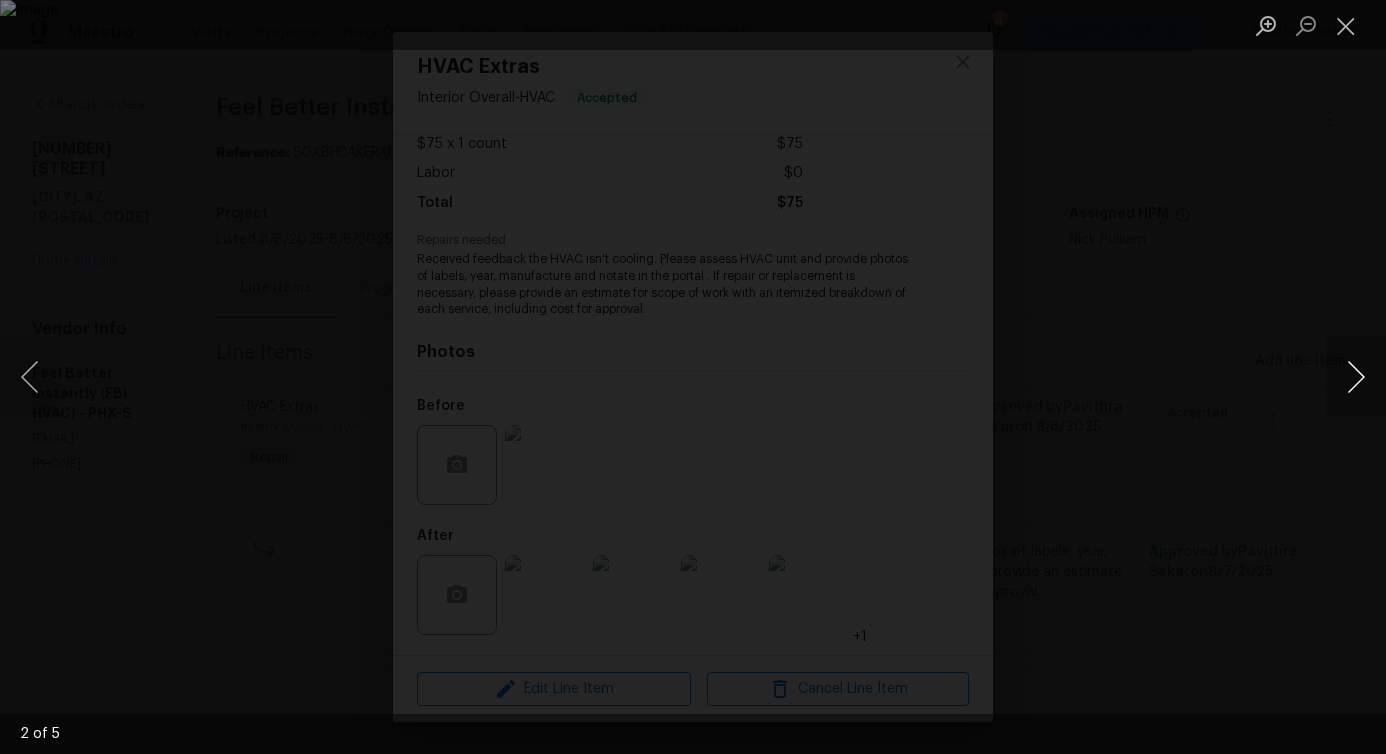 click at bounding box center [1356, 377] 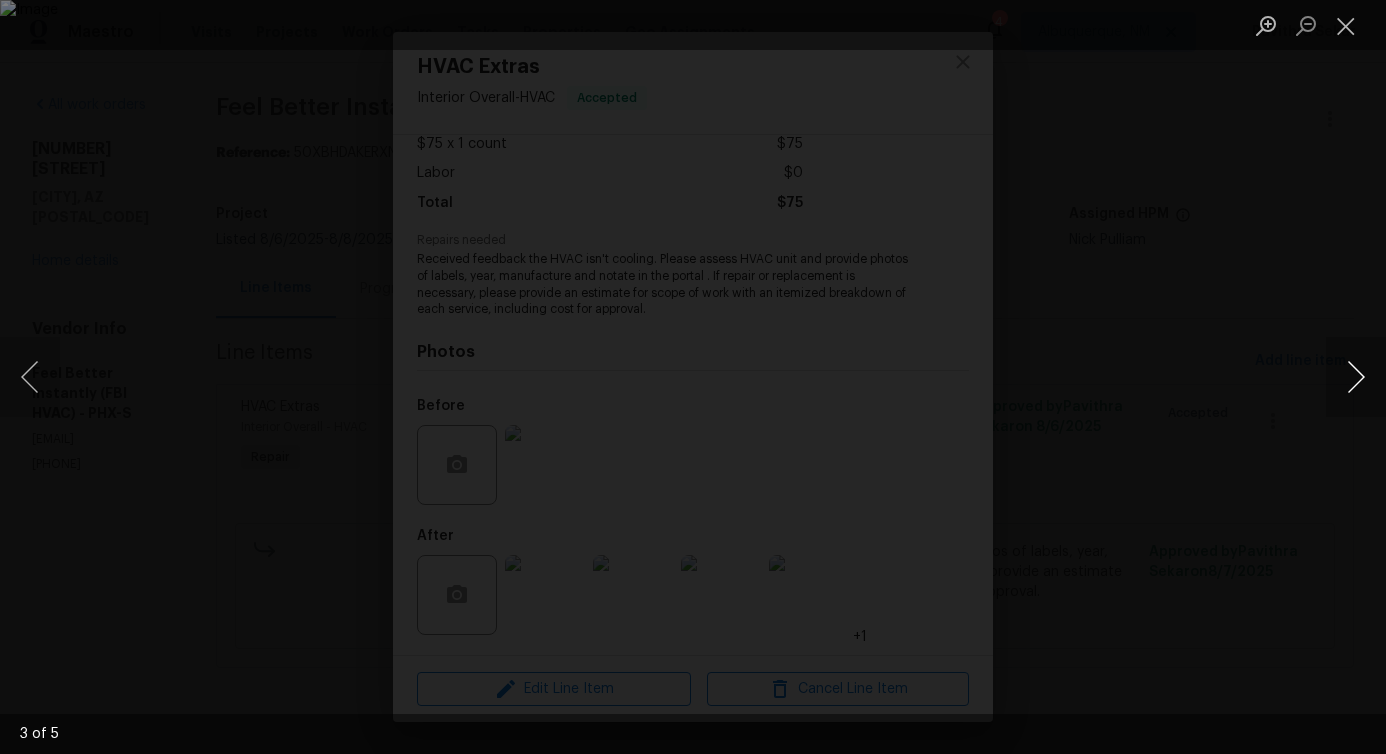click at bounding box center (1356, 377) 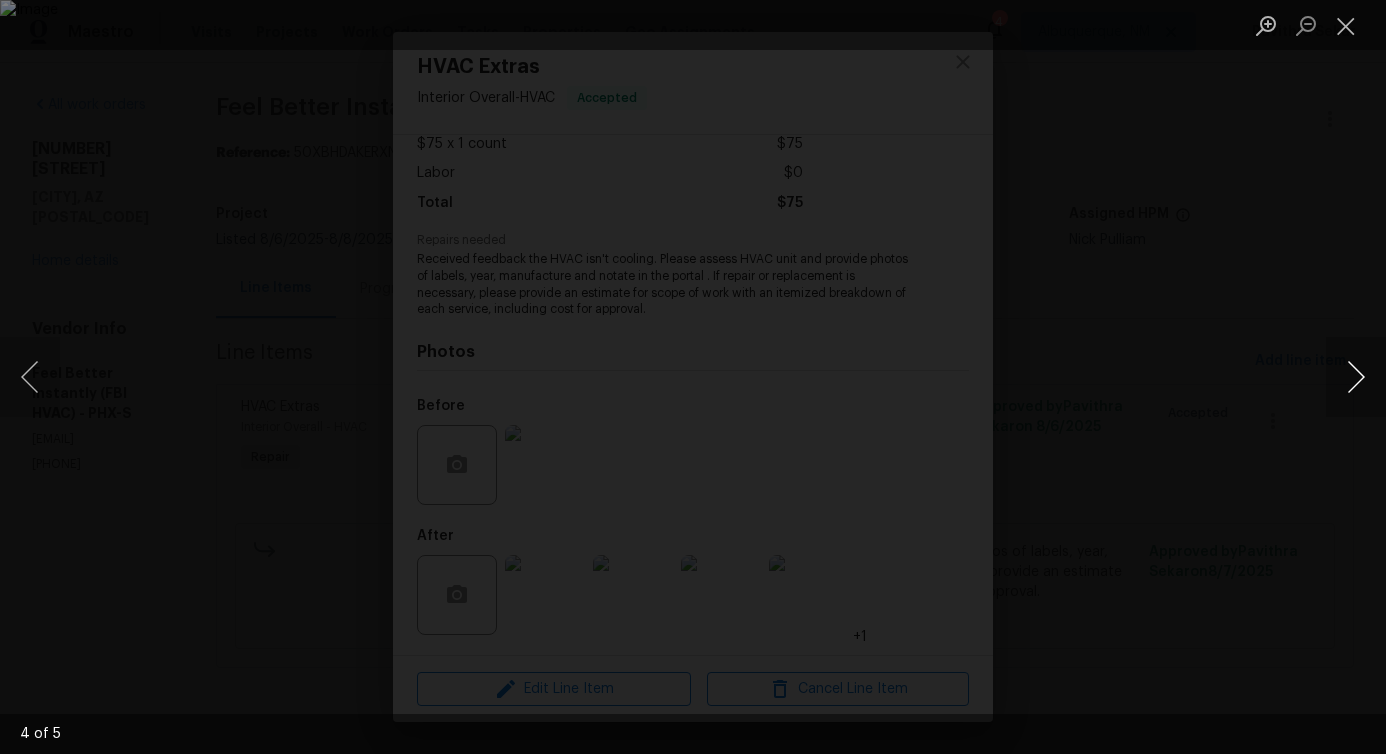 click at bounding box center (1356, 377) 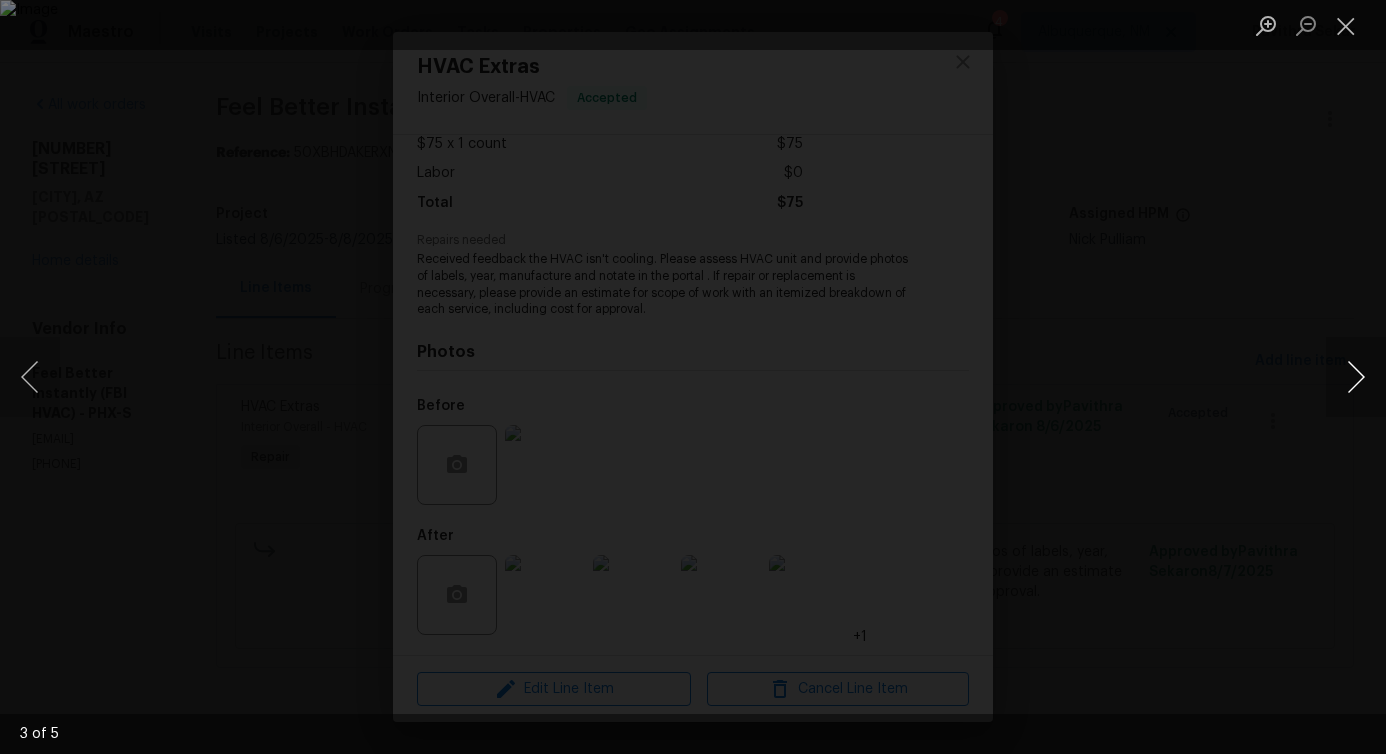 click at bounding box center [1356, 377] 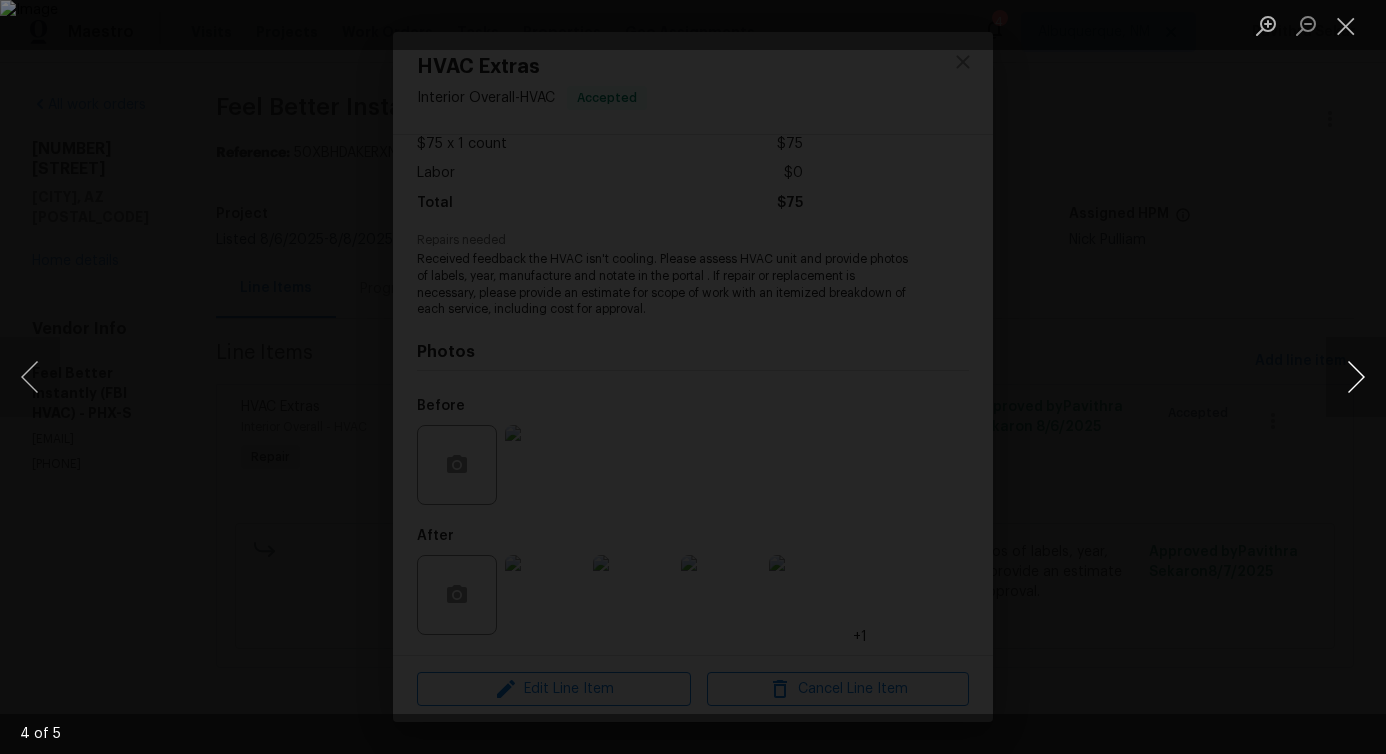 click at bounding box center [1356, 377] 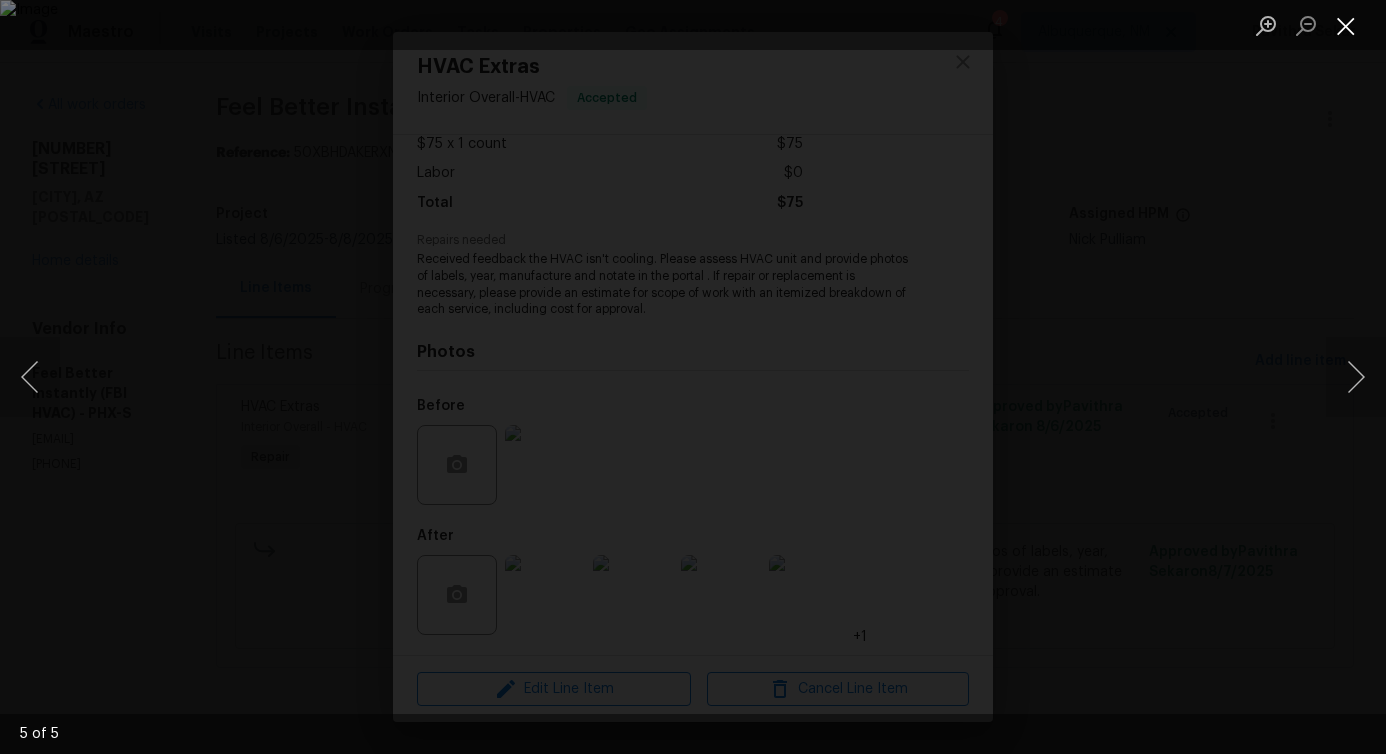 click at bounding box center [1346, 25] 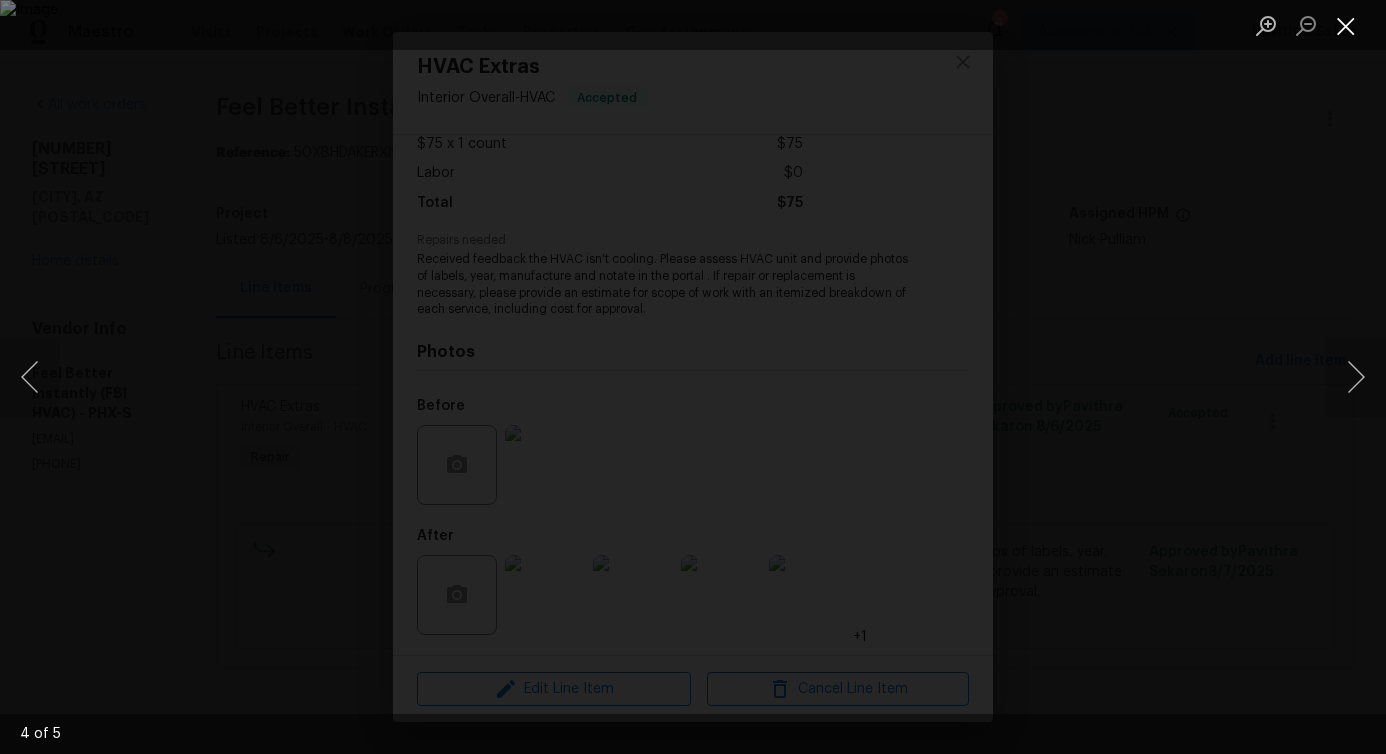click at bounding box center [1346, 25] 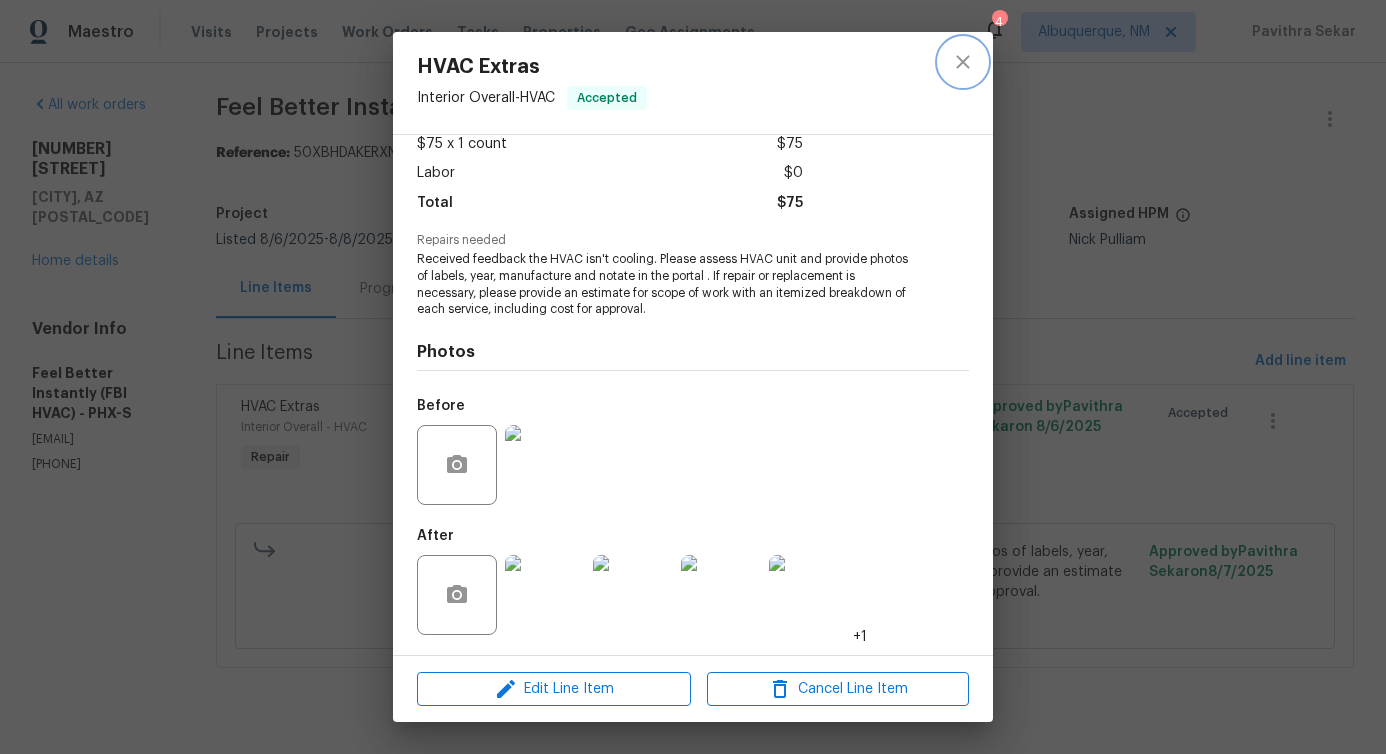 click 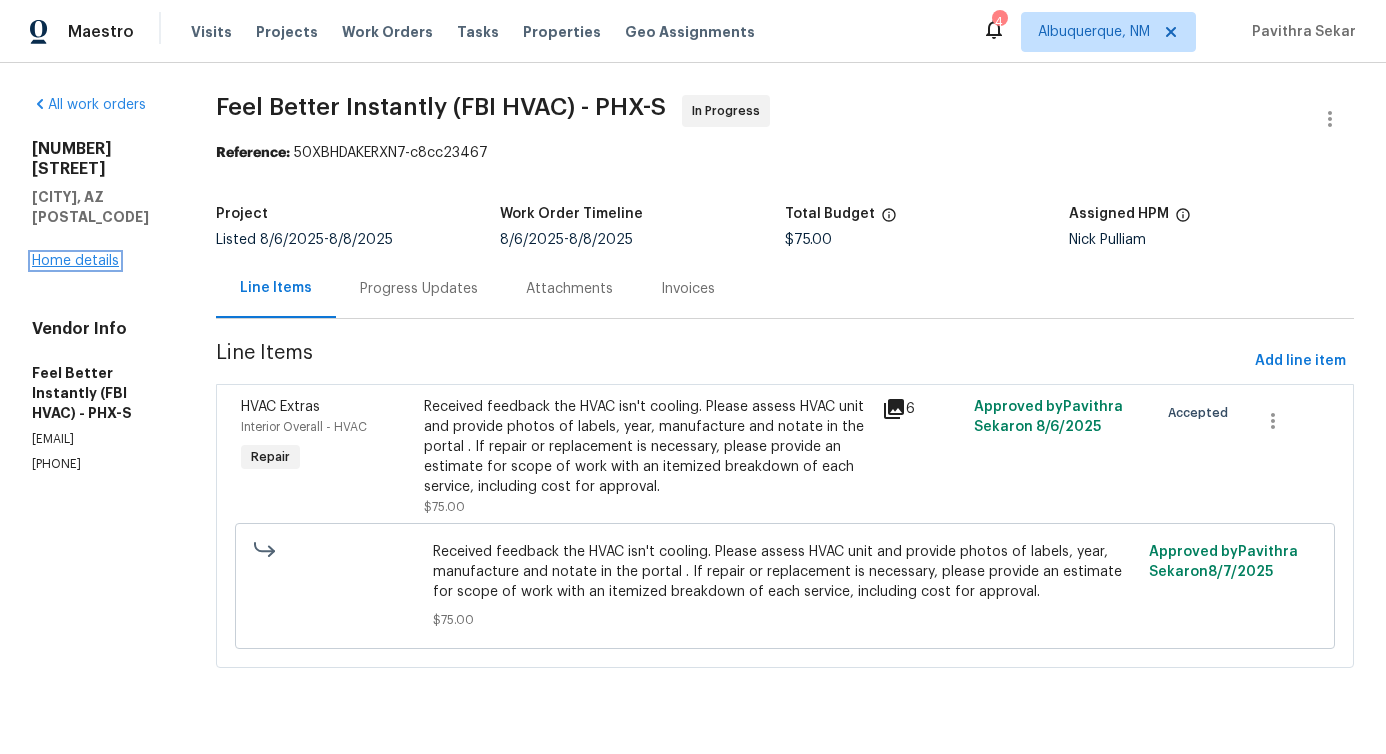 click on "Home details" at bounding box center (75, 261) 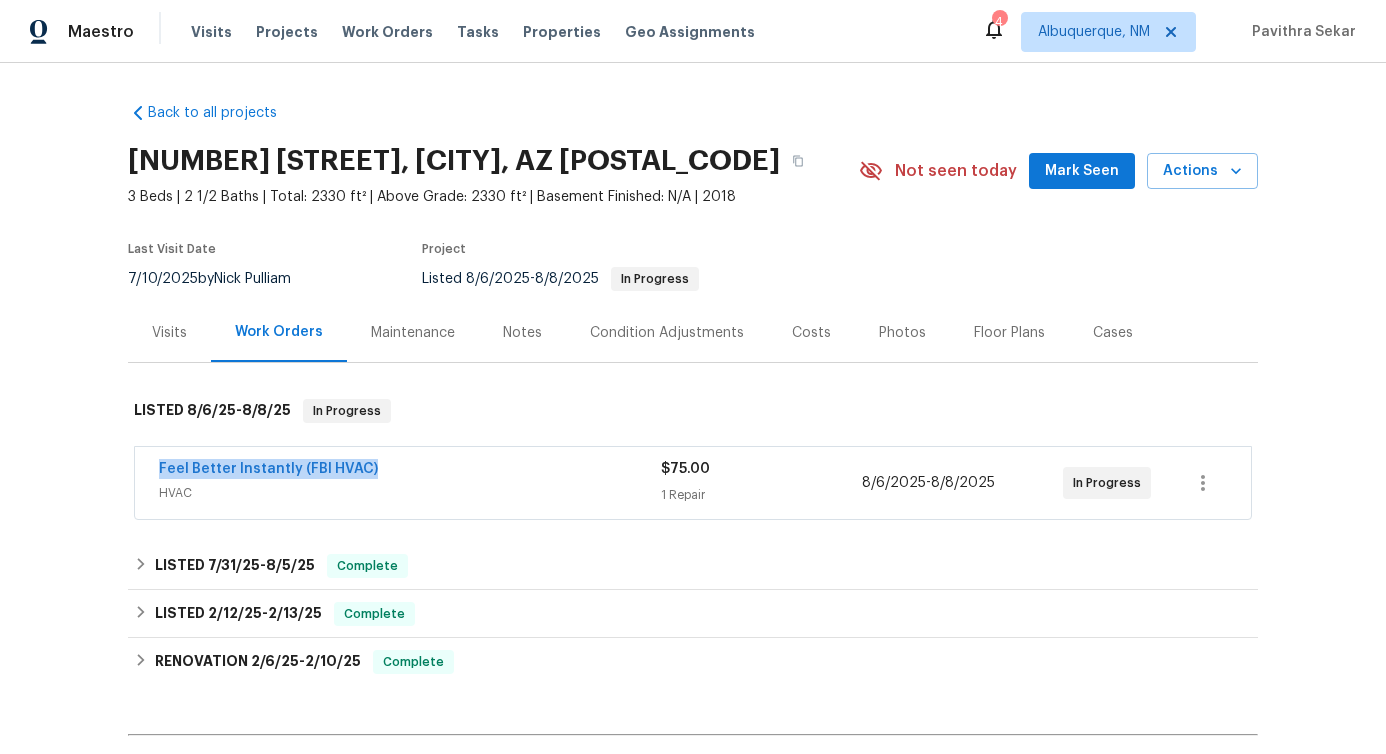 drag, startPoint x: 147, startPoint y: 473, endPoint x: 465, endPoint y: 470, distance: 318.01416 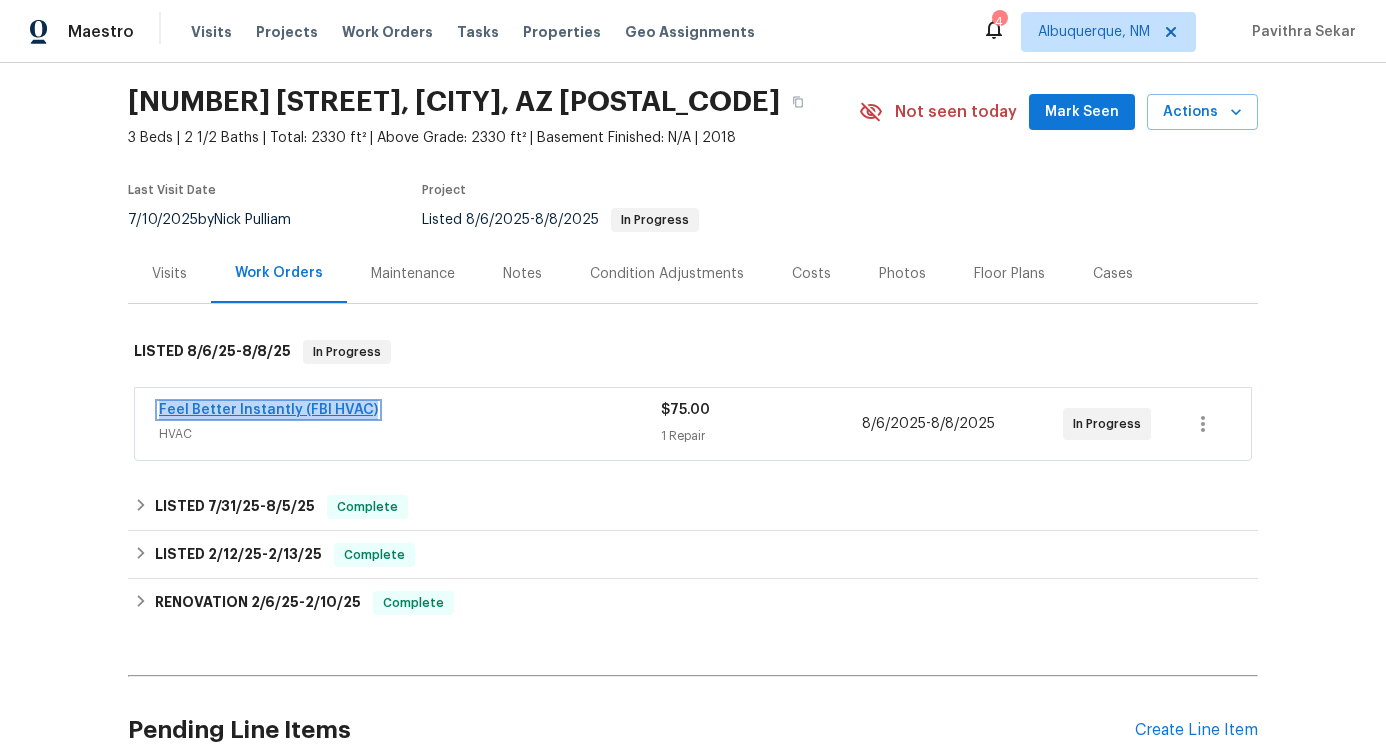 click on "Feel Better Instantly (FBI HVAC)" at bounding box center [268, 410] 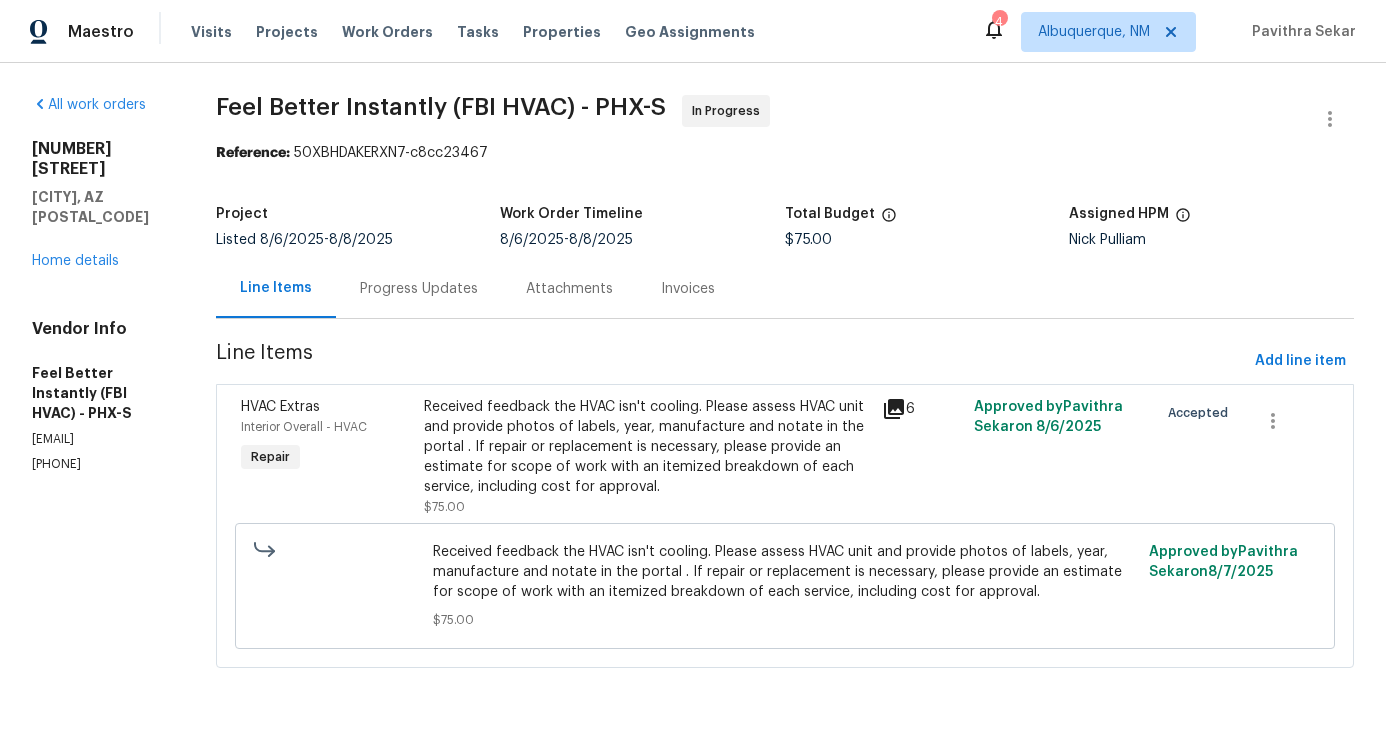 click on "Progress Updates" at bounding box center (419, 288) 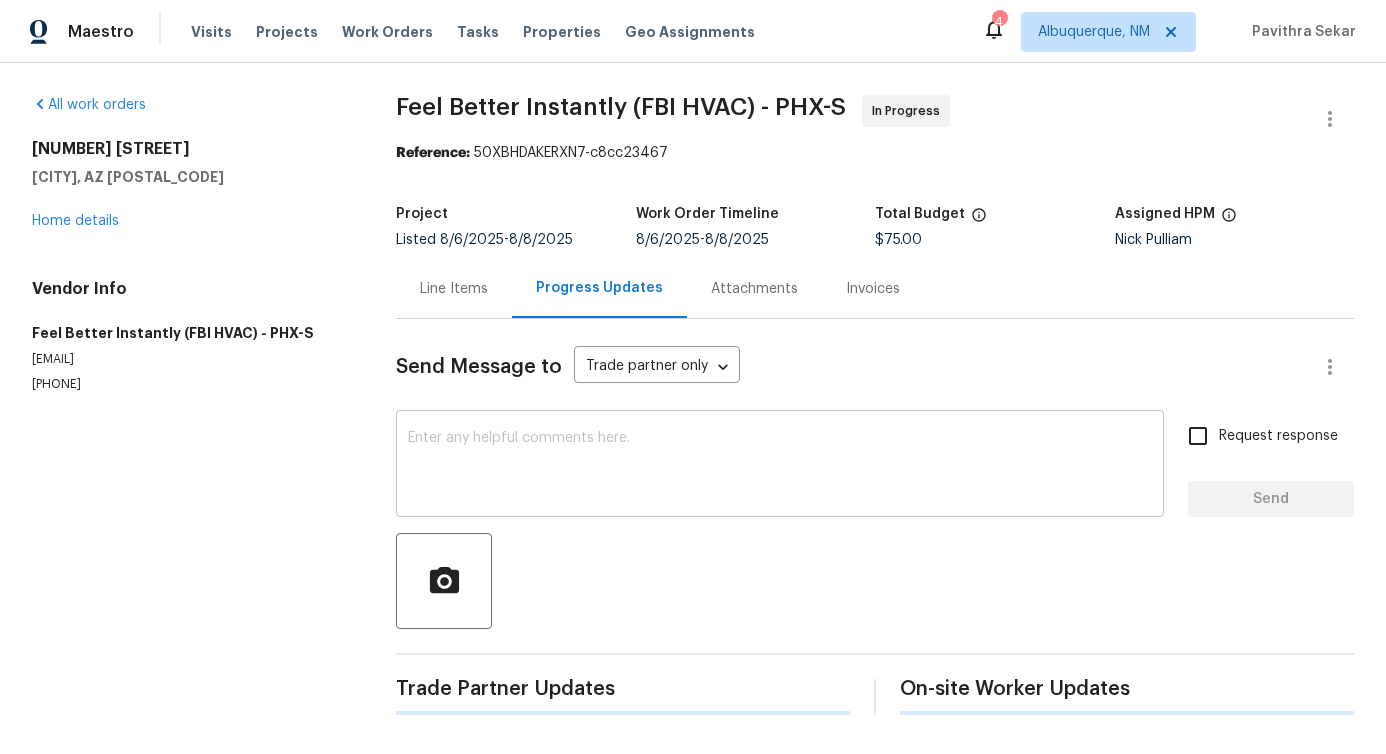 click at bounding box center [780, 466] 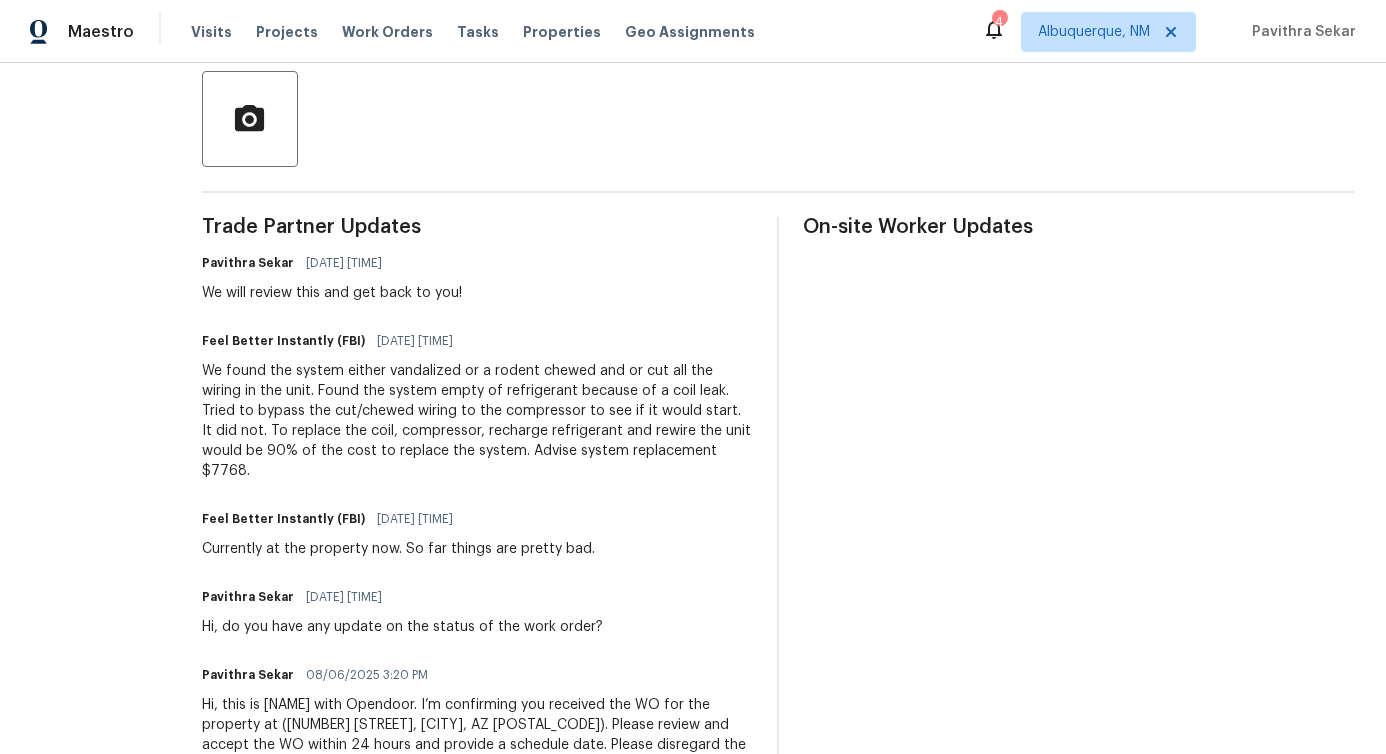 scroll, scrollTop: 510, scrollLeft: 0, axis: vertical 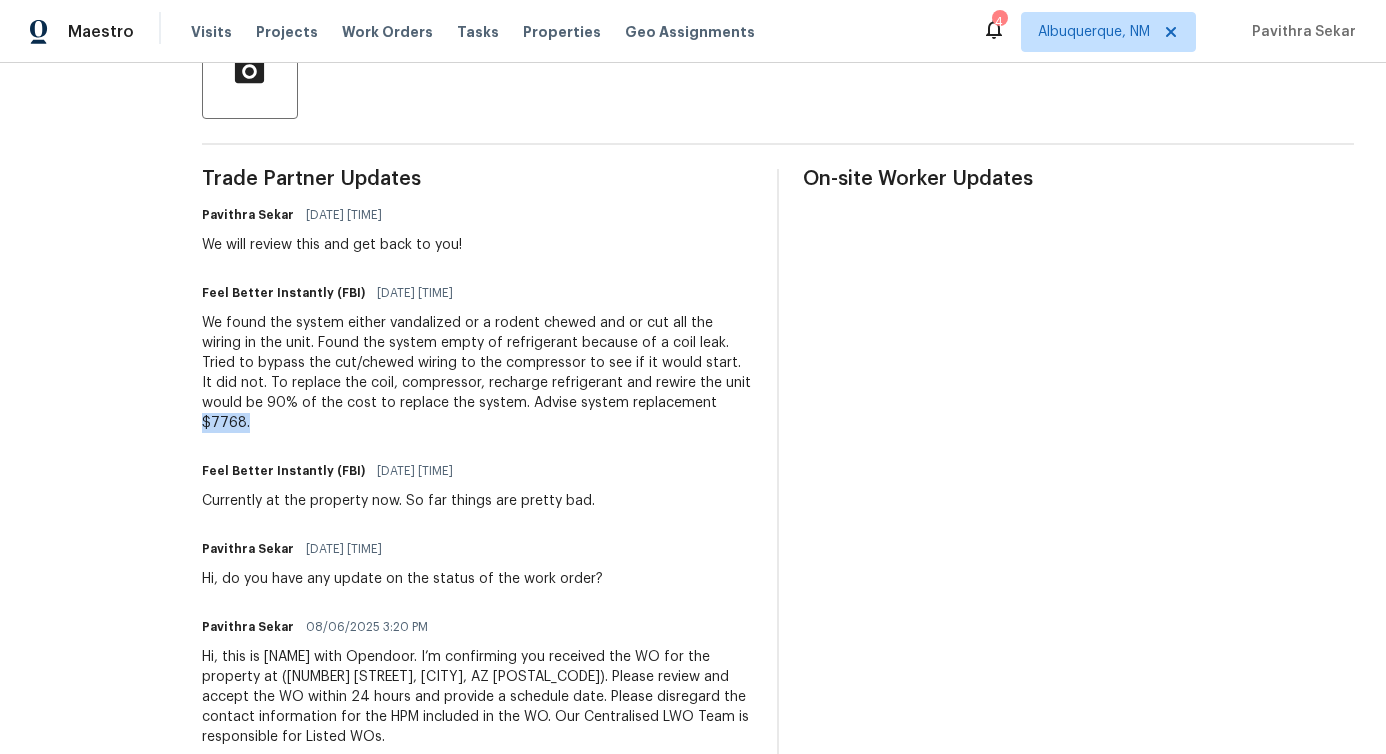 drag, startPoint x: 220, startPoint y: 422, endPoint x: 342, endPoint y: 437, distance: 122.91867 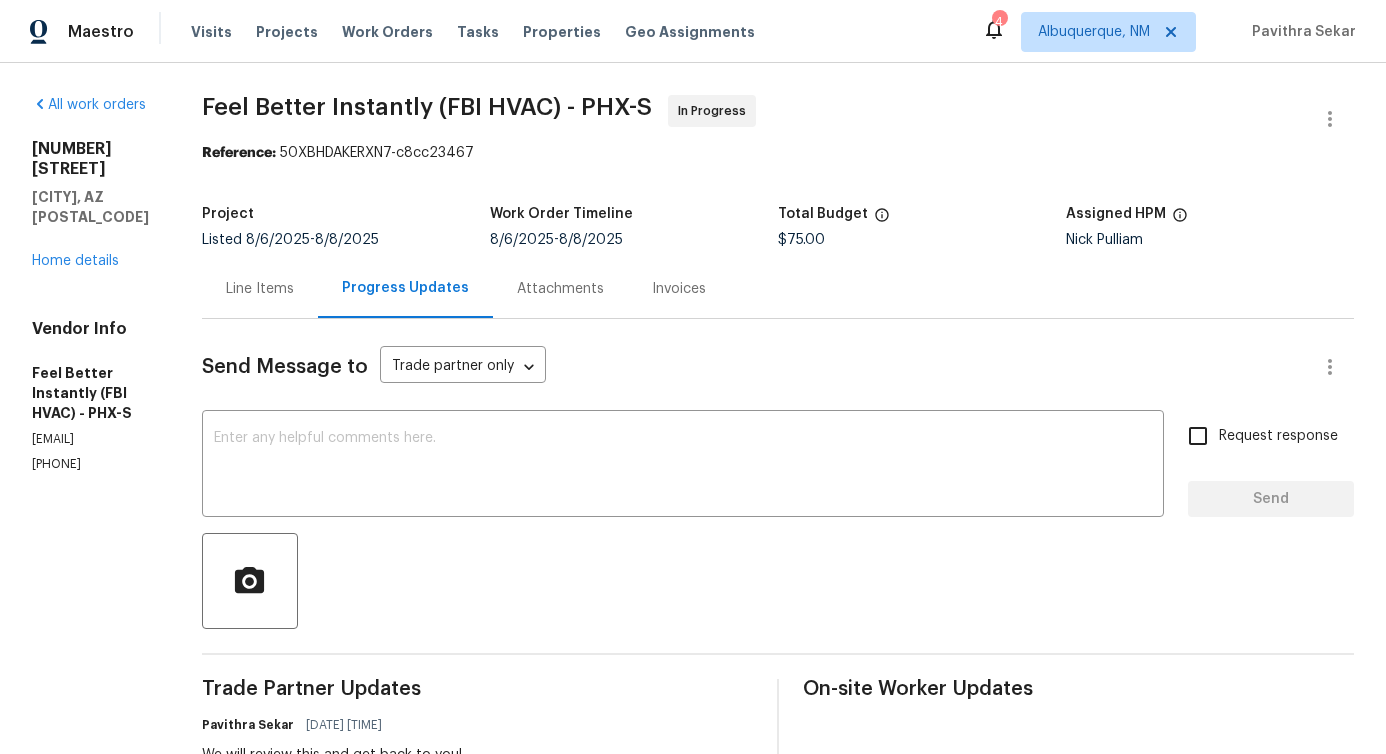 click on "$75.00" at bounding box center [801, 240] 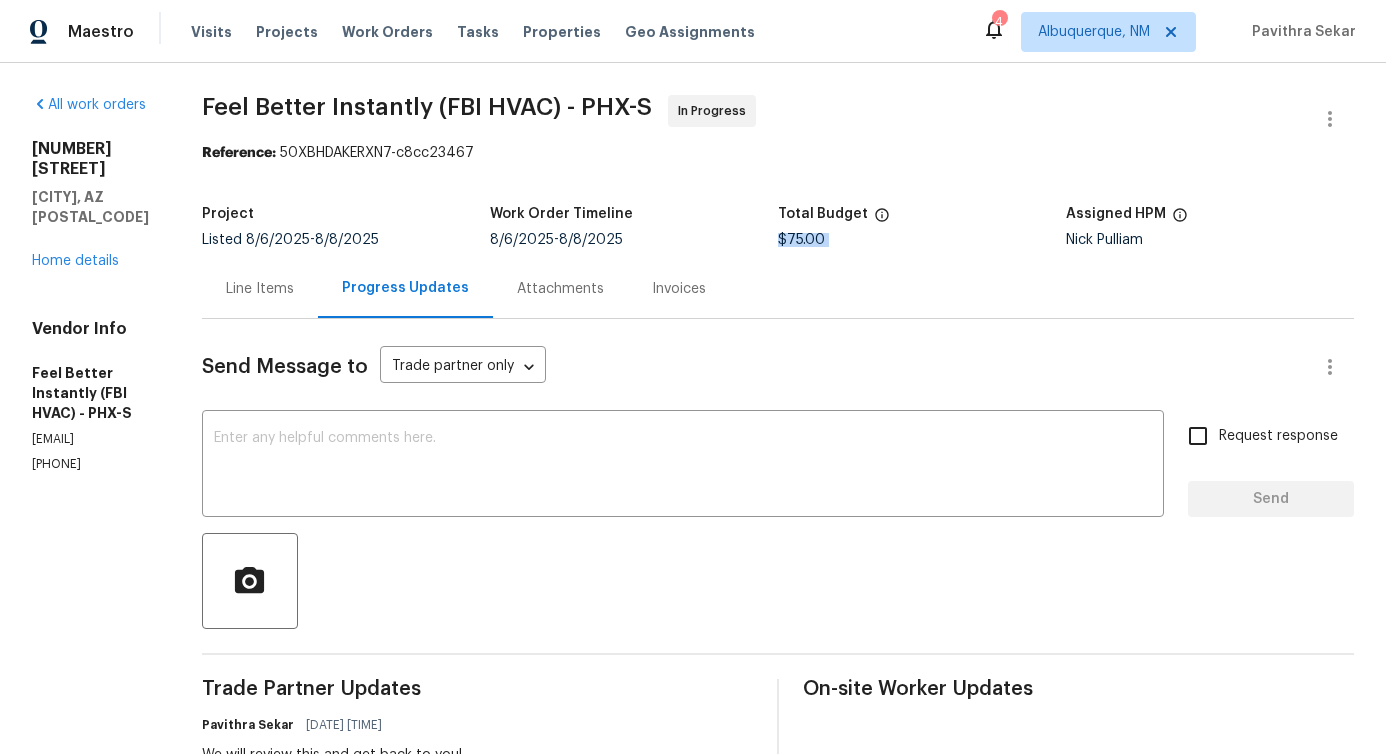 click on "$75.00" at bounding box center (801, 240) 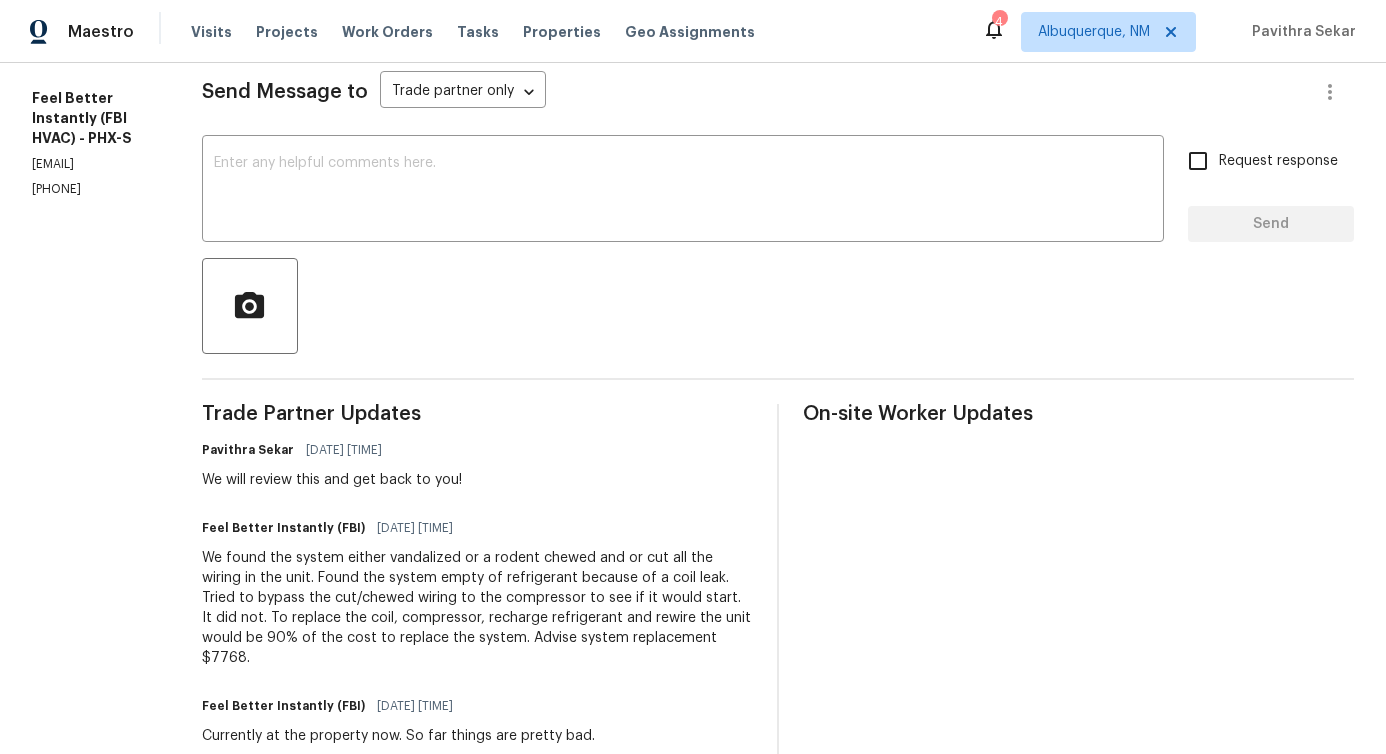 scroll, scrollTop: 307, scrollLeft: 0, axis: vertical 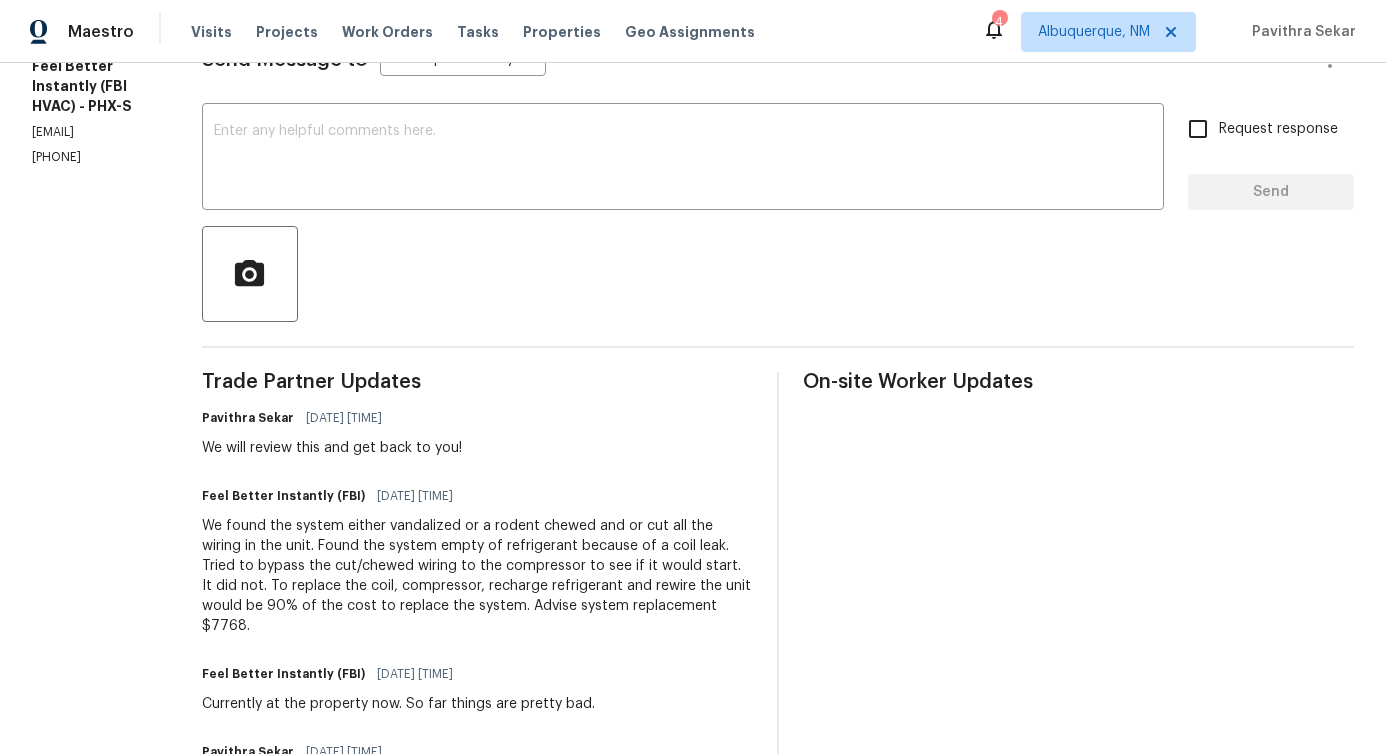 click on "We found the system either vandalized or a rodent chewed and or cut all the wiring in the unit.  Found the system empty of refrigerant because of a coil leak.  Tried to bypass the cut/chewed wiring to the compressor to see if it would start.  It did not.  To replace the coil, compressor, recharge refrigerant and rewire the unit would be 90% of the cost to replace the system.  Advise system replacement $7768." at bounding box center [477, 576] 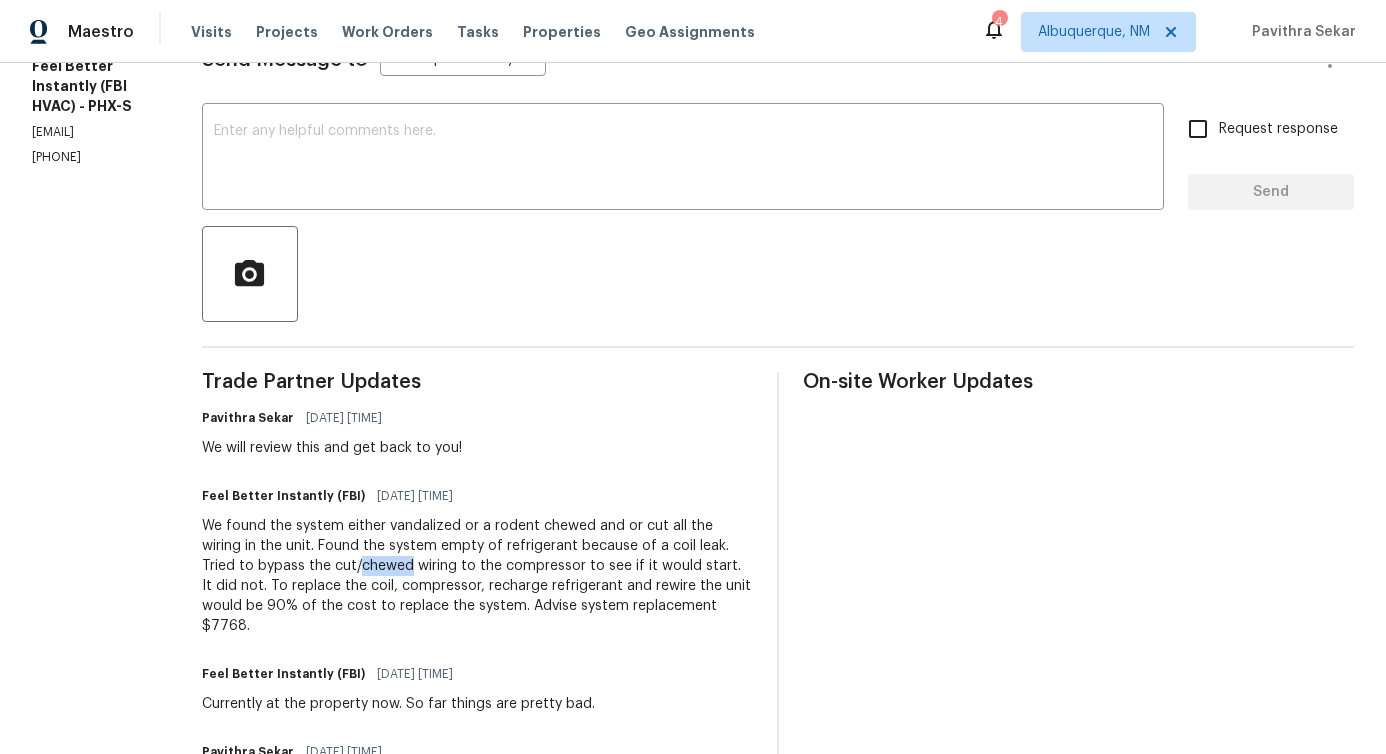 click on "We found the system either vandalized or a rodent chewed and or cut all the wiring in the unit.  Found the system empty of refrigerant because of a coil leak.  Tried to bypass the cut/chewed wiring to the compressor to see if it would start.  It did not.  To replace the coil, compressor, recharge refrigerant and rewire the unit would be 90% of the cost to replace the system.  Advise system replacement $7768." at bounding box center [477, 576] 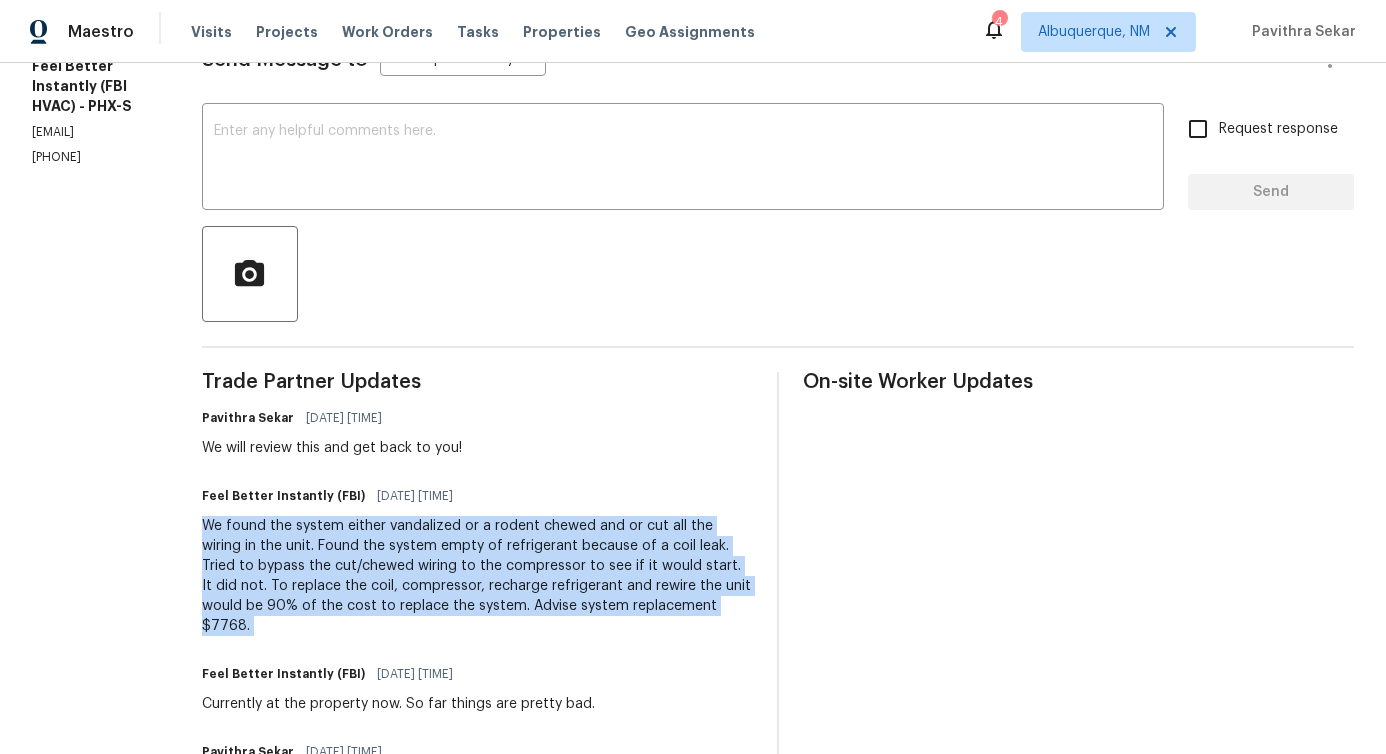 copy on "We found the system either vandalized or a rodent chewed and or cut all the wiring in the unit.  Found the system empty of refrigerant because of a coil leak.  Tried to bypass the cut/chewed wiring to the compressor to see if it would start.  It did not.  To replace the coil, compressor, recharge refrigerant and rewire the unit would be 90% of the cost to replace the system.  Advise system replacement $7768." 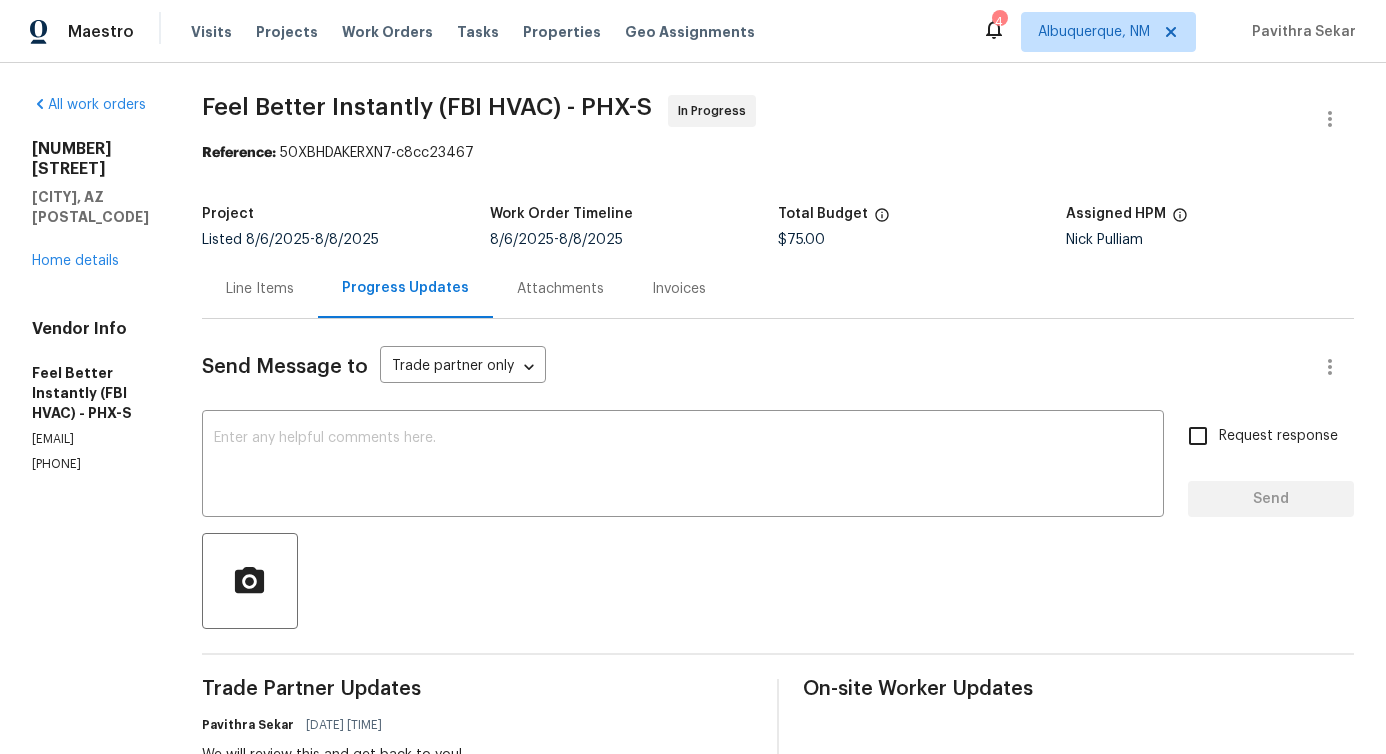 click on "Line Items" at bounding box center (260, 288) 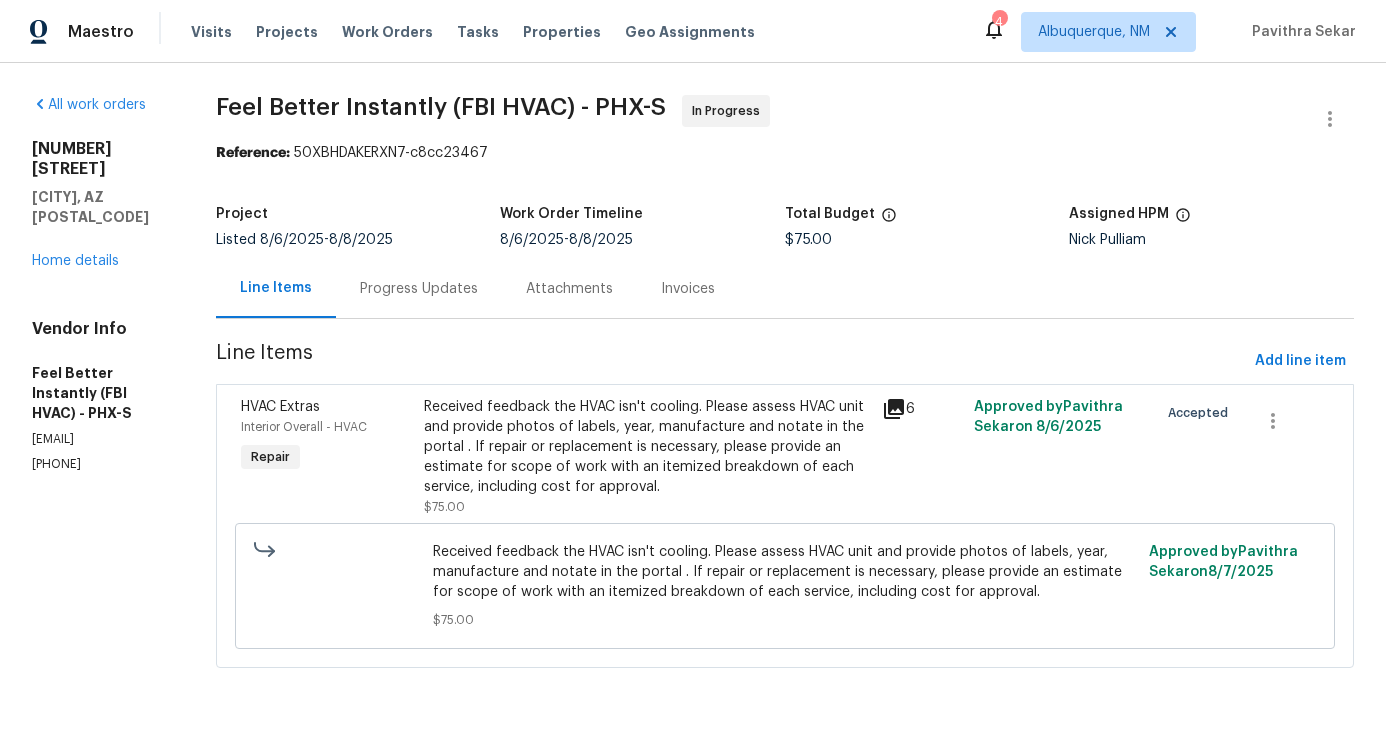 click on "Received feedback the HVAC isn't cooling. Please assess HVAC unit and provide photos of labels, year, manufacture and notate in the portal . If repair or replacement is necessary, please provide an estimate for scope of work with an itemized breakdown of each service, including cost for approval." at bounding box center [785, 572] 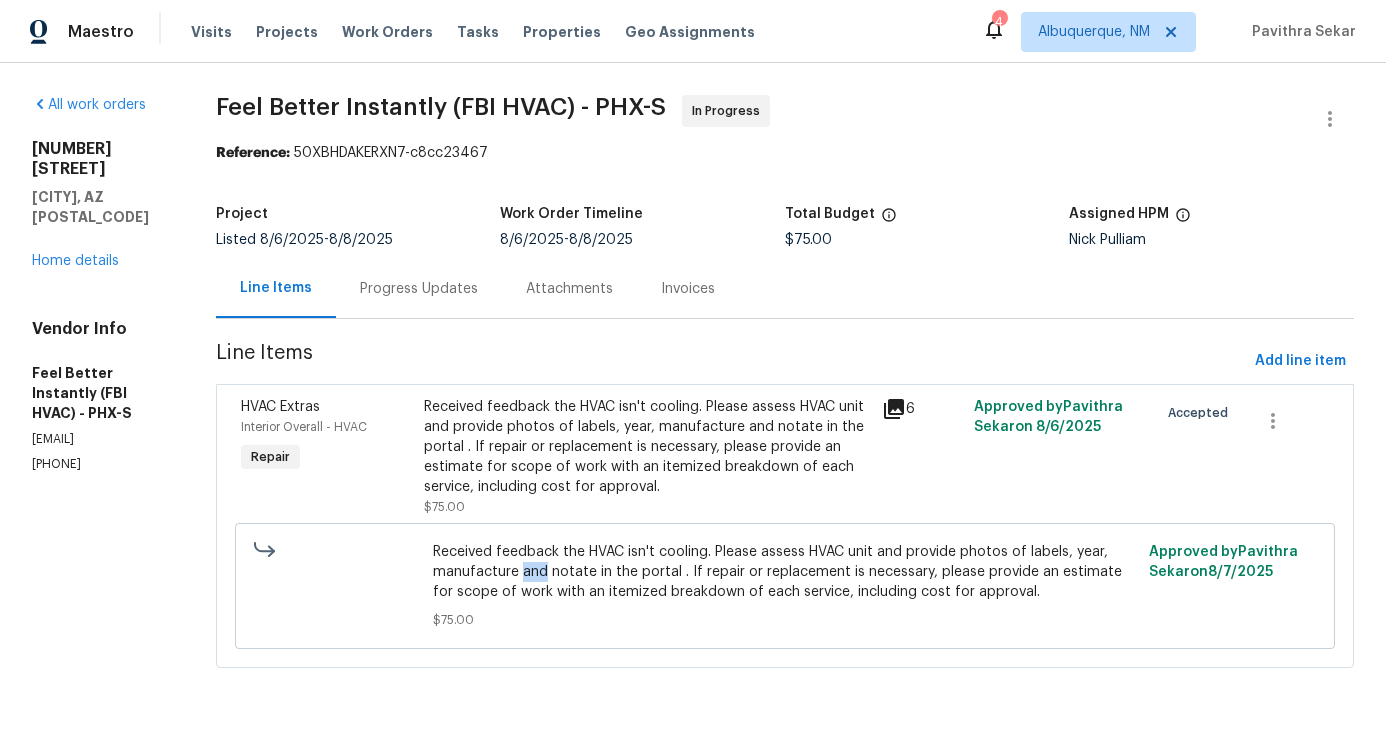 click on "Received feedback the HVAC isn't cooling. Please assess HVAC unit and provide photos of labels, year, manufacture and notate in the portal . If repair or replacement is necessary, please provide an estimate for scope of work with an itemized breakdown of each service, including cost for approval." at bounding box center [785, 572] 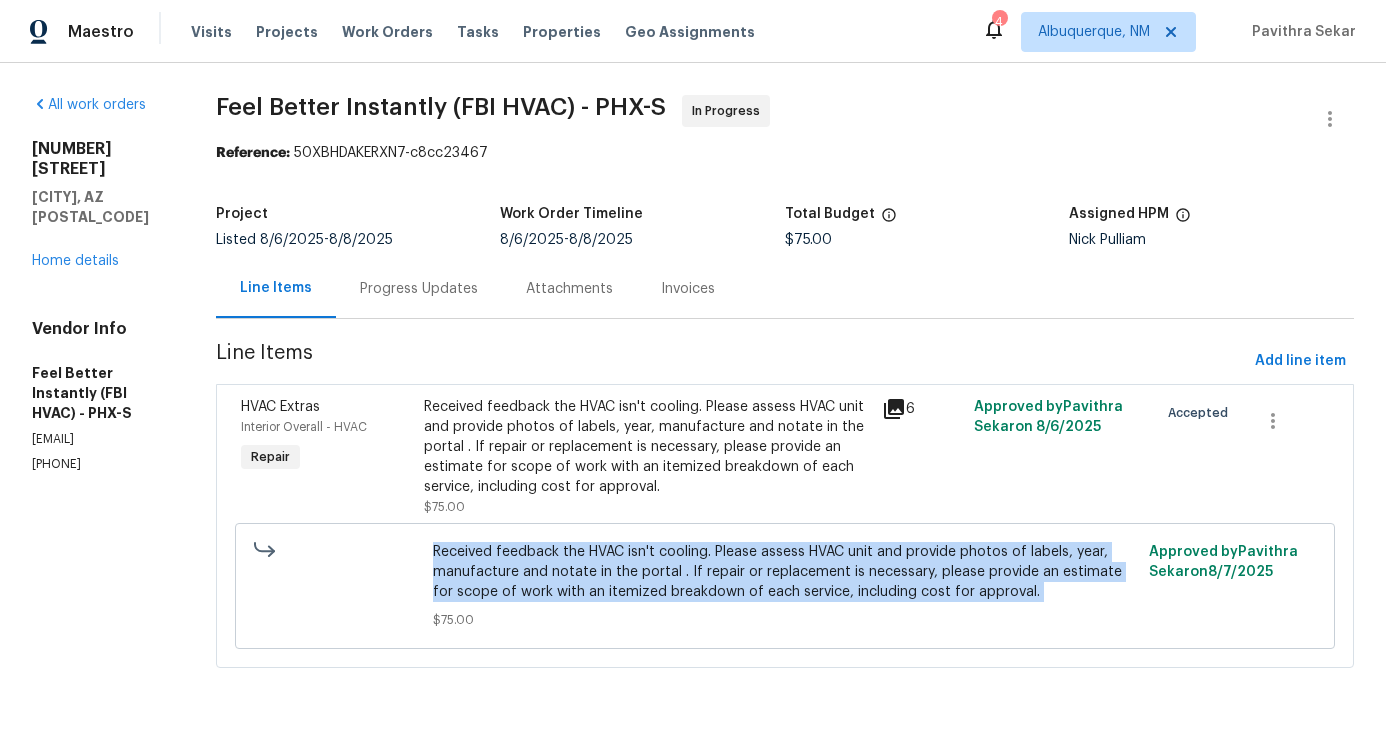 copy on "Received feedback the HVAC isn't cooling. Please assess HVAC unit and provide photos of labels, year, manufacture and notate in the portal . If repair or replacement is necessary, please provide an estimate for scope of work with an itemized breakdown of each service, including cost for approval." 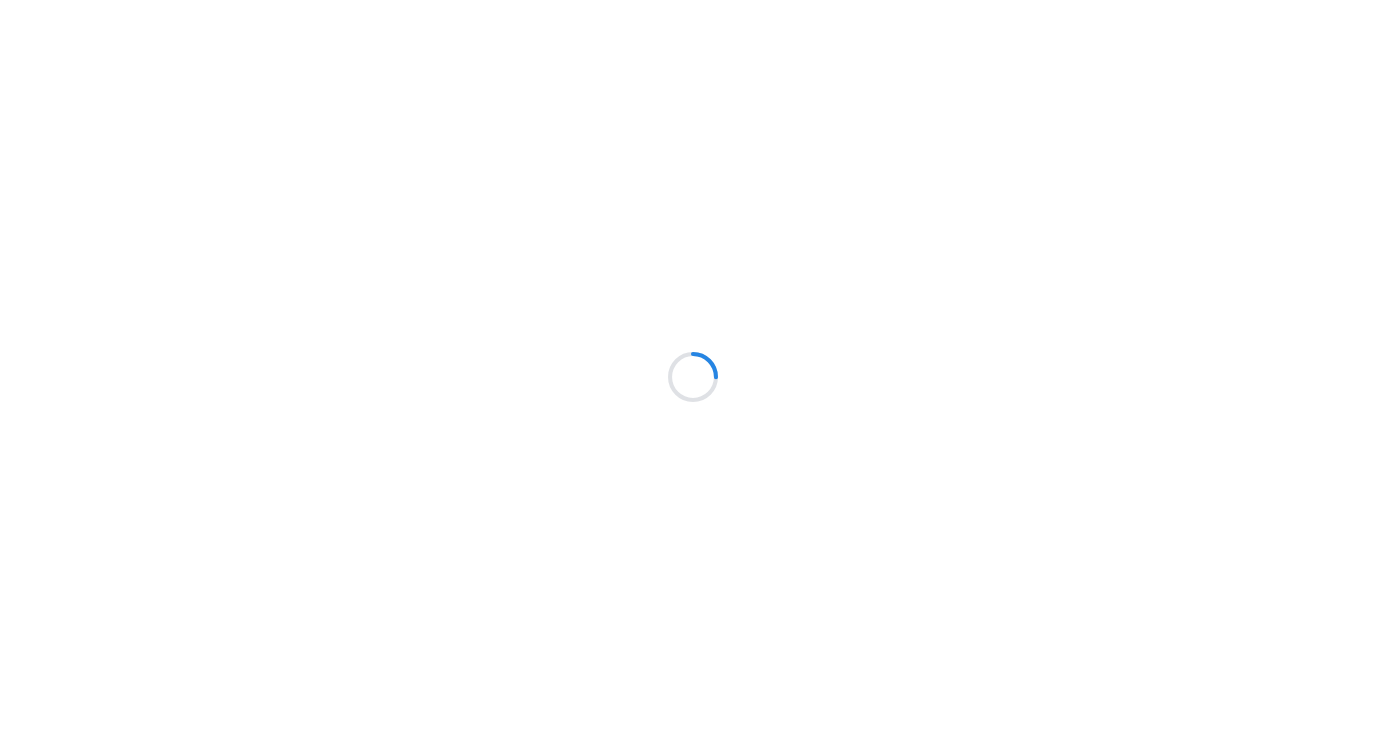 scroll, scrollTop: 0, scrollLeft: 0, axis: both 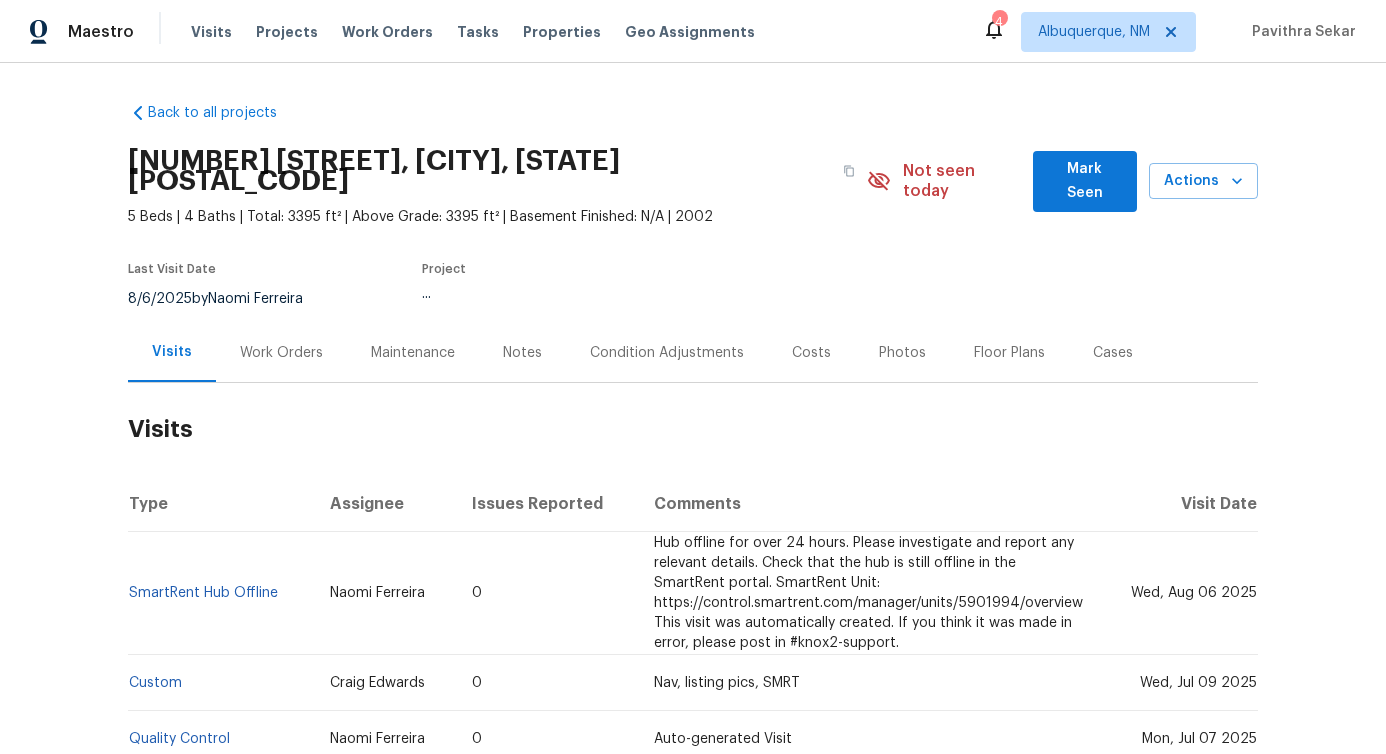 click on "Work Orders" at bounding box center [281, 353] 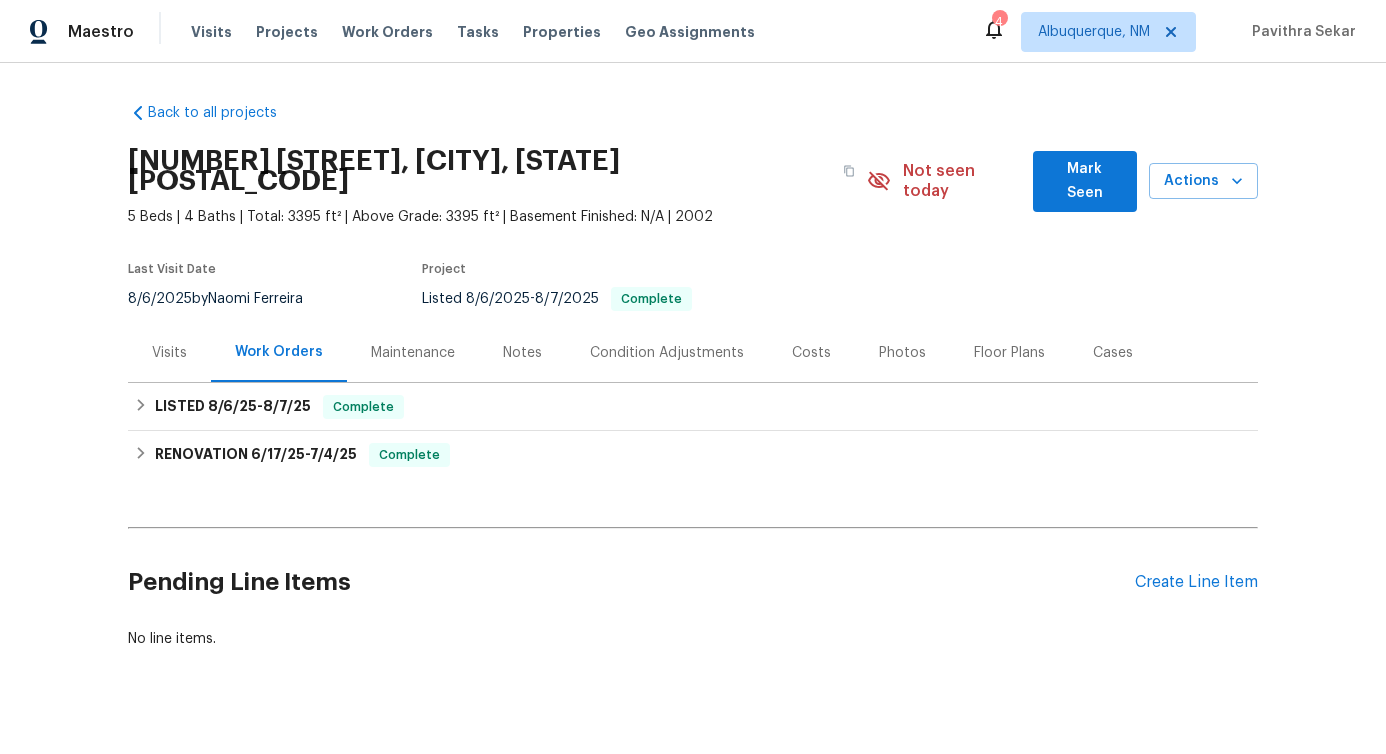click on "RENOVATION   6/17/25  -  7/4/25 Complete MD Home Associates GENERAL_CONTRACTOR $850.00 2 Repairs 6/17/2025  -  6/21/2025 Paid RM Interiors FLOORING $10,062.64 1 Repair | 4 Upgrade 6/17/2025  -  6/24/2025 Paid Southeastern Roofing ROOF $2,881.00 1 Repair 6/20/2025  -  6/25/2025 Paid Business Morel Corp GENERAL_CONTRACTOR $8,566.90 16 Repairs 6/17/2025  -  6/27/2025 Paid All Trades Roofing & Construction ROOF $100.00 1 Repair 6/17/2025  -  6/20/2025 Paid Centralized Purchasing PAINTING, APPLIANCE, CABINETS, OD_SELECT $1,182.37 3 Repairs 6/17/2025  -  6/17/2025 Complete Everybody’s Cleaning Services CLEANING, CLEANING_MAINTENANCE $425.00 1 Repair 6/17/2025  -  6/23/2025 Paid MD Home Associates GENERAL_CONTRACTOR $500.00 1 Repair 6/17/2025  -  6/21/2025 Paid MD Home Associates GENERAL_CONTRACTOR $14,482.68 29 Repairs | 3 Upgrade 6/17/2025  -  6/24/2025 Complete Centralized Purchasing PAINTING, APPLIANCE, CABINETS, OD_SELECT $785.04 2 Repairs 6/23/2025  -  6/23/2025 Complete Clear Tech Pools POOL $3,457.97  -" at bounding box center [693, 455] 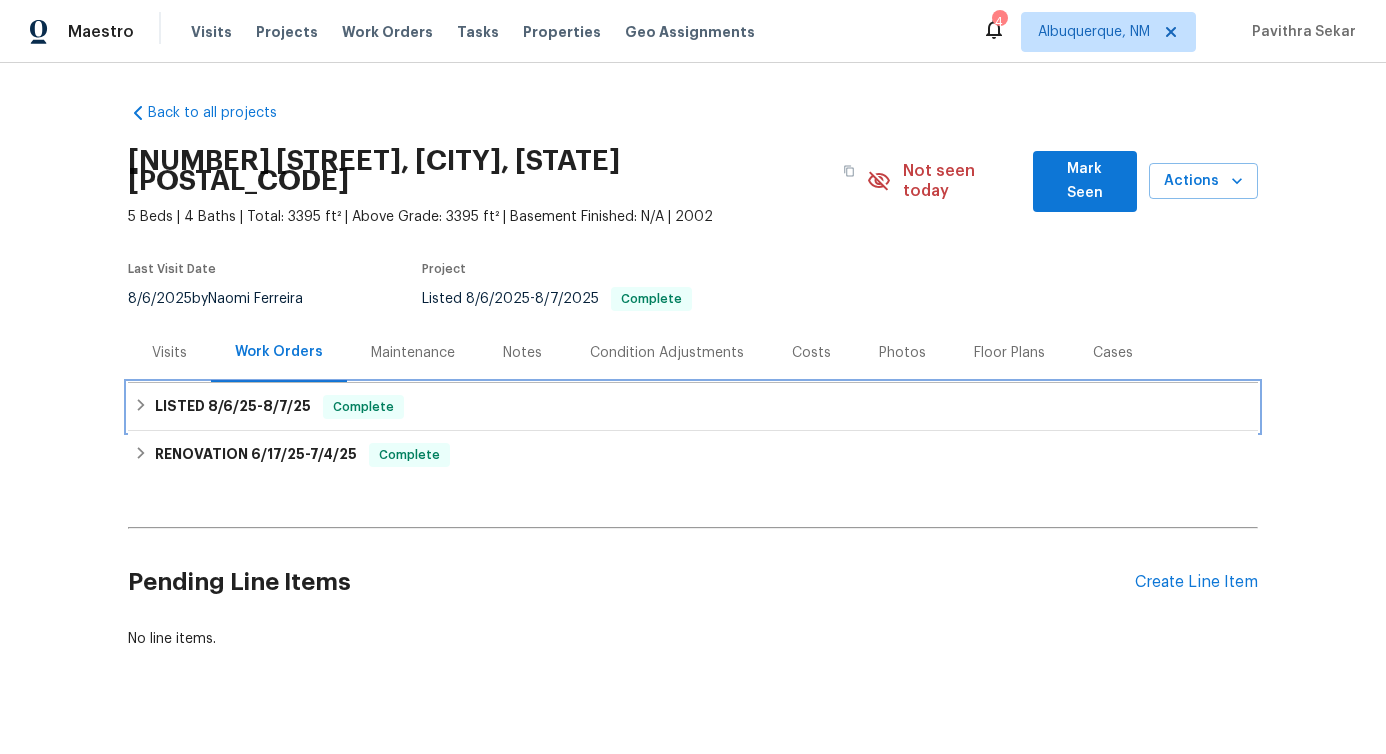 click on "LISTED   8/6/25  -  8/7/25" at bounding box center (233, 407) 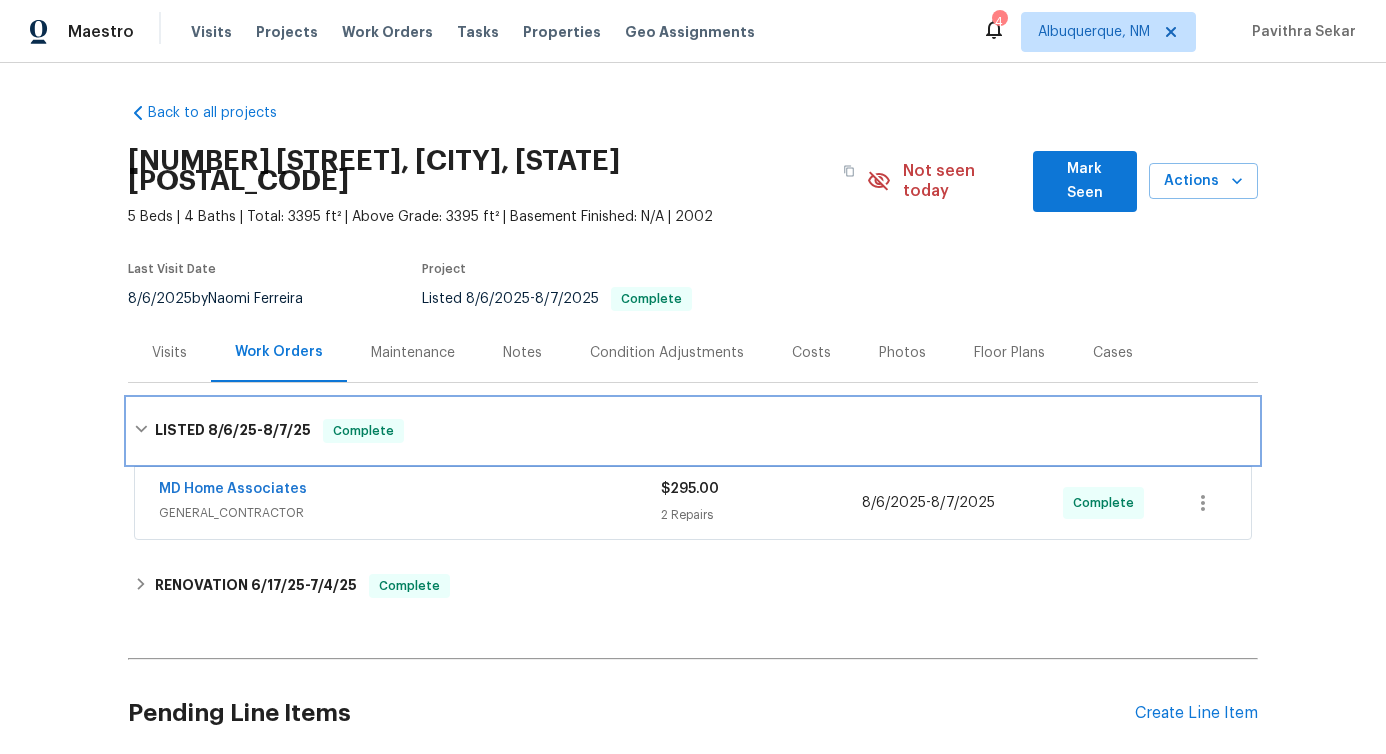 scroll, scrollTop: 142, scrollLeft: 0, axis: vertical 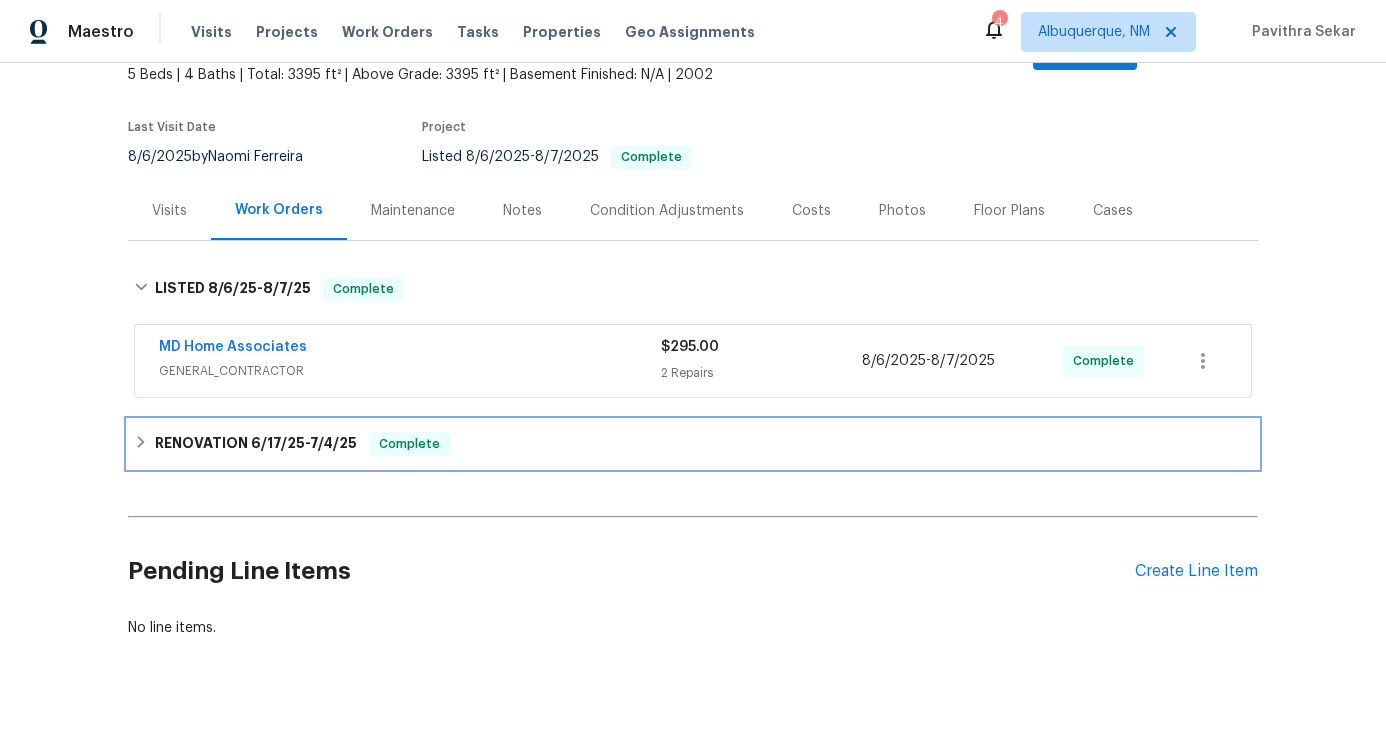 click on "RENOVATION   6/17/25  -  7/4/25" at bounding box center (256, 444) 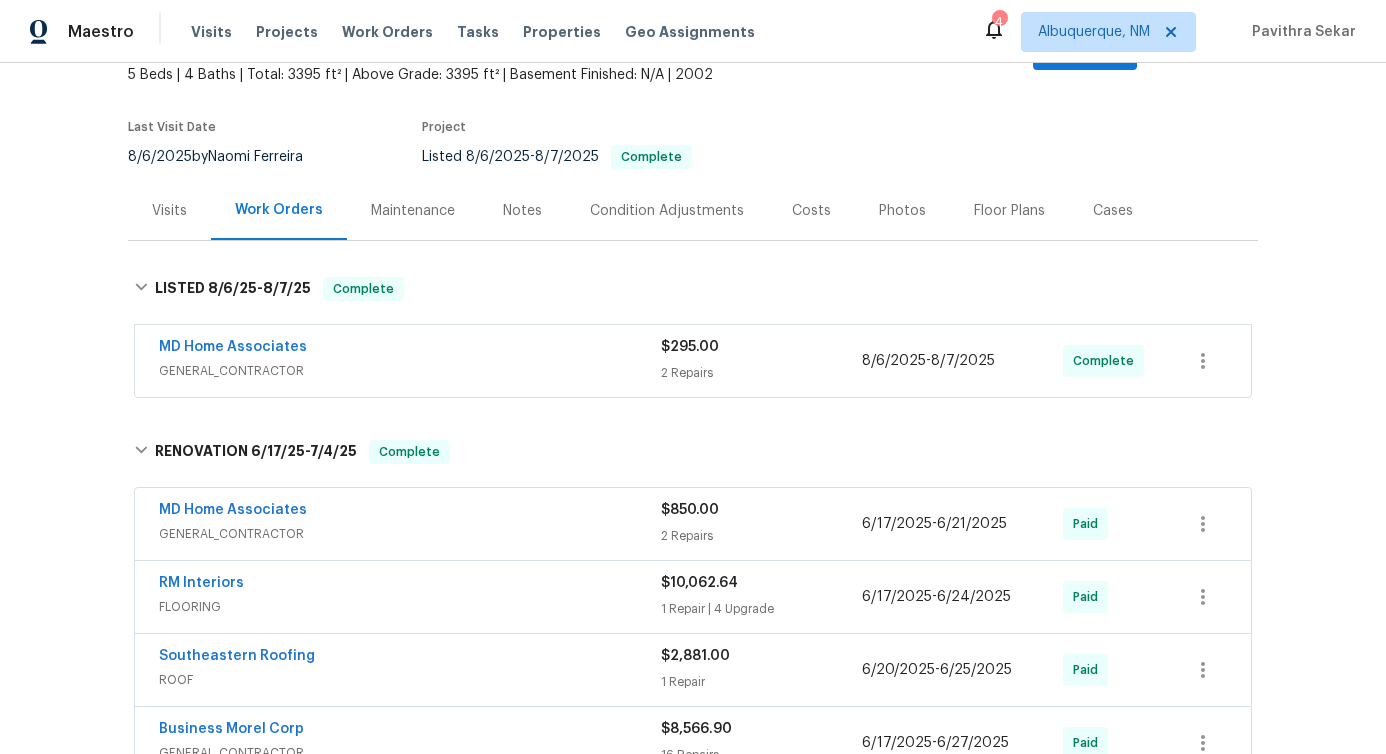 click on "MD Home Associates" at bounding box center [410, 349] 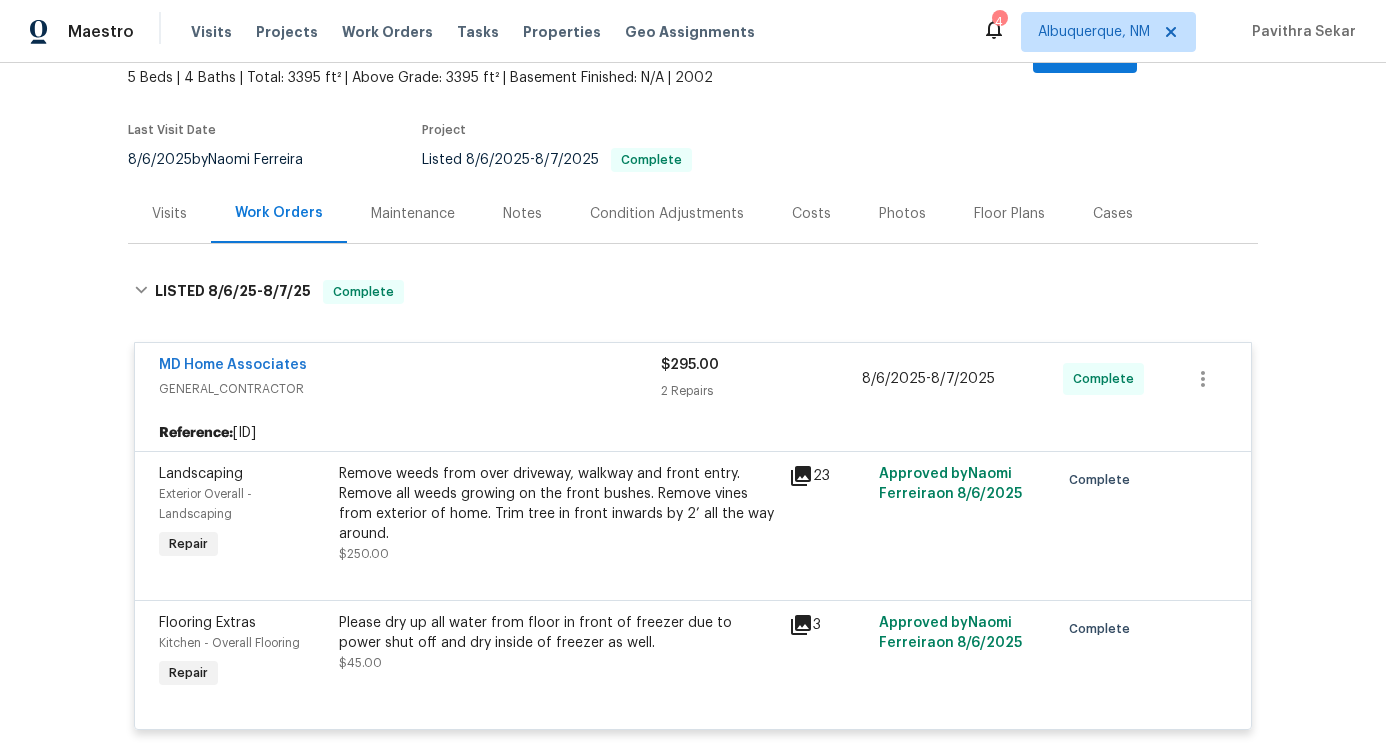 scroll, scrollTop: 146, scrollLeft: 0, axis: vertical 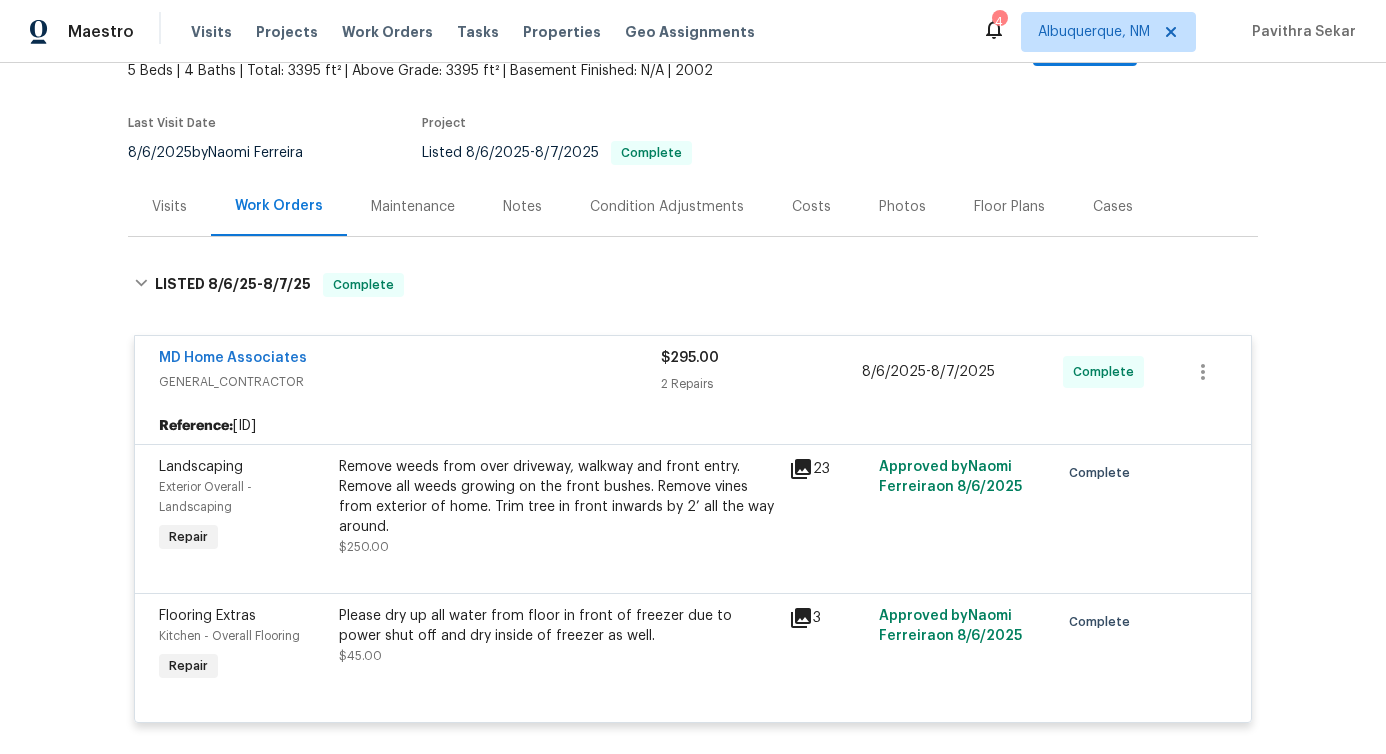 click on "Please dry up all water from floor in front of freezer due to power shut off and dry inside of freezer as well." at bounding box center [558, 626] 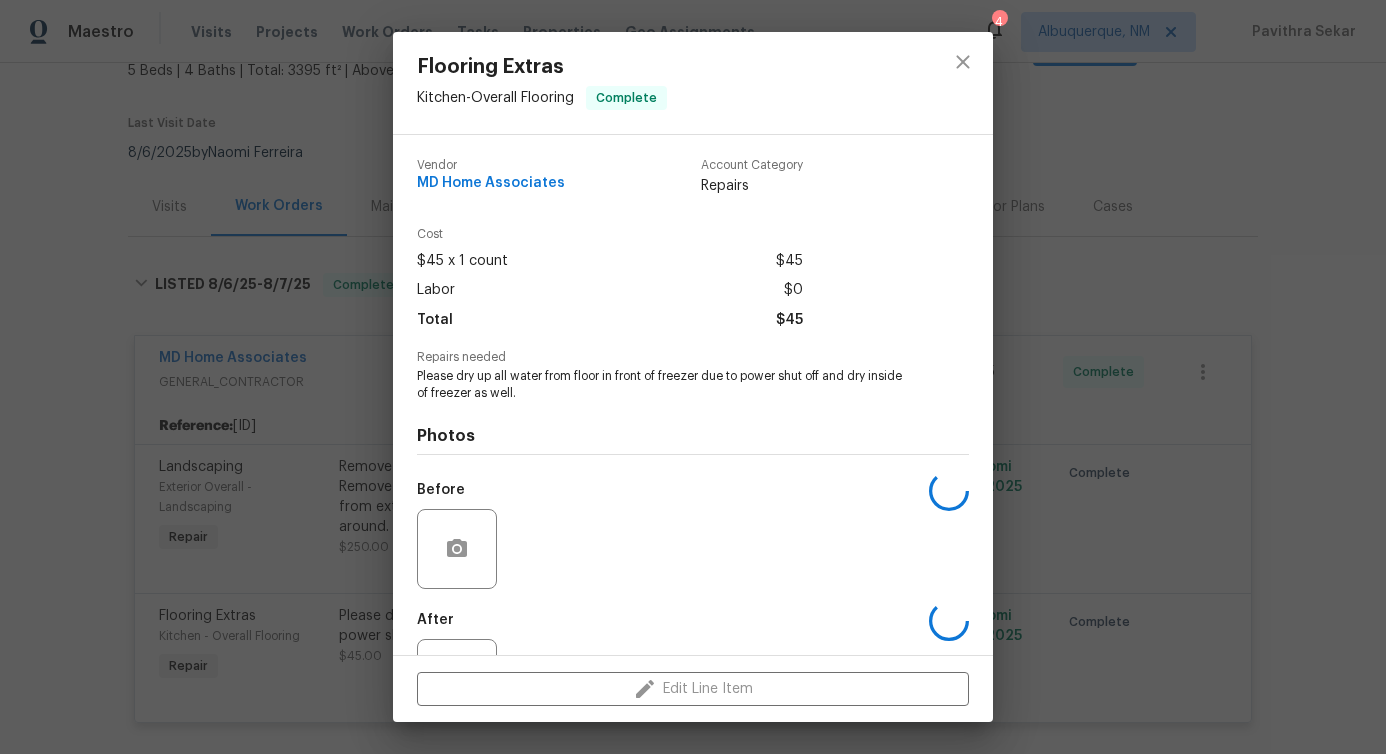 scroll, scrollTop: 84, scrollLeft: 0, axis: vertical 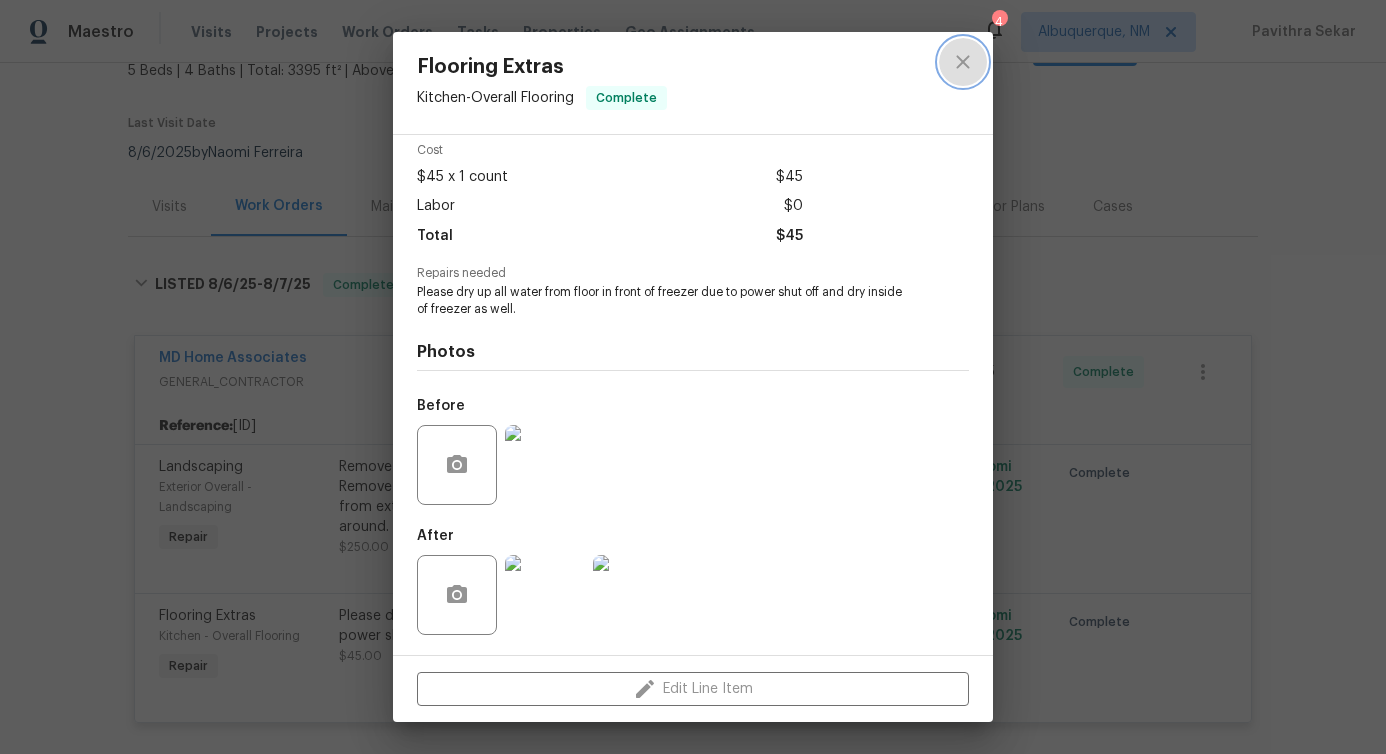 click at bounding box center [963, 62] 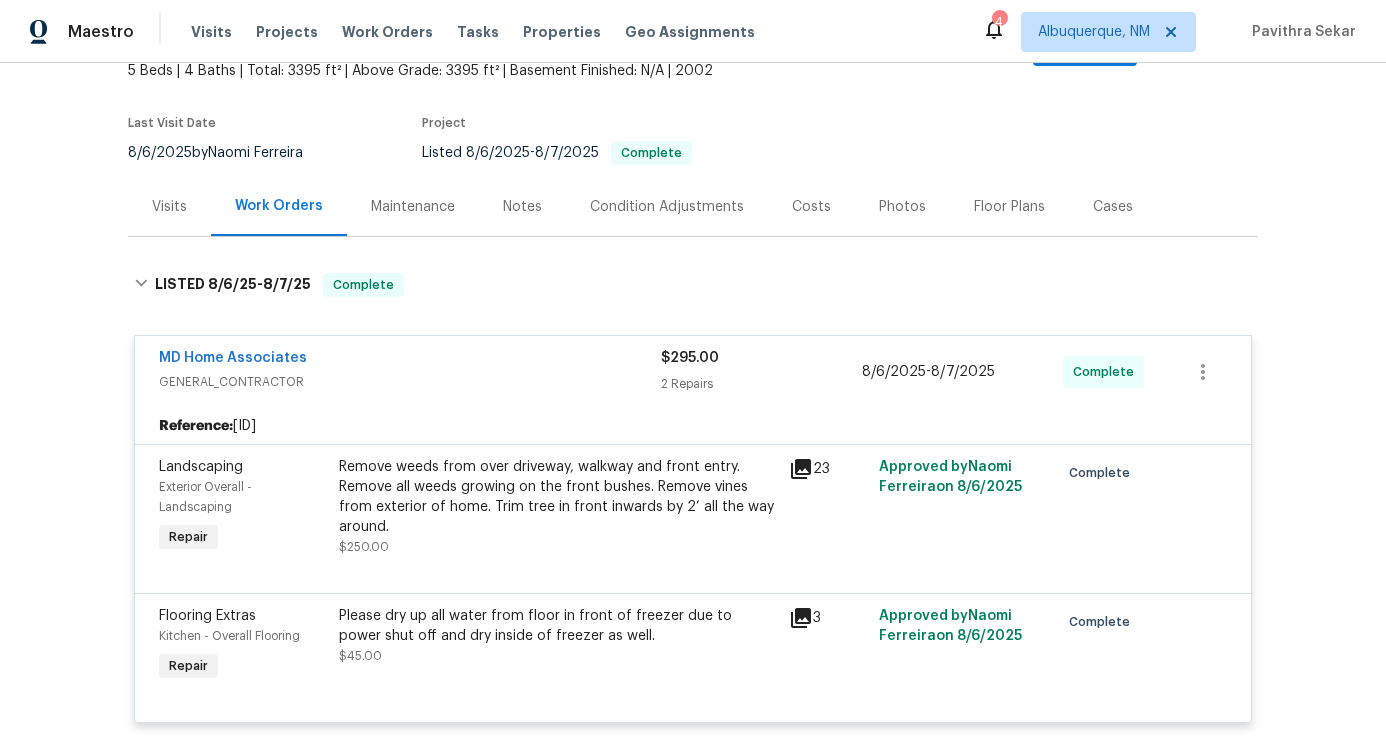 click on "Remove weeds from over driveway, walkway and front entry. Remove all weeds growing on the front bushes. Remove vines from exterior of home. Trim tree in front inwards by 2’ all the way around." at bounding box center (558, 497) 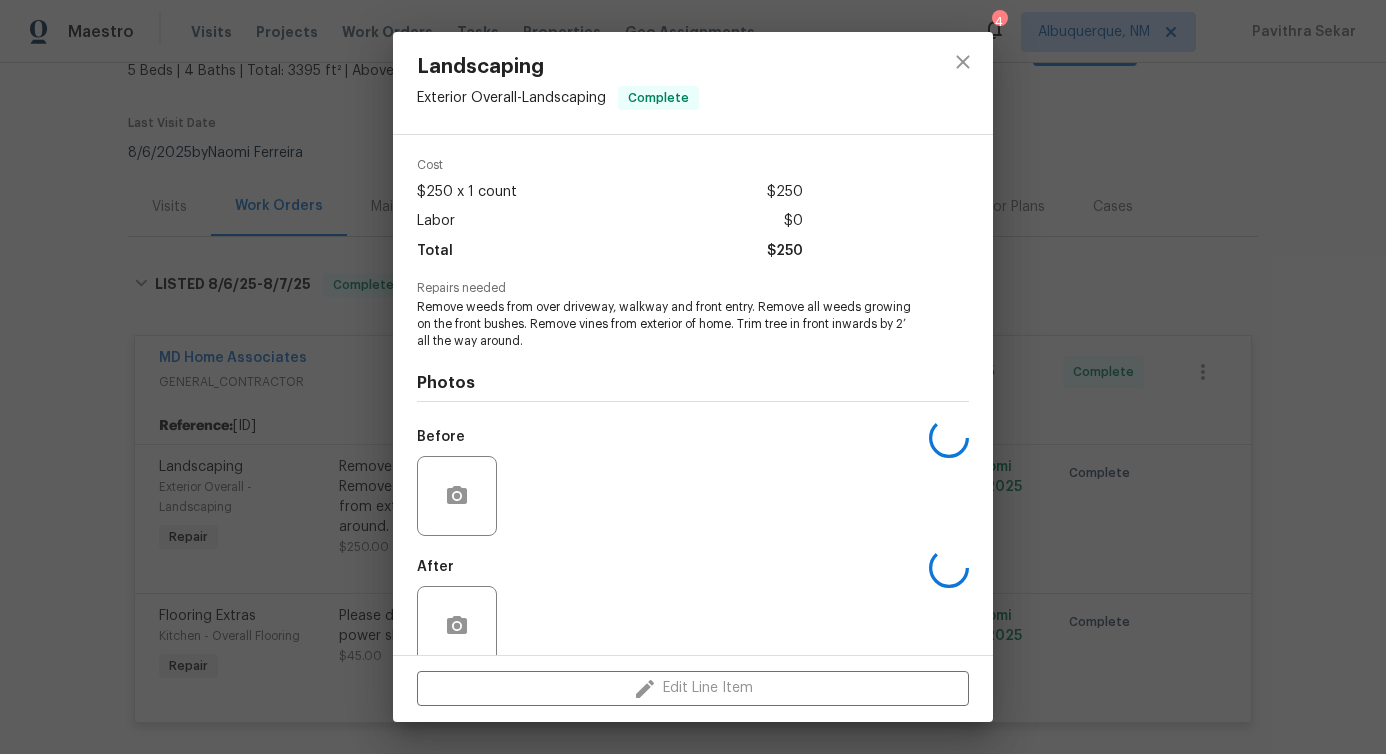 scroll, scrollTop: 100, scrollLeft: 0, axis: vertical 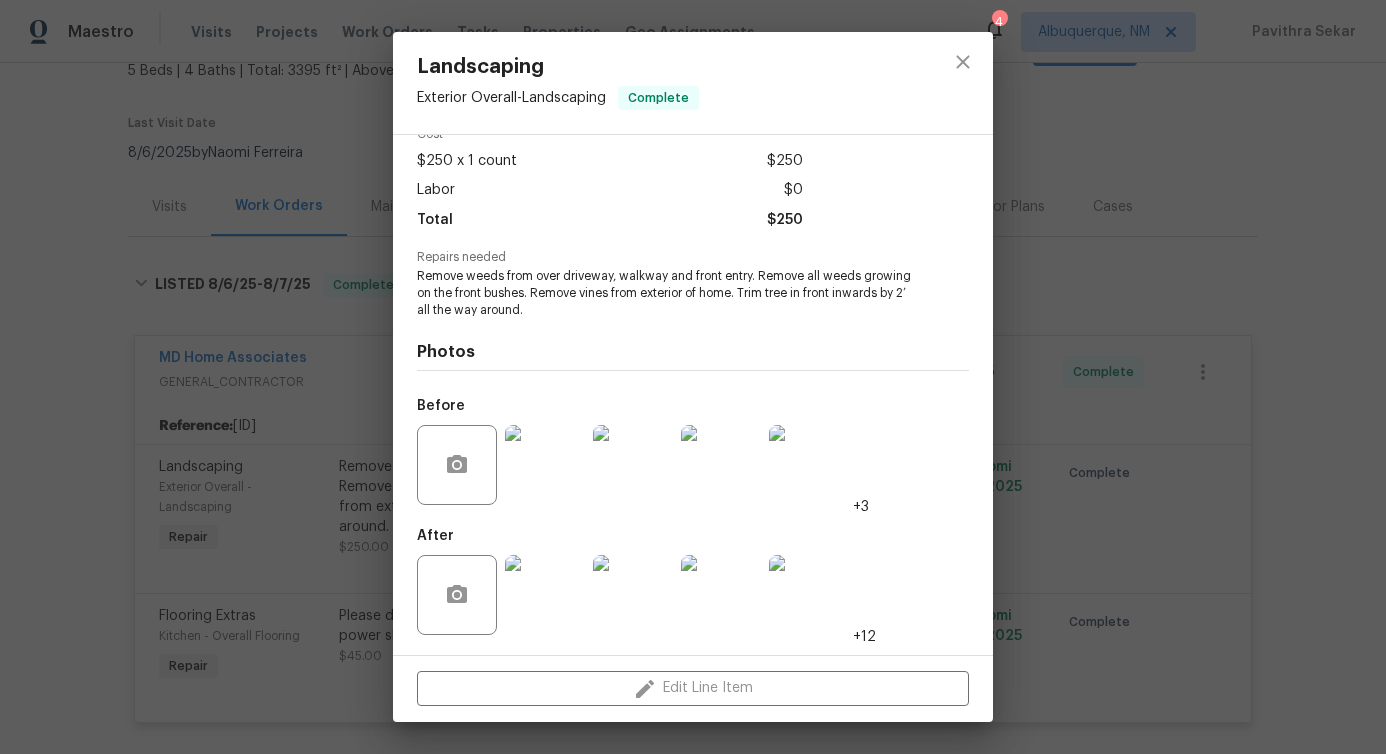 click on "+12" at bounding box center (864, 637) 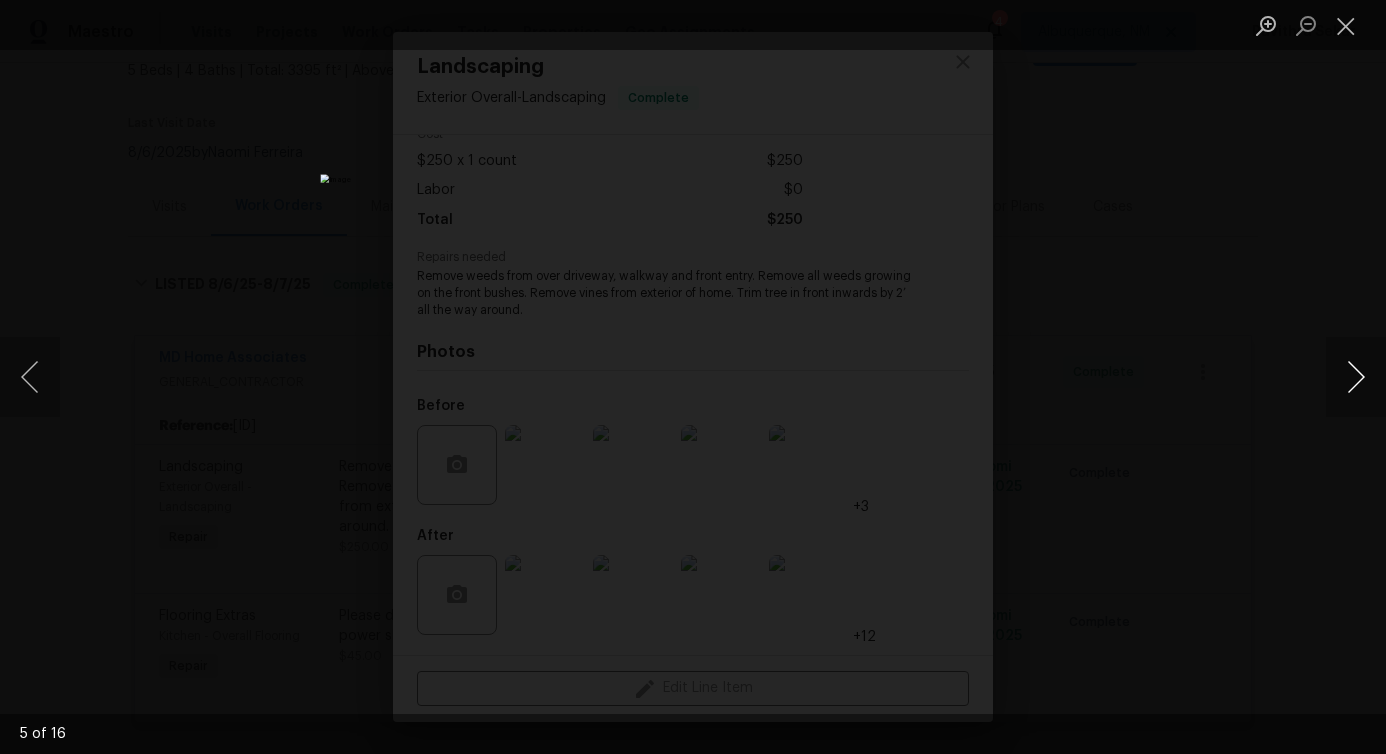 click at bounding box center [1356, 377] 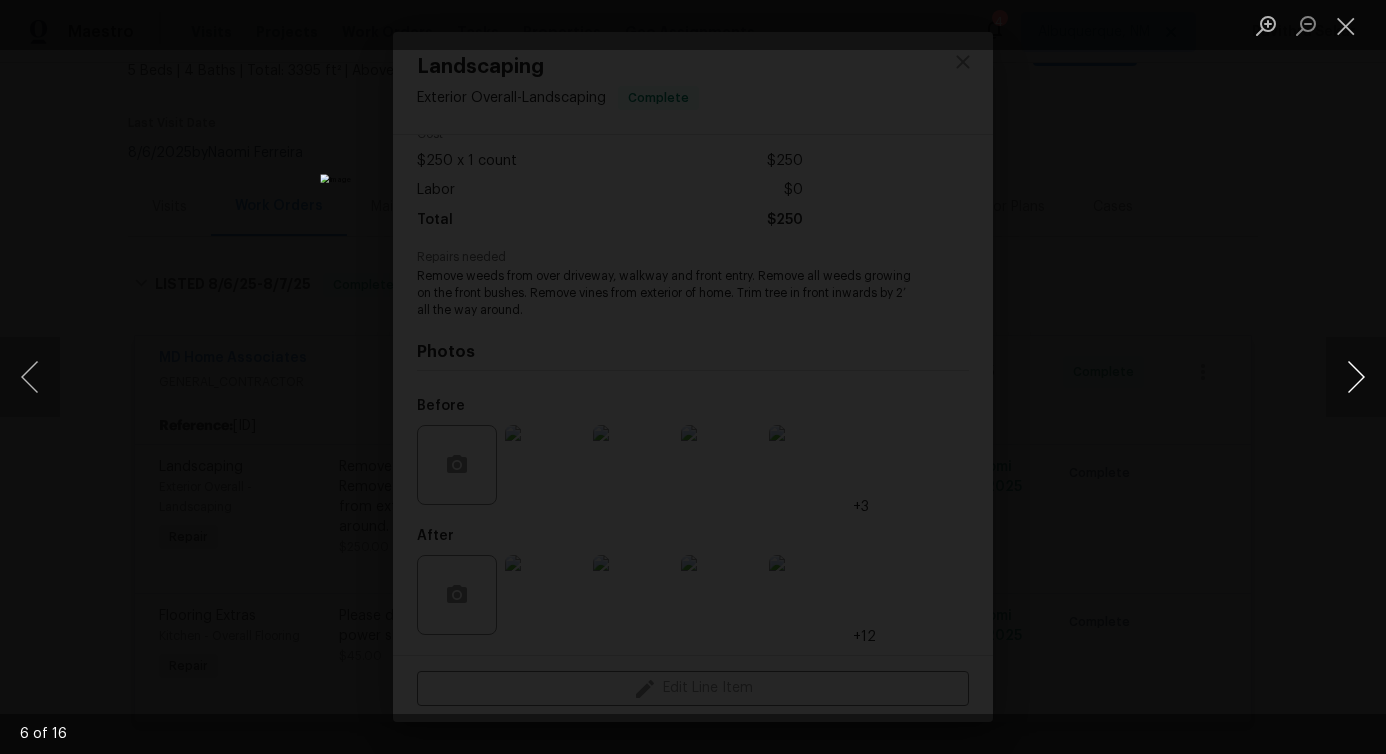 click at bounding box center (1356, 377) 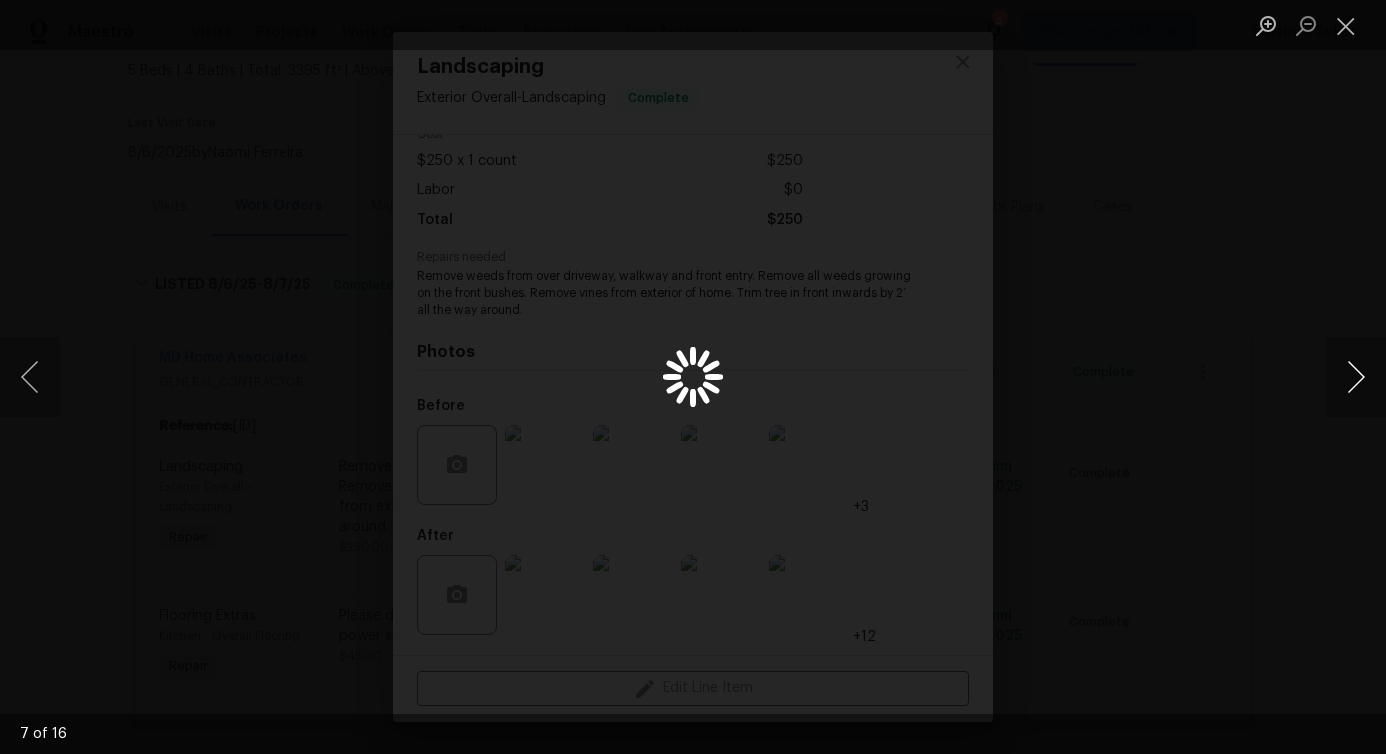 click at bounding box center (1356, 377) 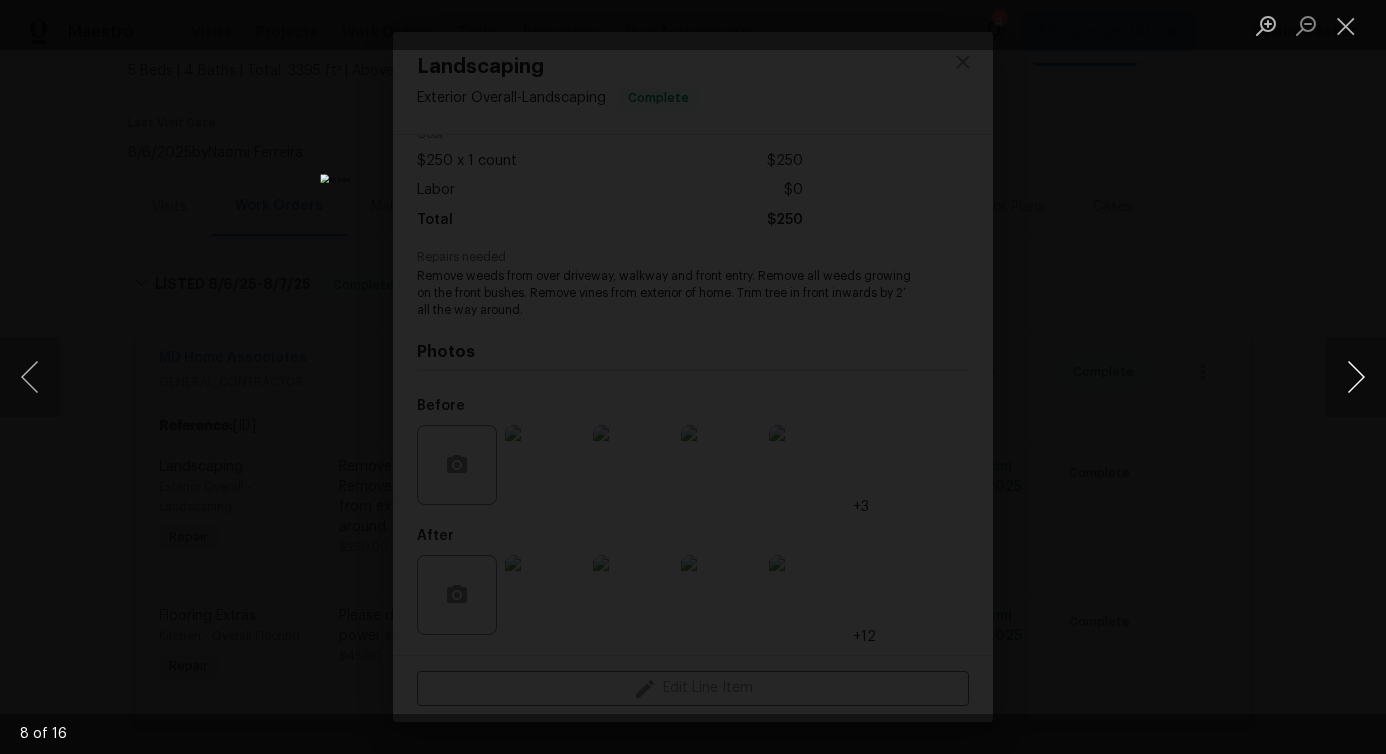 click at bounding box center (1356, 377) 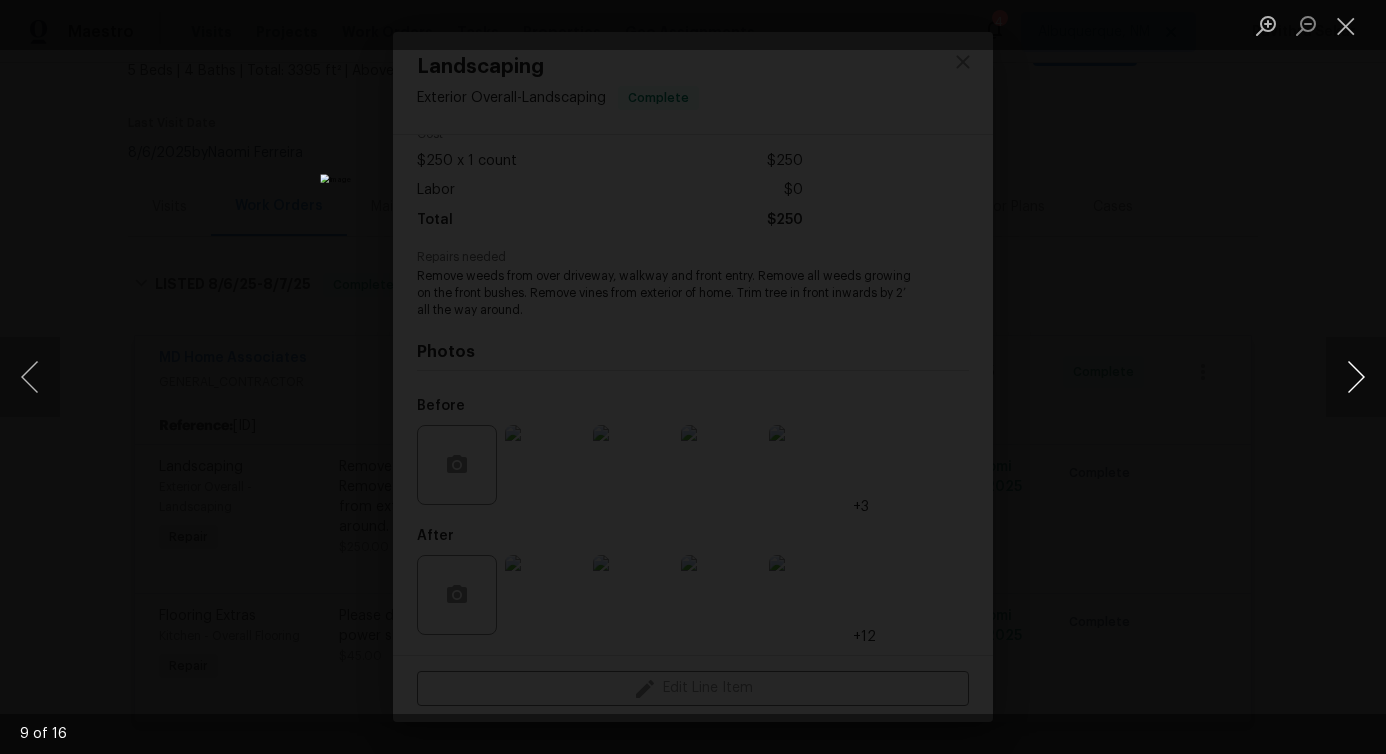 click at bounding box center [1356, 377] 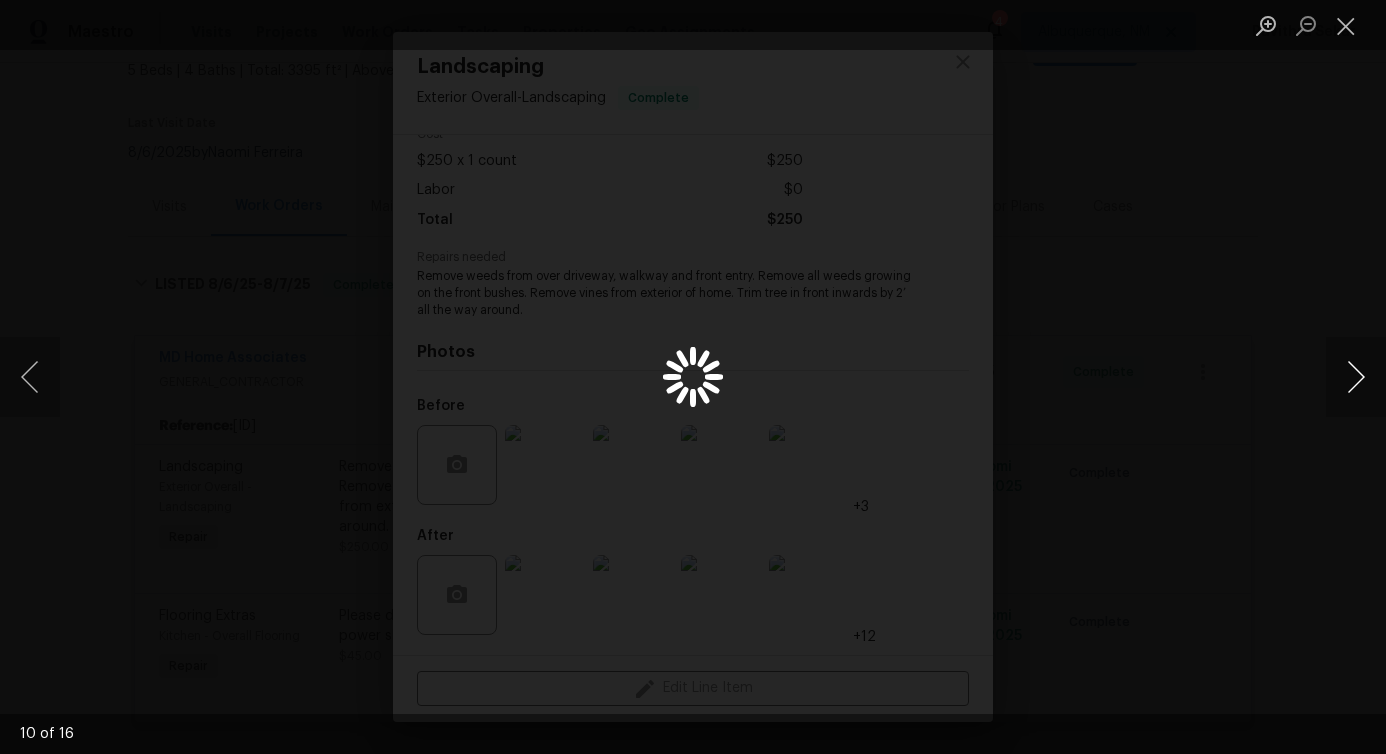 click at bounding box center (1356, 377) 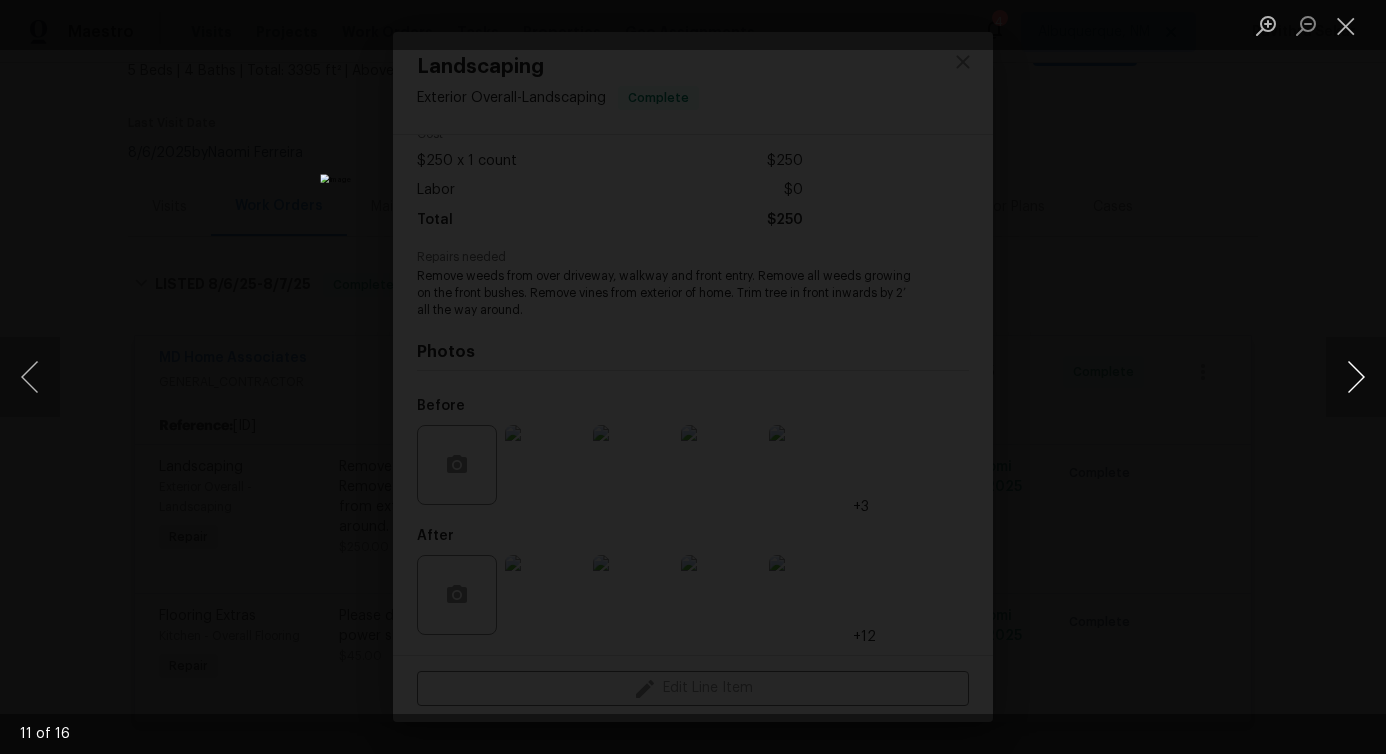 click at bounding box center [1356, 377] 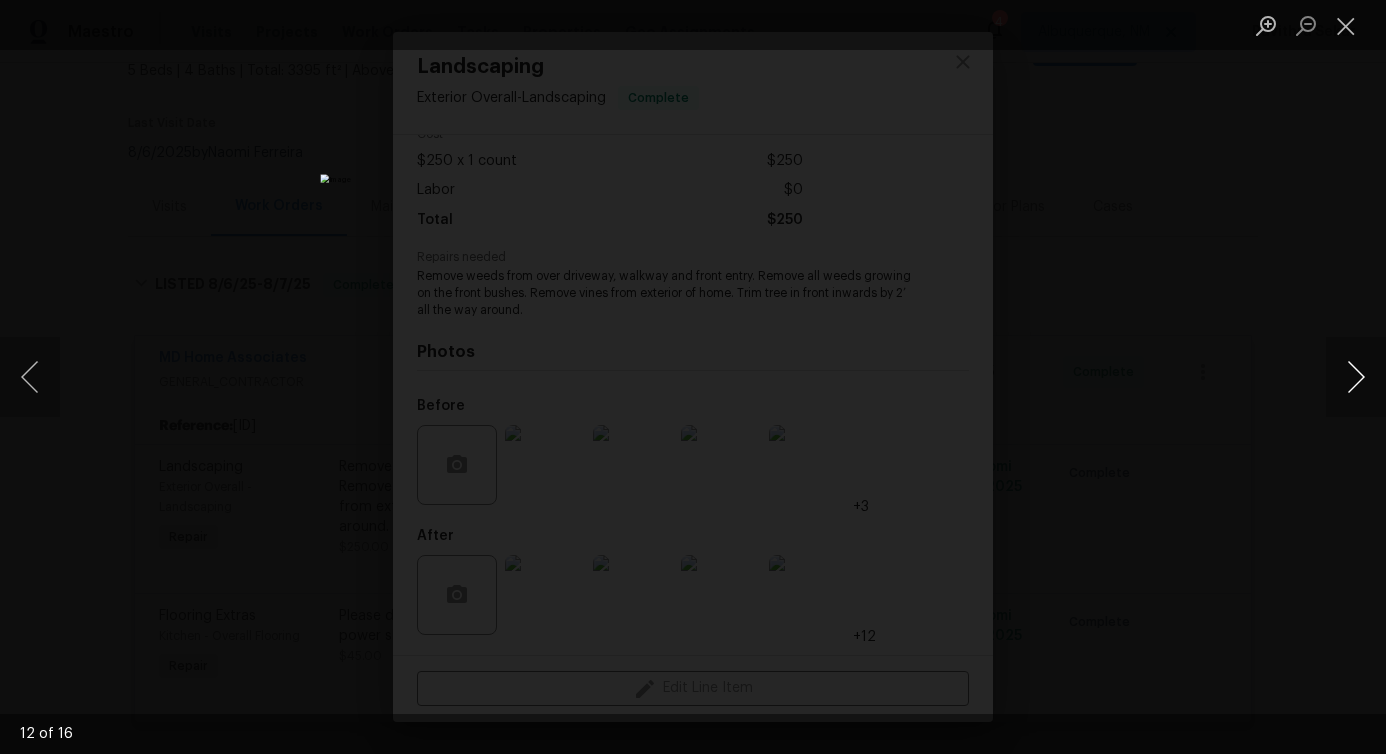 click at bounding box center (1356, 377) 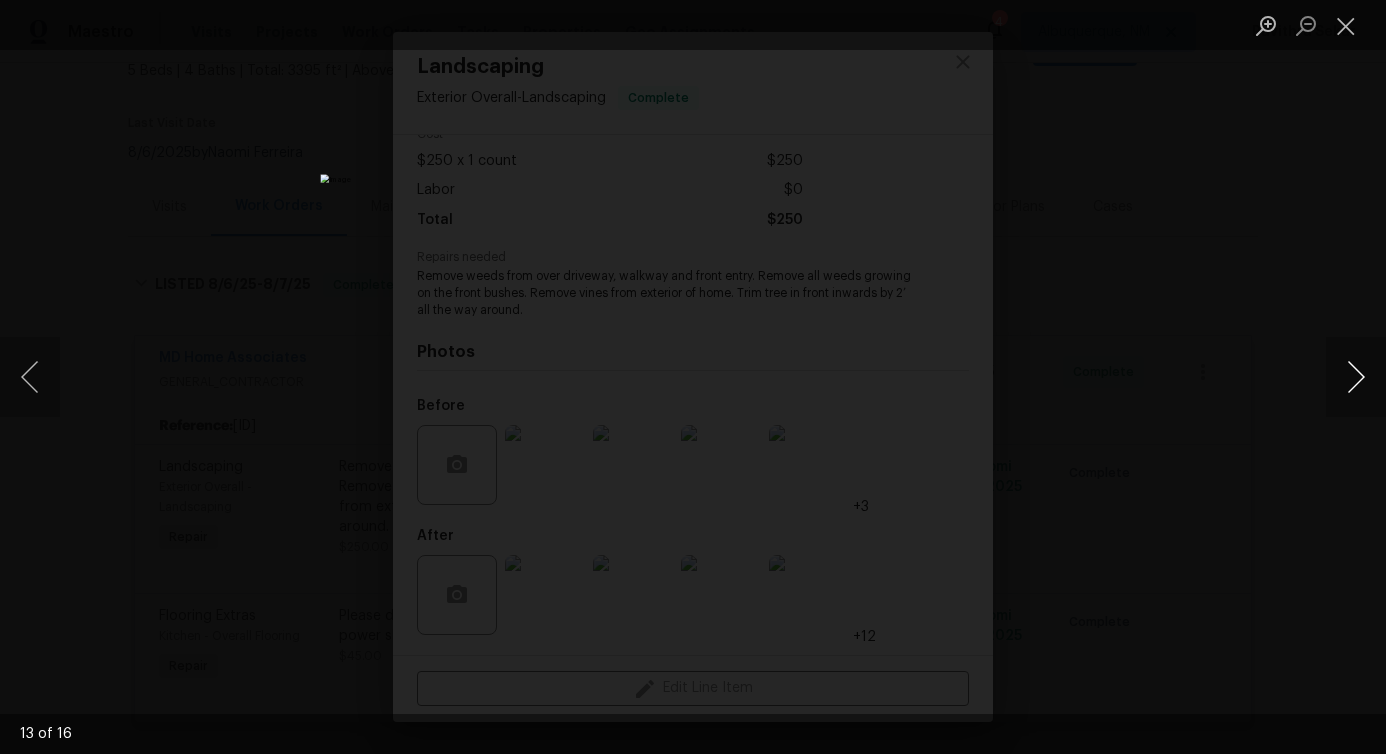 click at bounding box center [1356, 377] 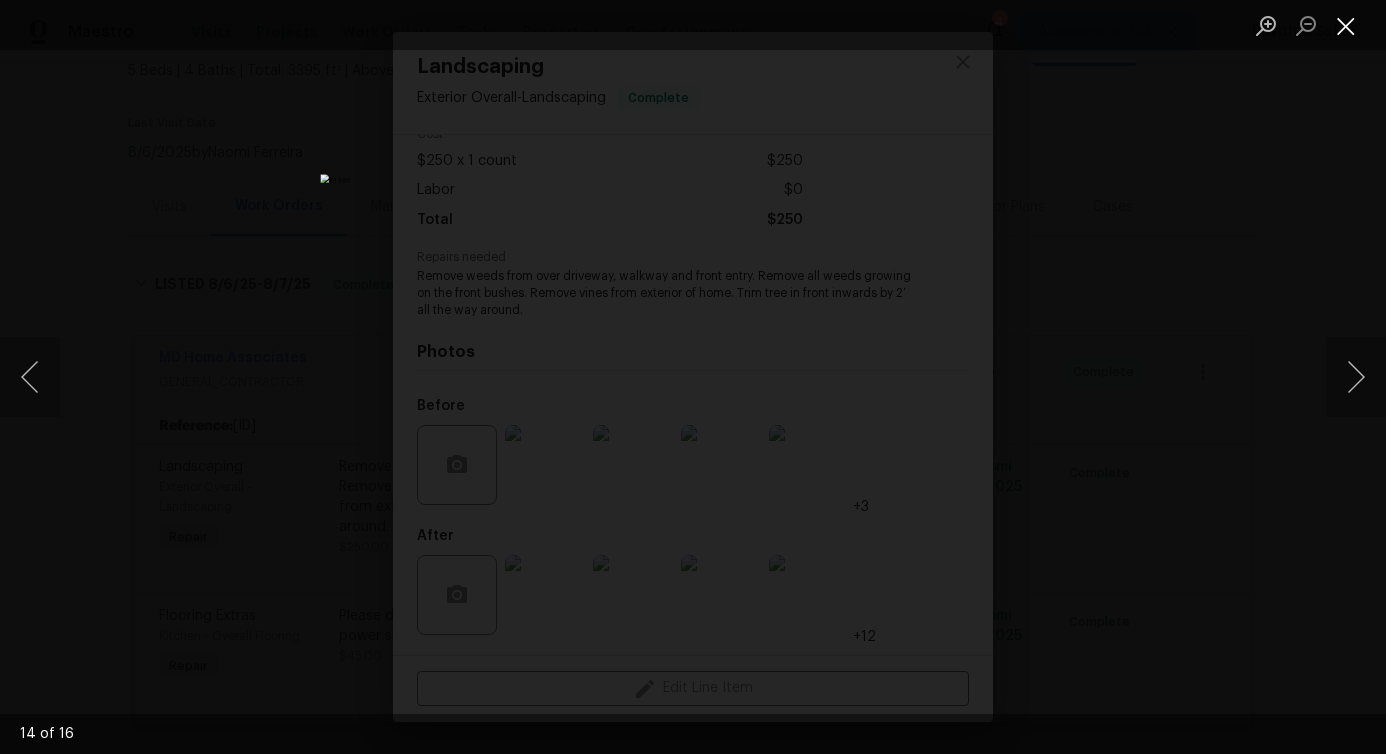 click at bounding box center (1346, 25) 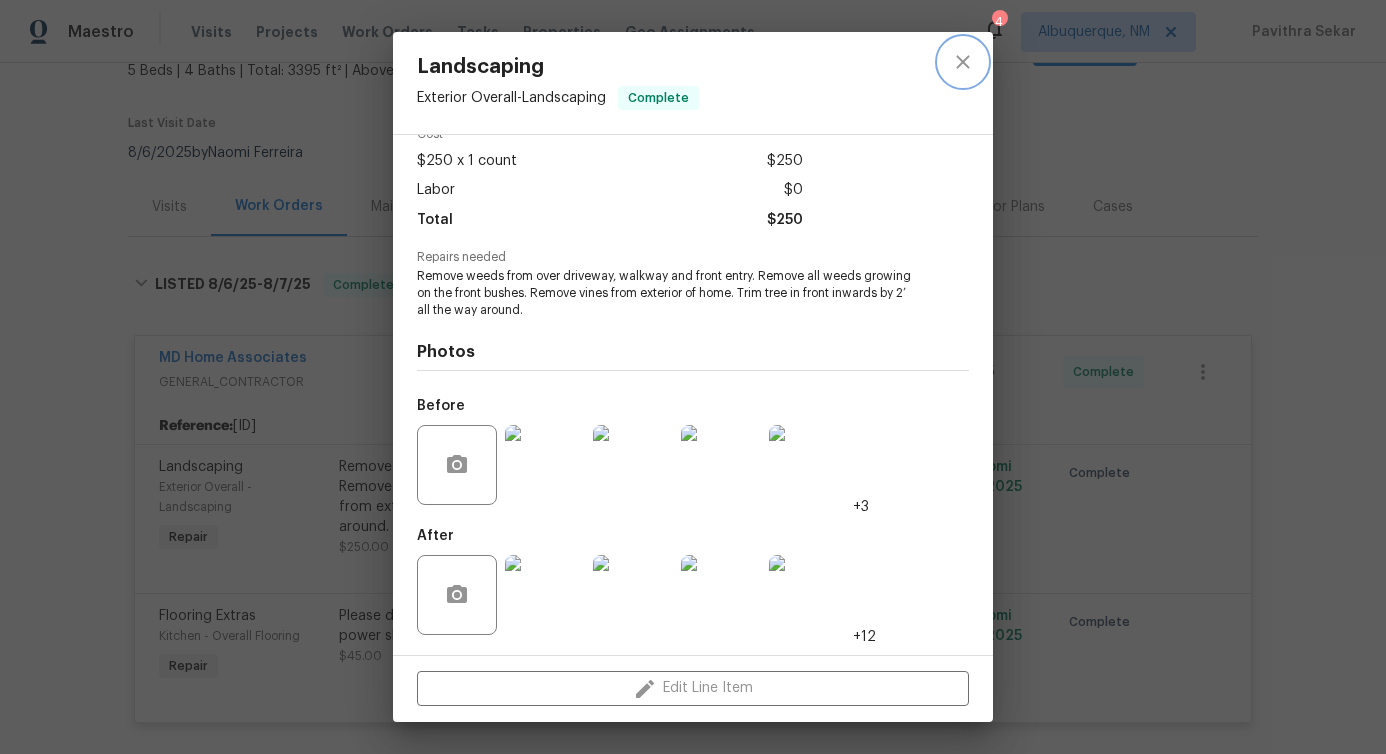 click 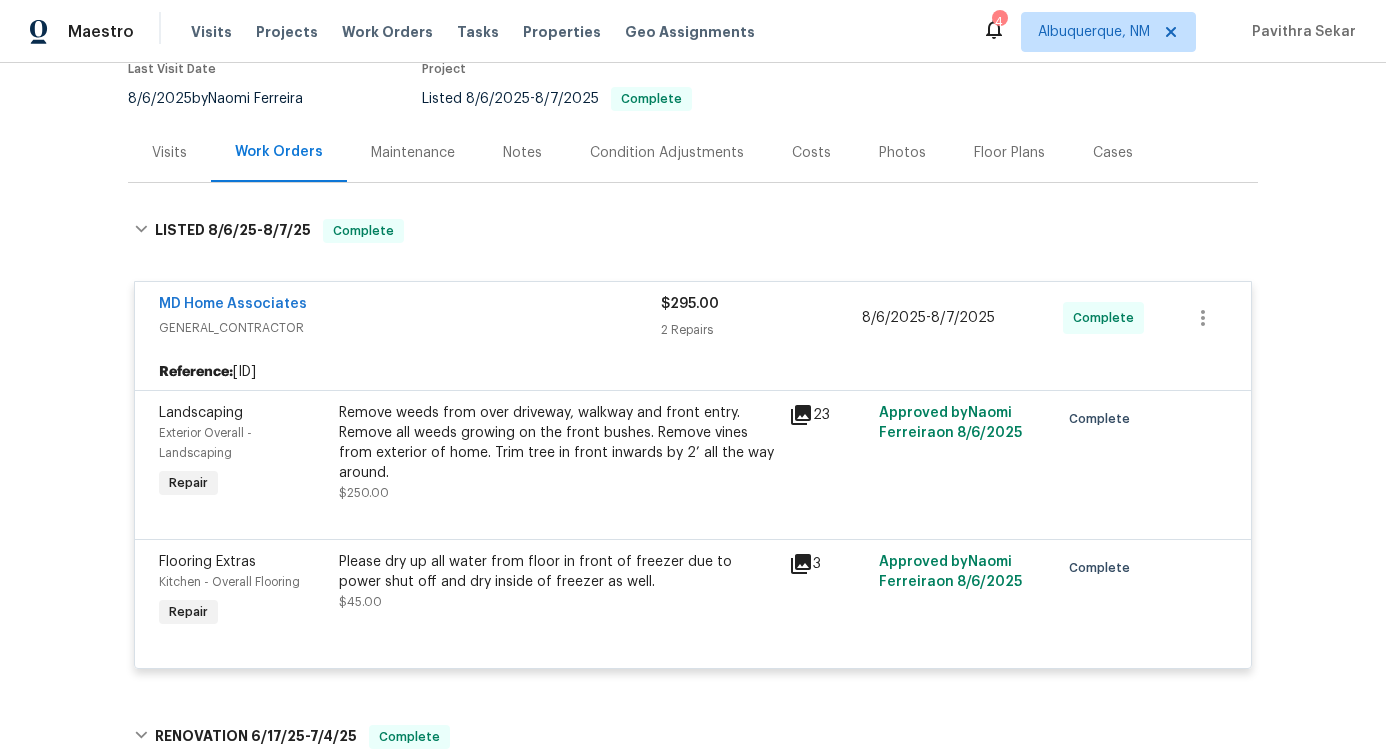 scroll, scrollTop: 201, scrollLeft: 0, axis: vertical 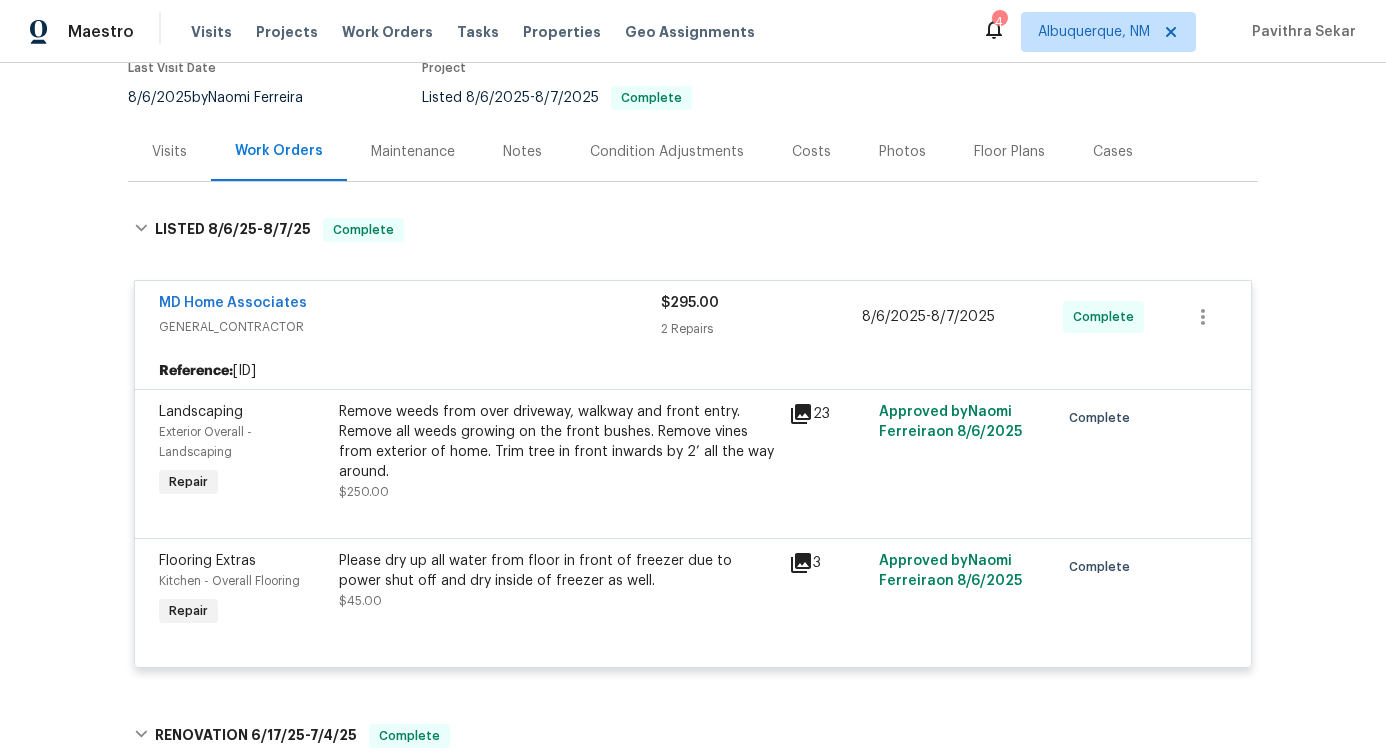 click on "MD Home Associates" at bounding box center [410, 305] 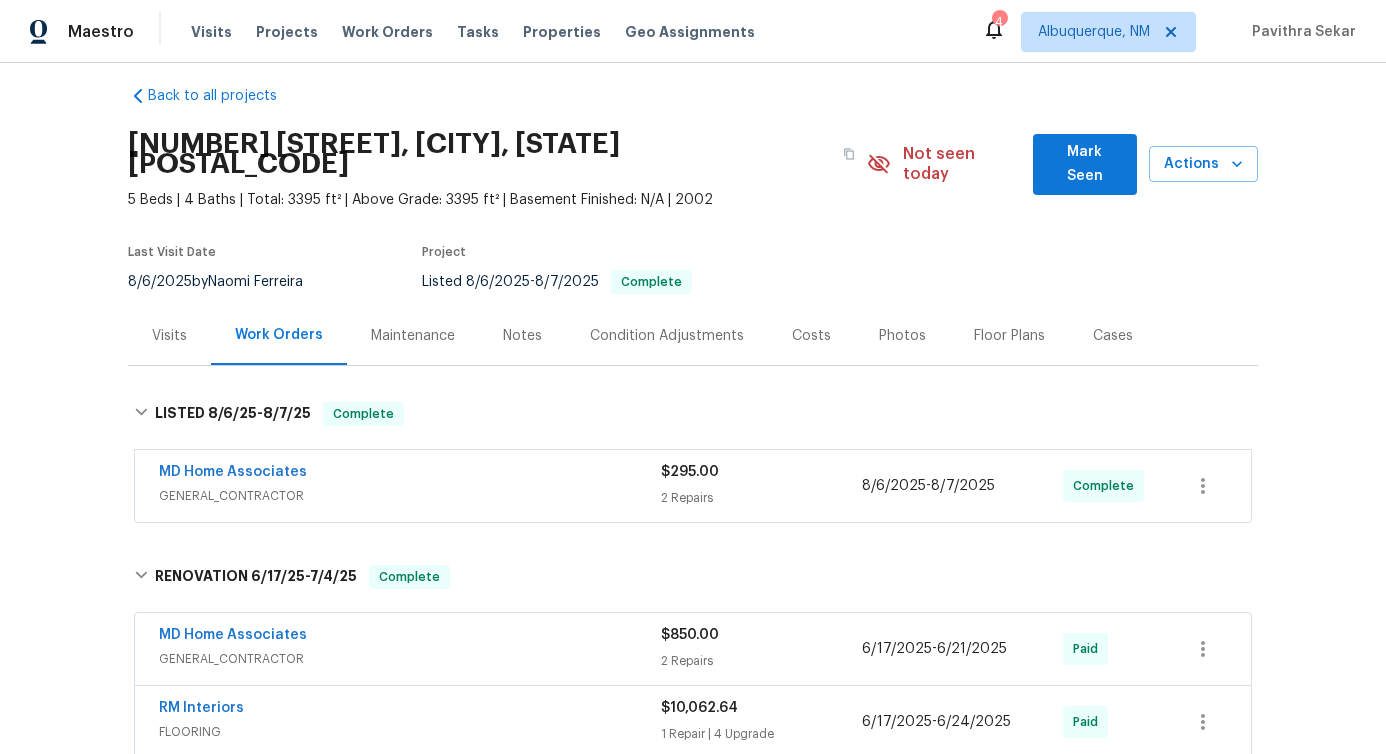 scroll, scrollTop: 0, scrollLeft: 0, axis: both 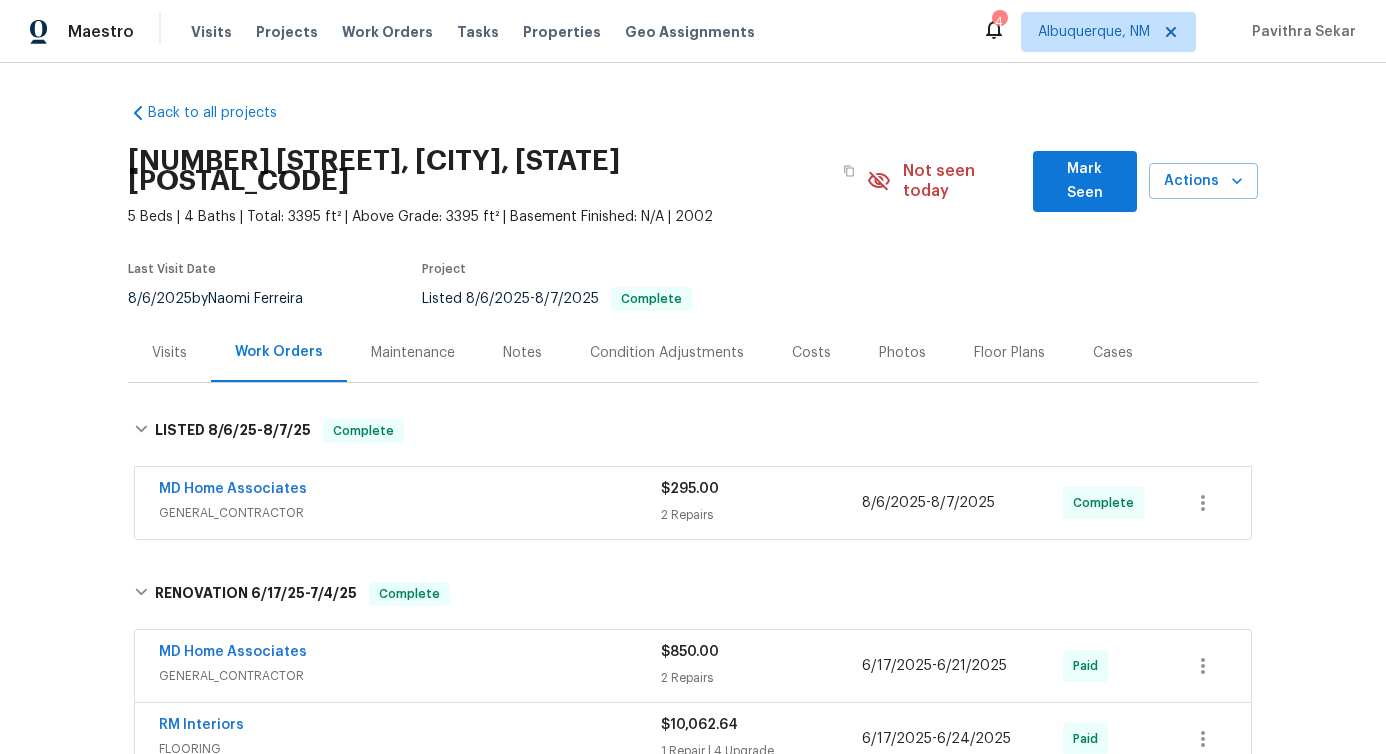 click on "MD Home Associates" at bounding box center [410, 491] 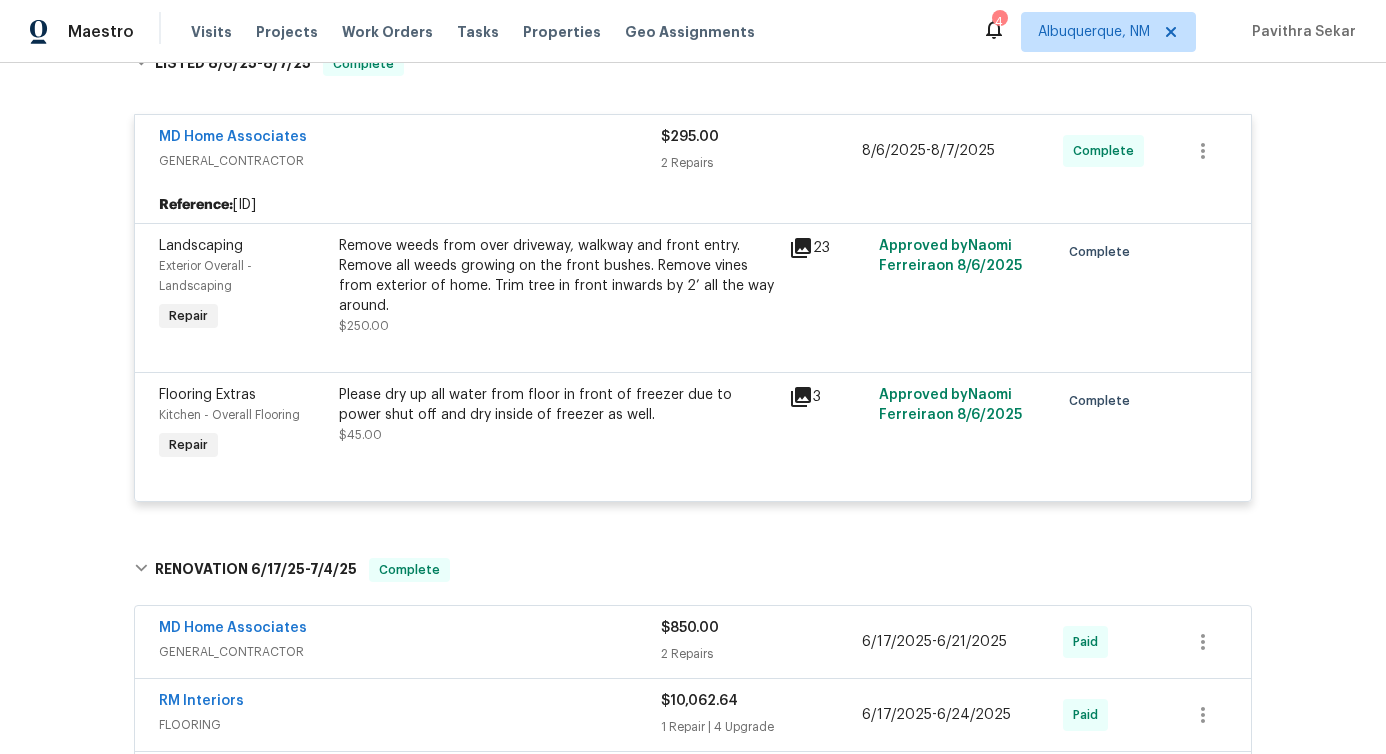 scroll, scrollTop: 360, scrollLeft: 0, axis: vertical 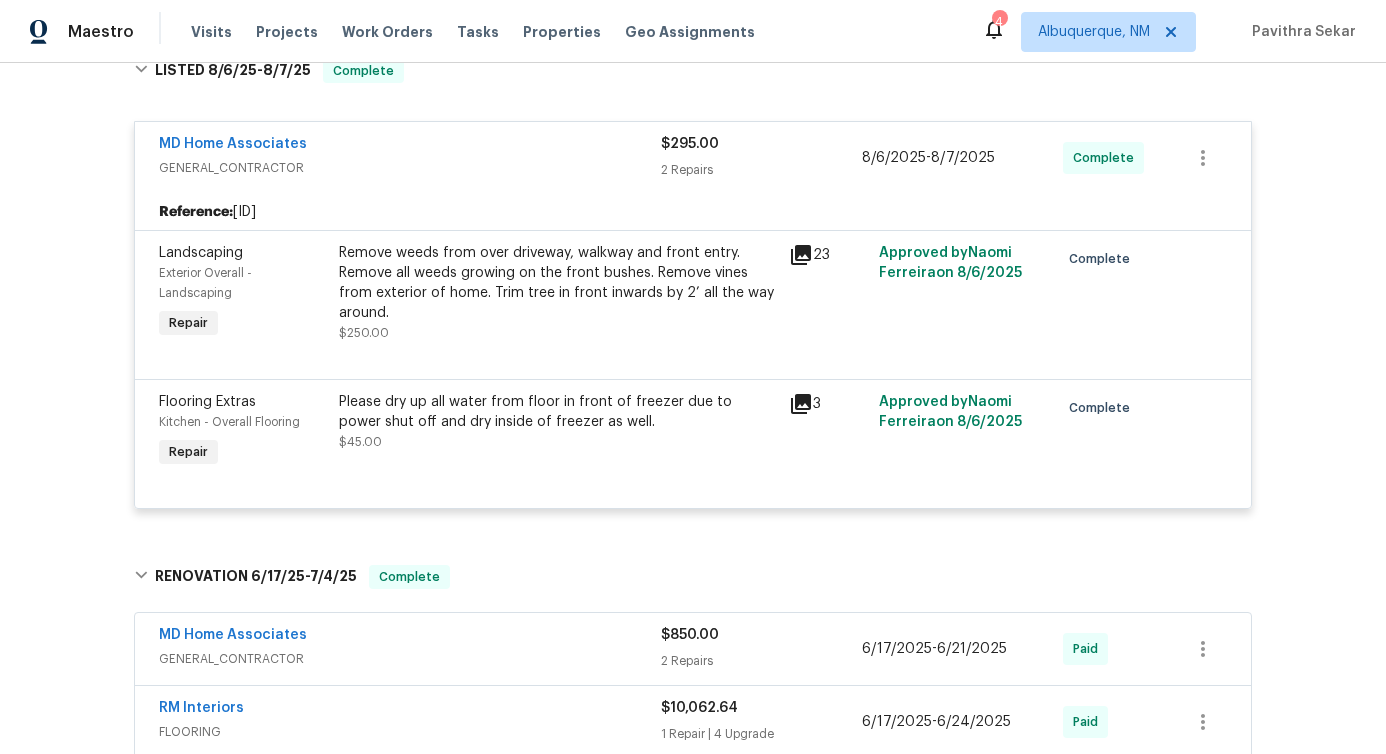 click on "Please dry up all water from floor in front of freezer due to power shut off and dry inside of freezer as well." at bounding box center [558, 412] 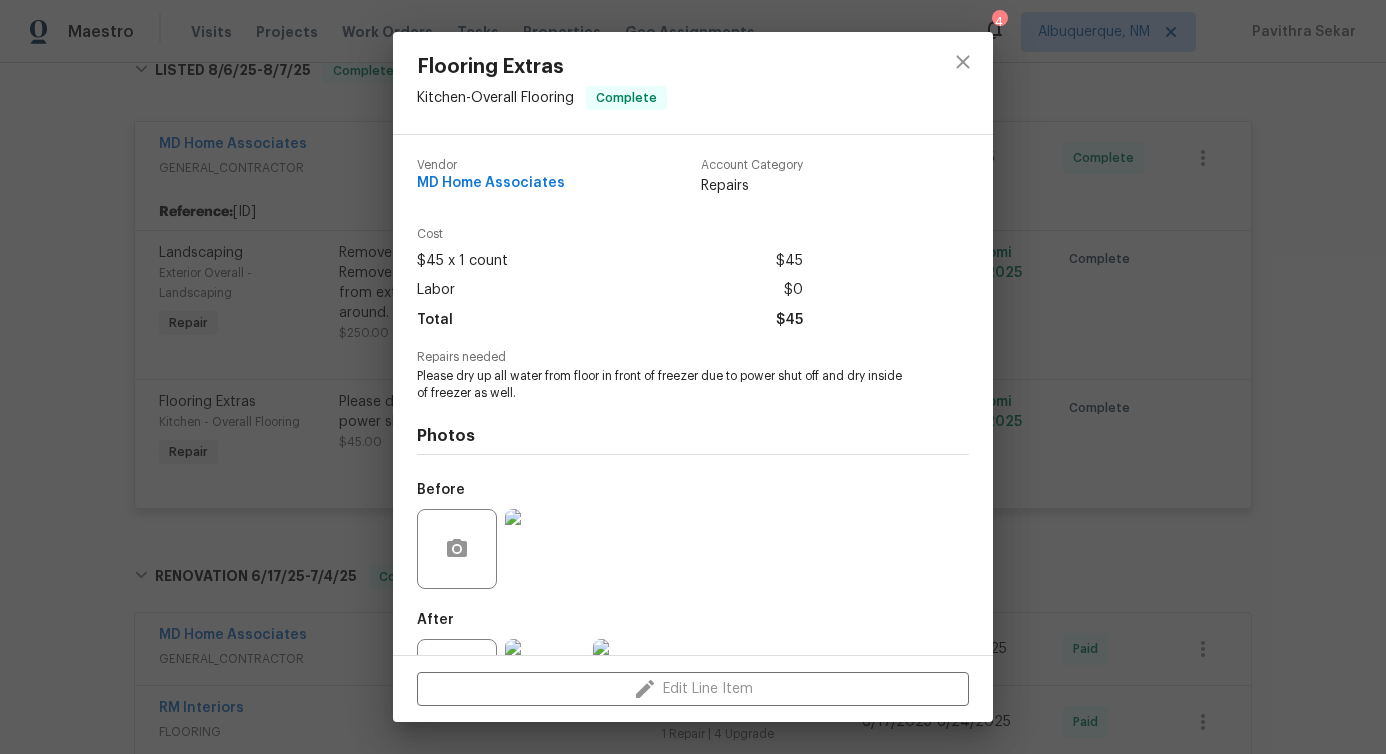 scroll, scrollTop: 84, scrollLeft: 0, axis: vertical 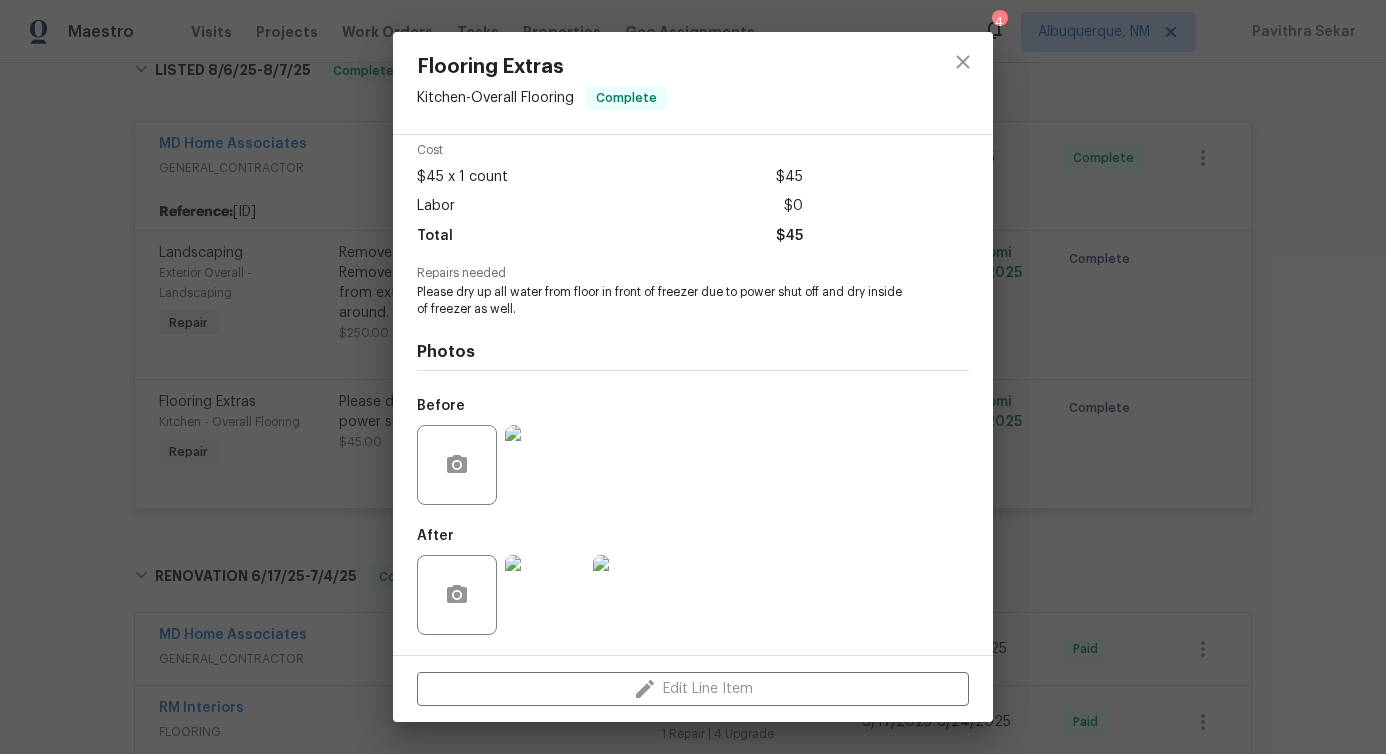 click at bounding box center (545, 465) 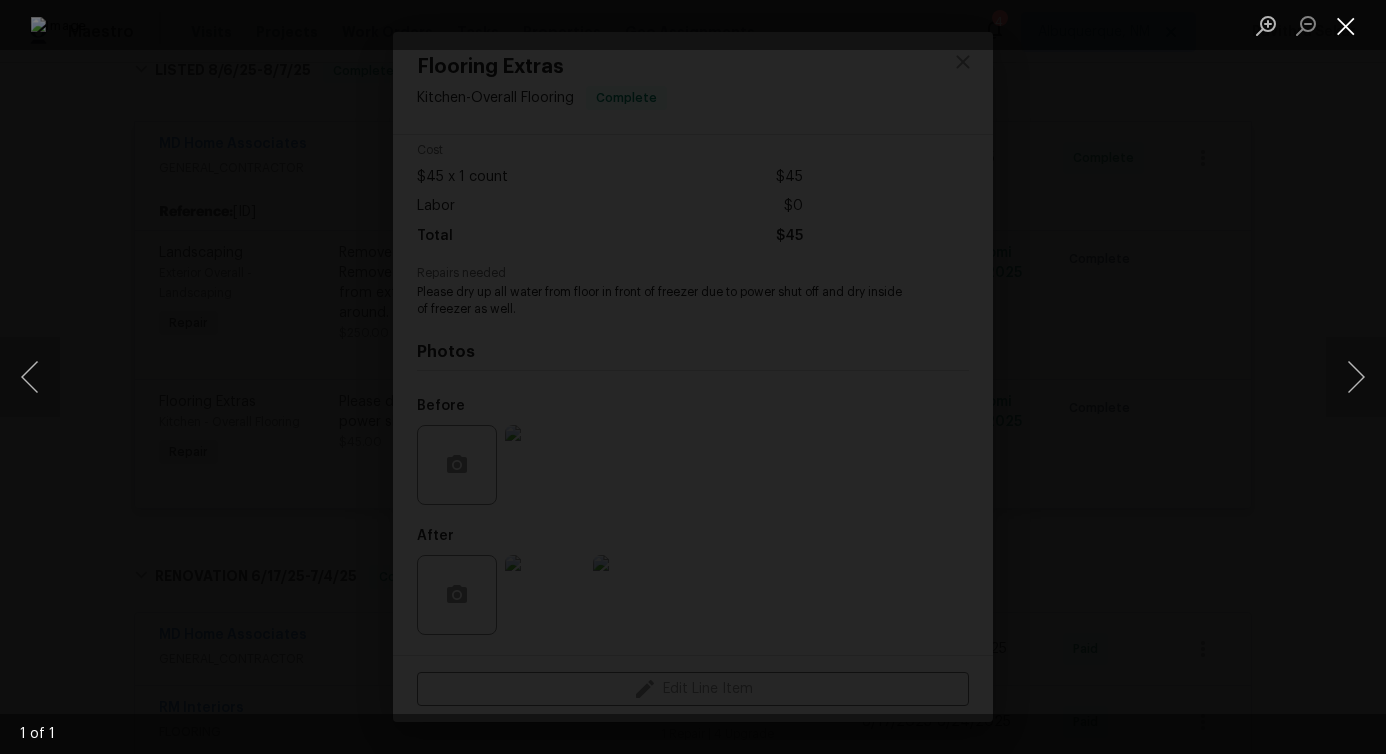 click at bounding box center (1346, 25) 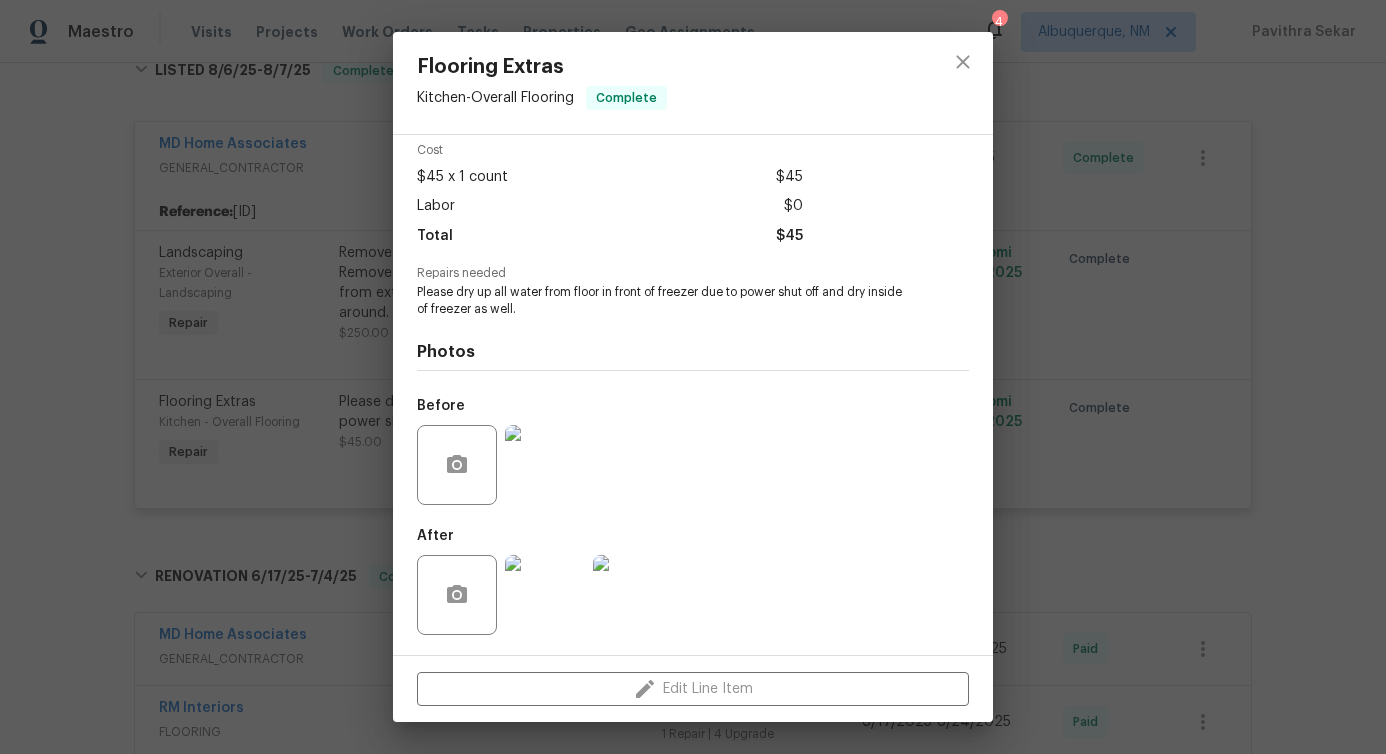 click at bounding box center (545, 595) 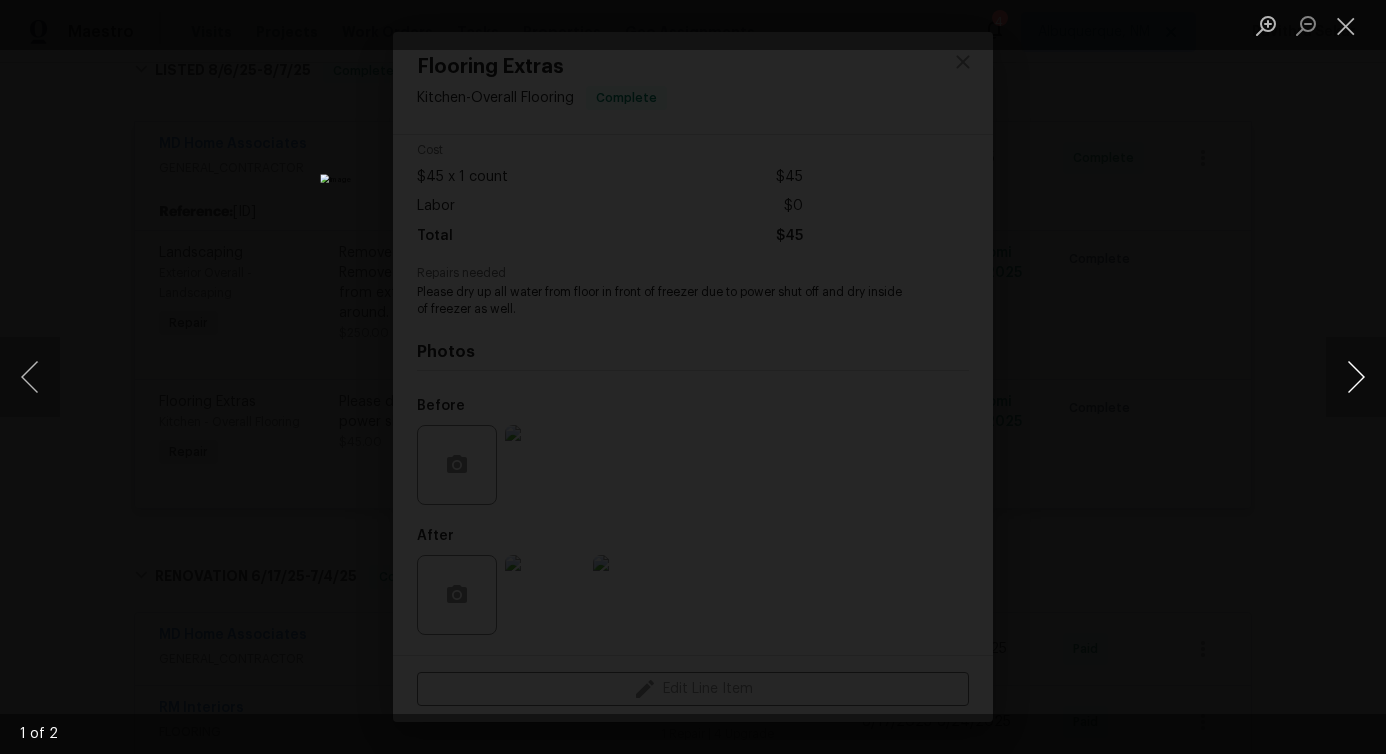 click at bounding box center (1356, 377) 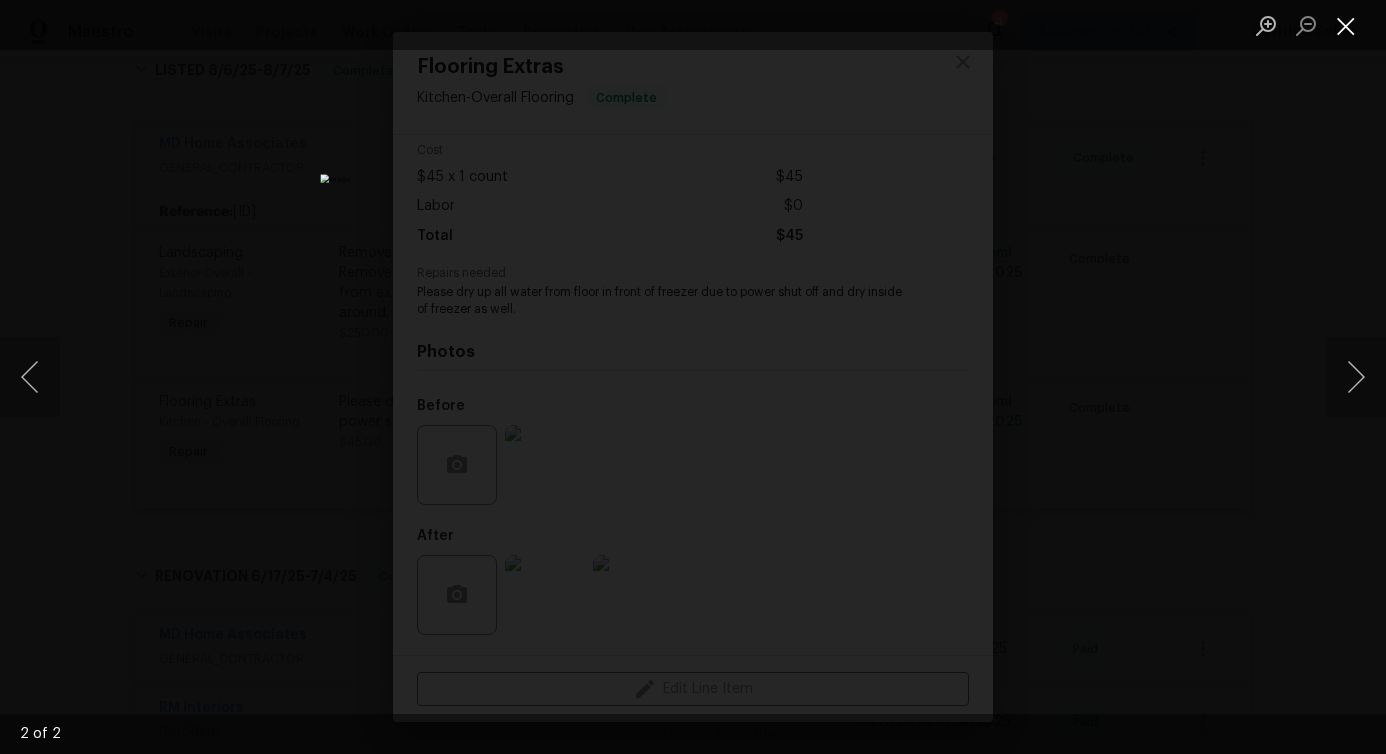 click at bounding box center [1346, 25] 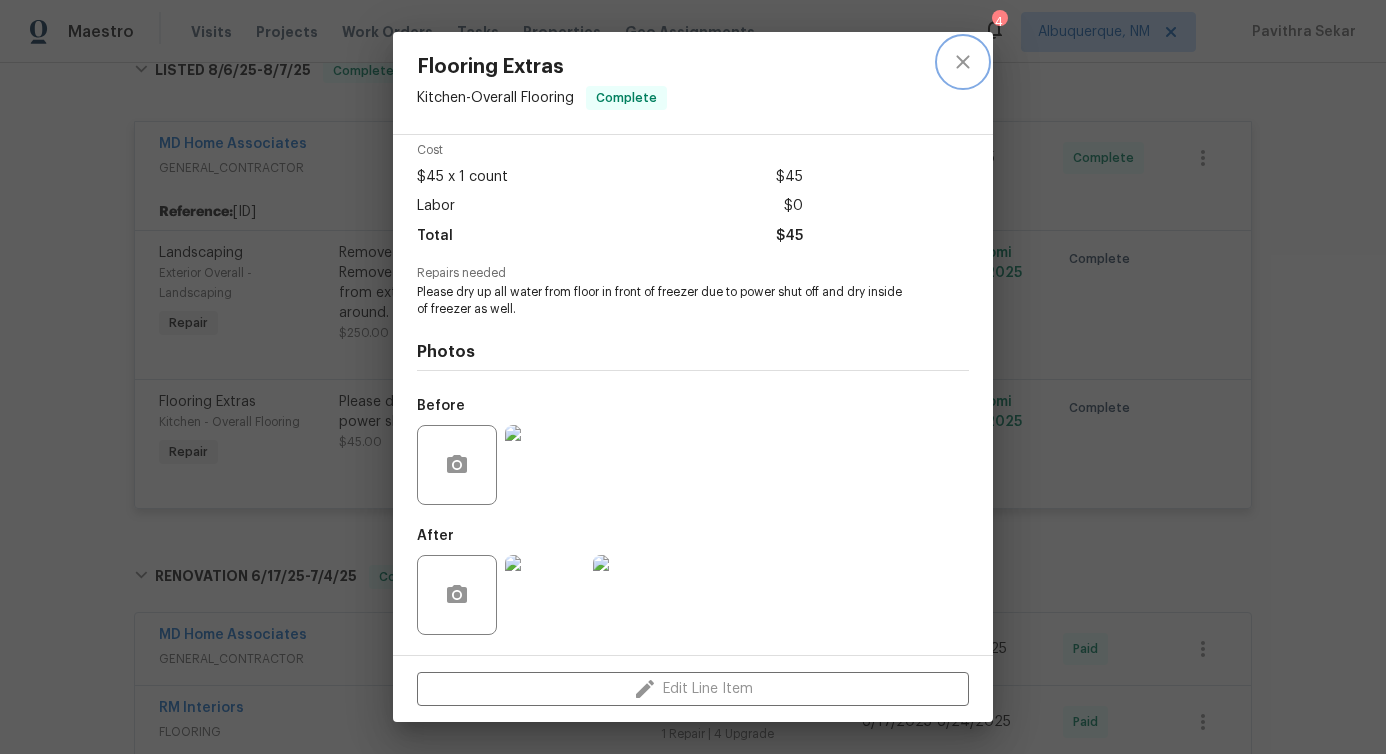 click 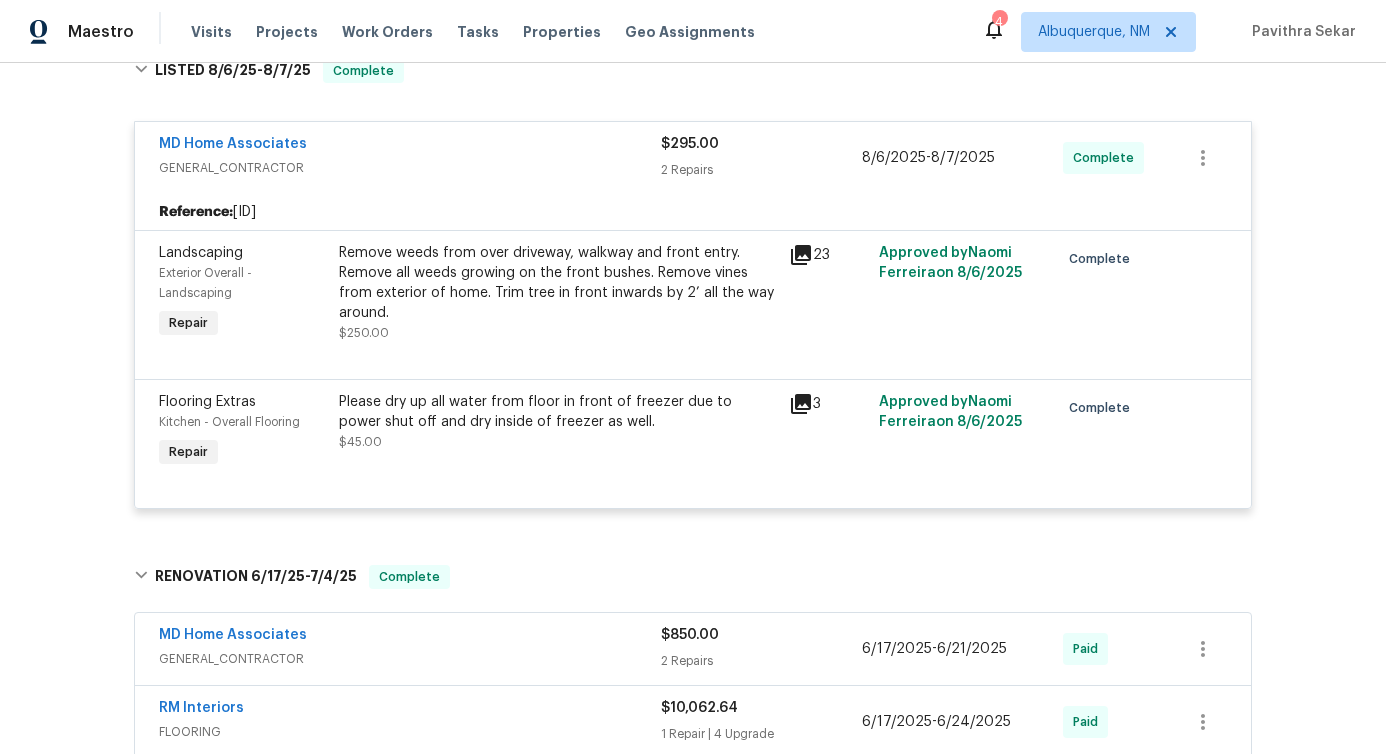 click on "Remove weeds from over driveway, walkway and front entry. Remove all weeds growing on the front bushes. Remove vines from exterior of home. Trim tree in front inwards by 2’ all the way around." at bounding box center (558, 283) 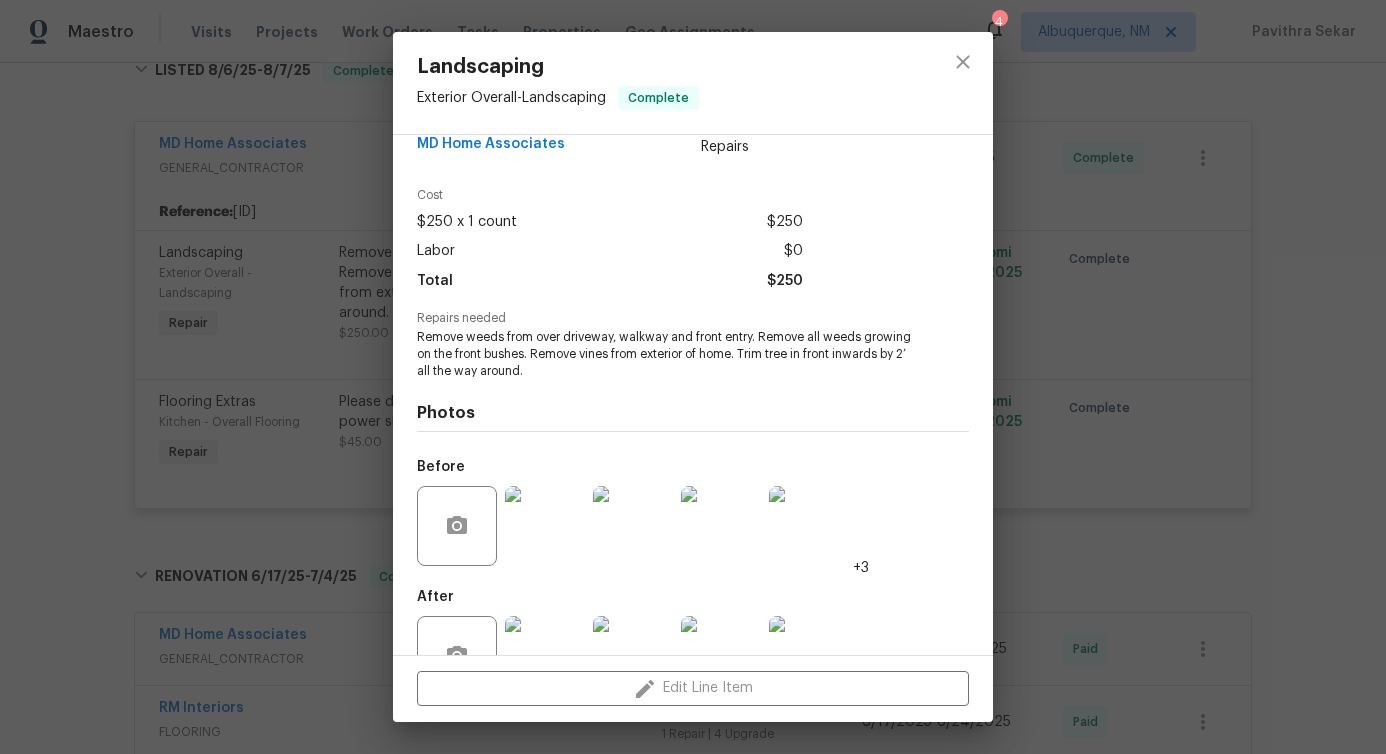 scroll, scrollTop: 100, scrollLeft: 0, axis: vertical 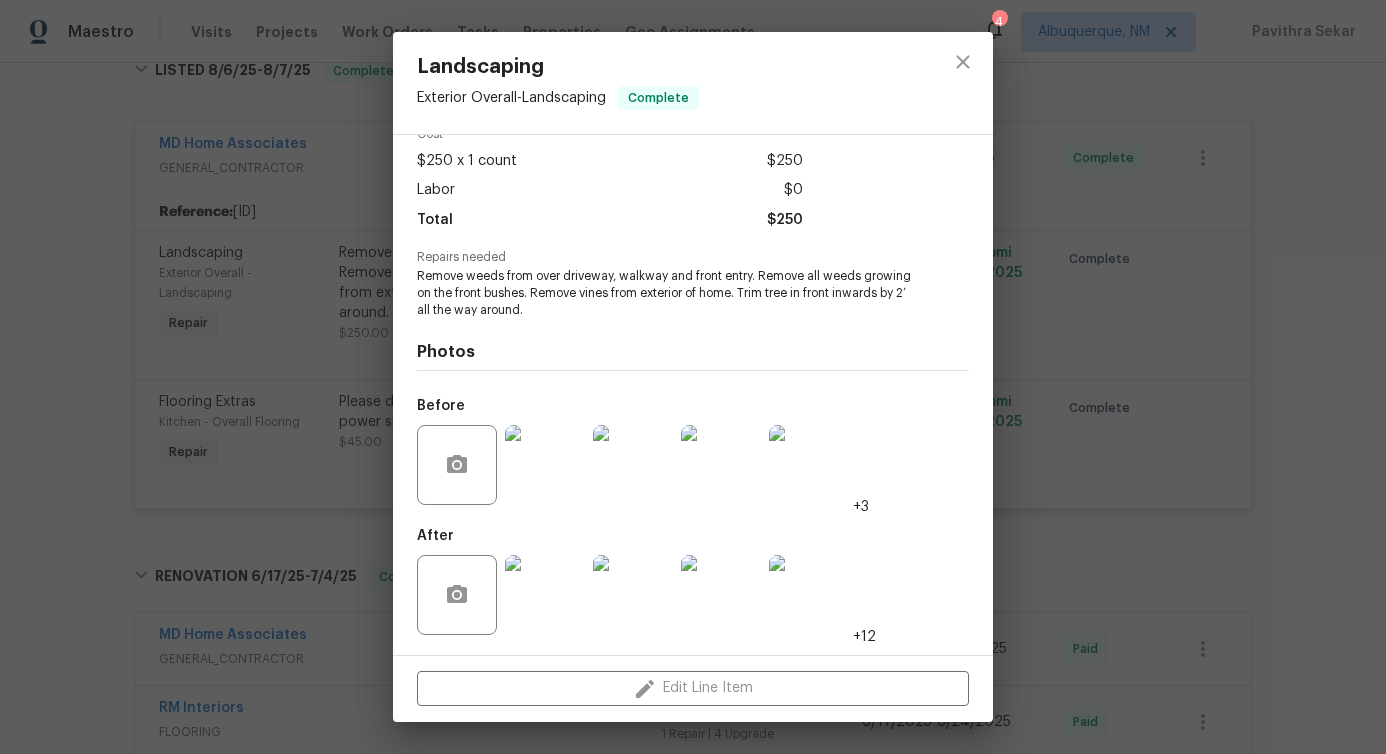 click at bounding box center (545, 595) 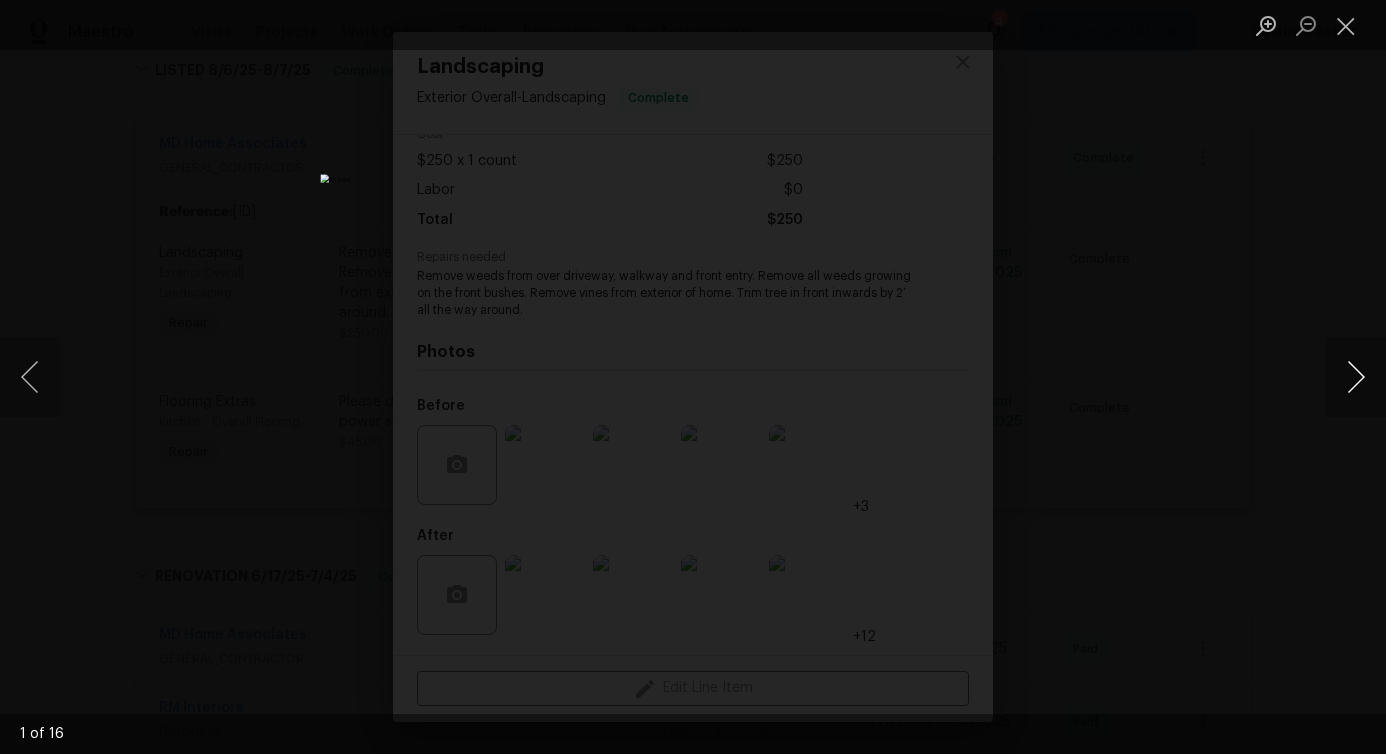 click at bounding box center [1356, 377] 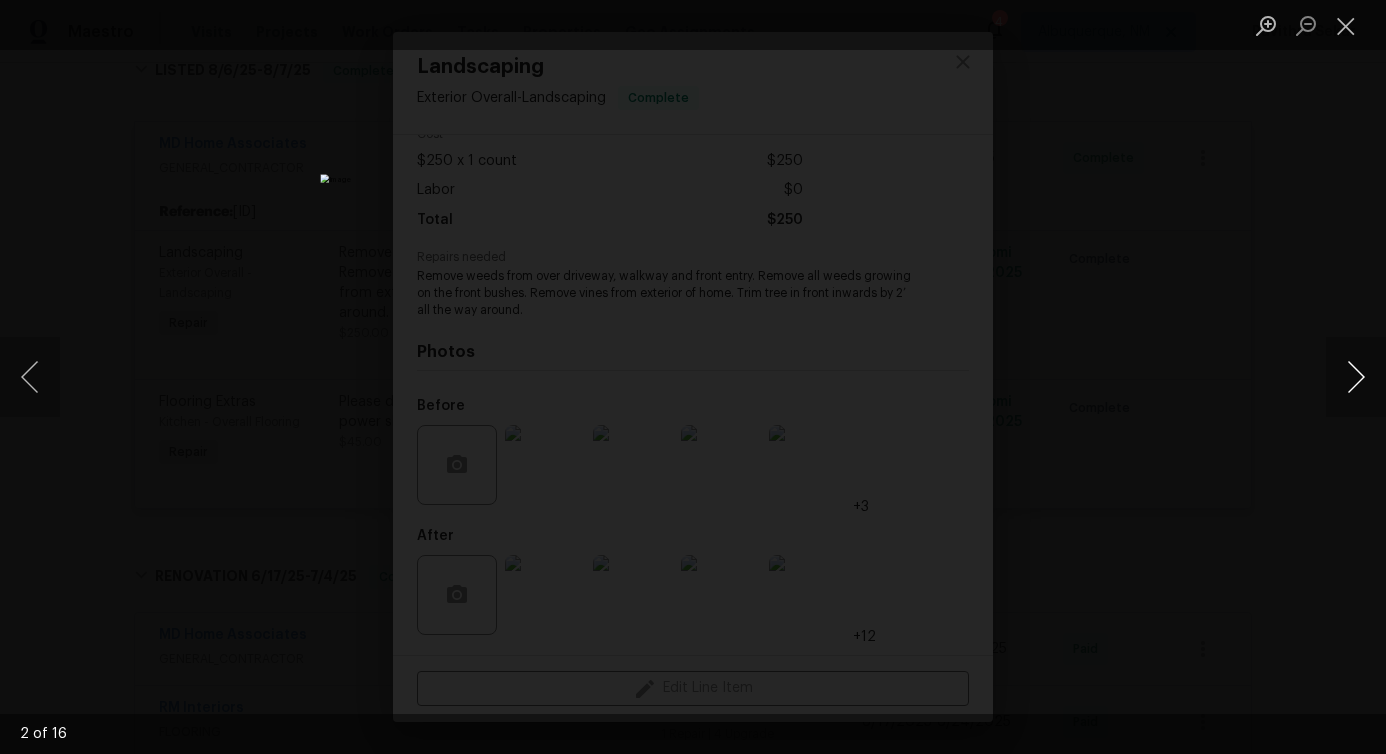 click at bounding box center [1356, 377] 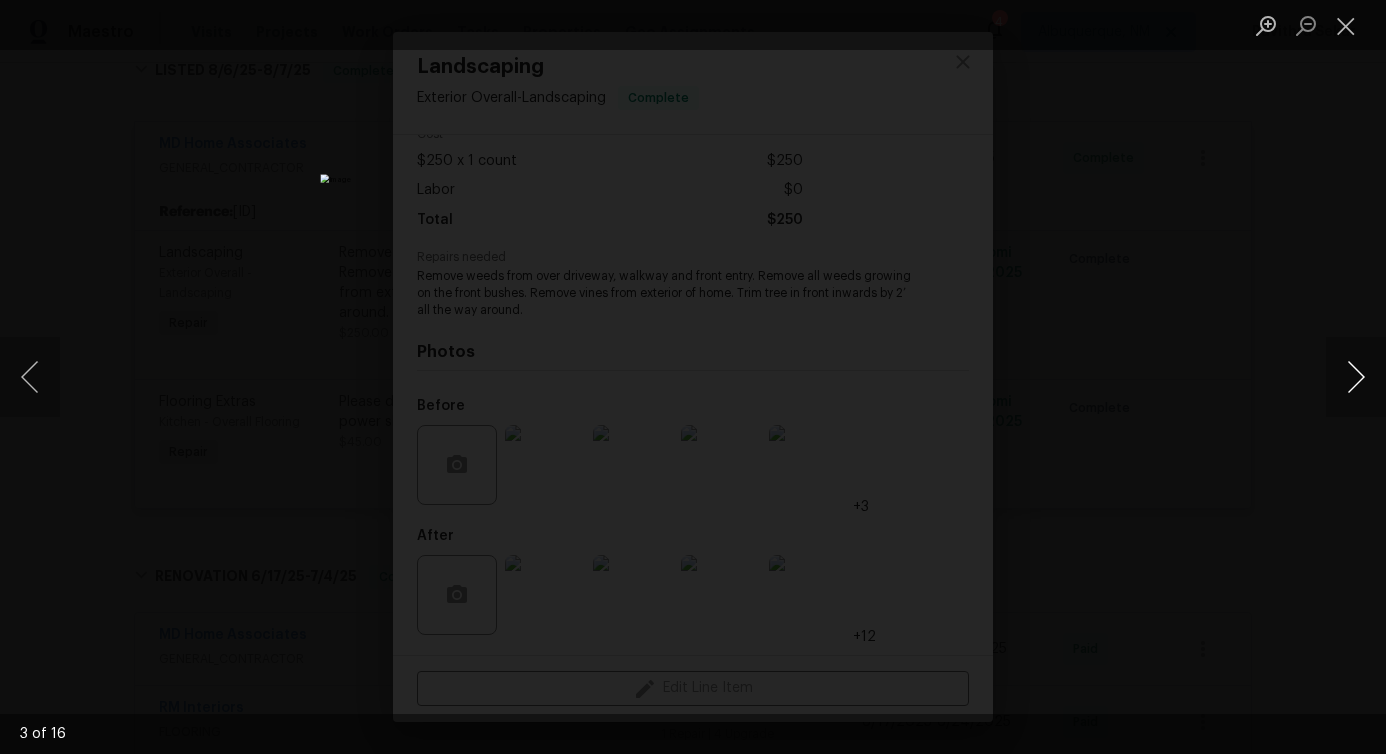 click at bounding box center [1356, 377] 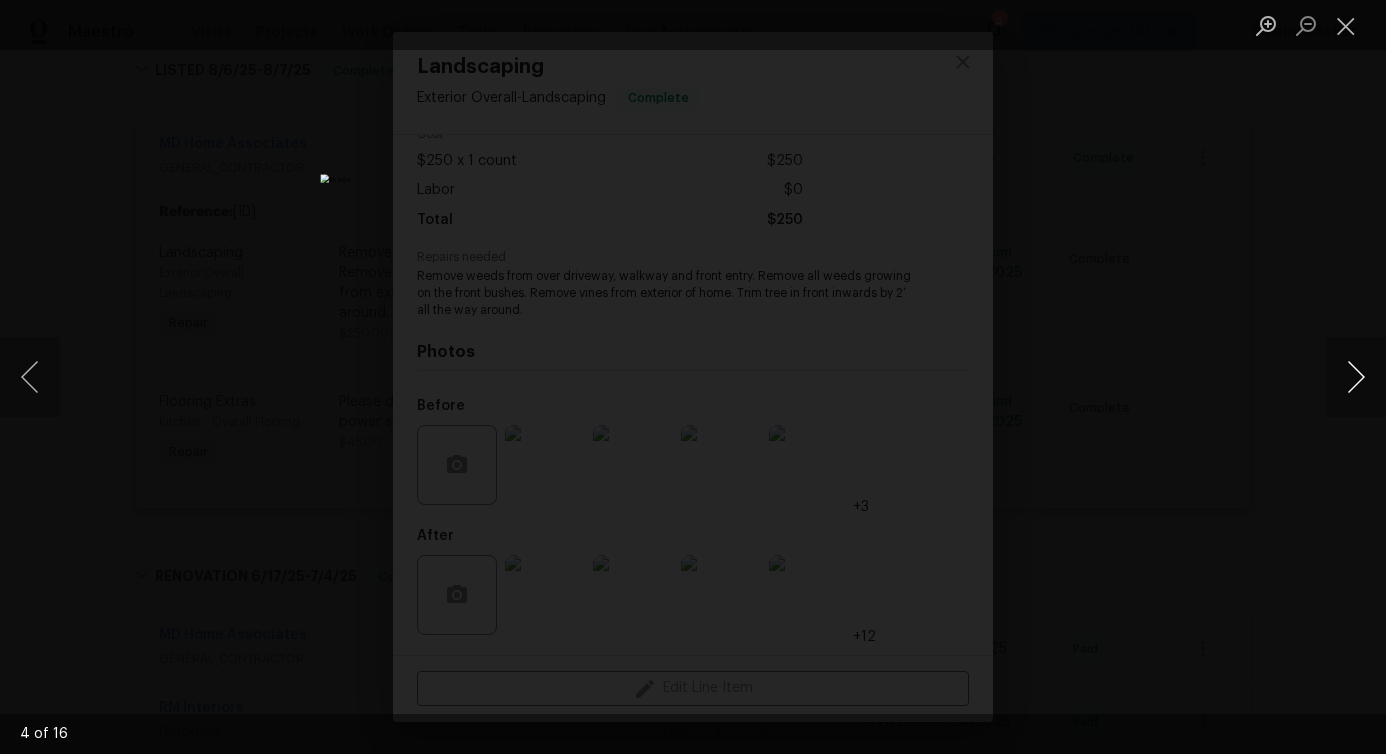 click at bounding box center [1356, 377] 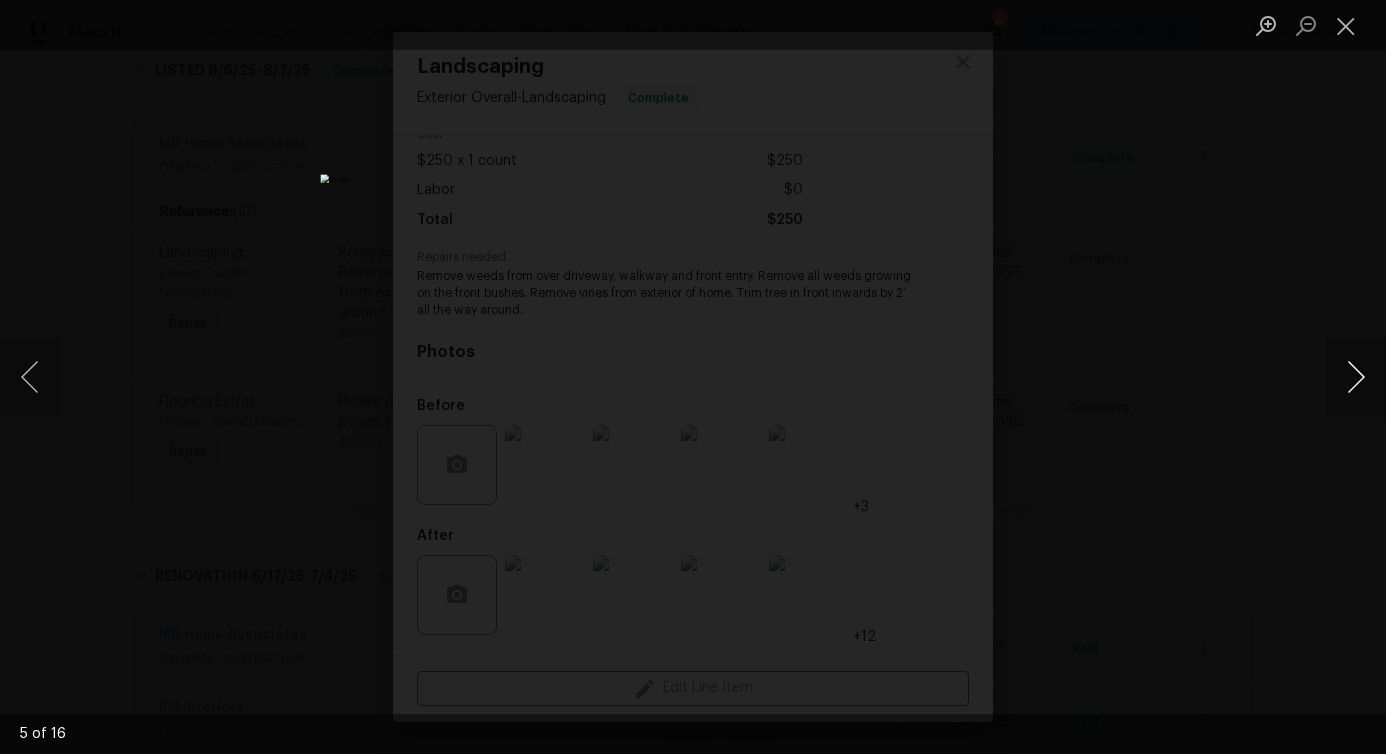 click at bounding box center (1356, 377) 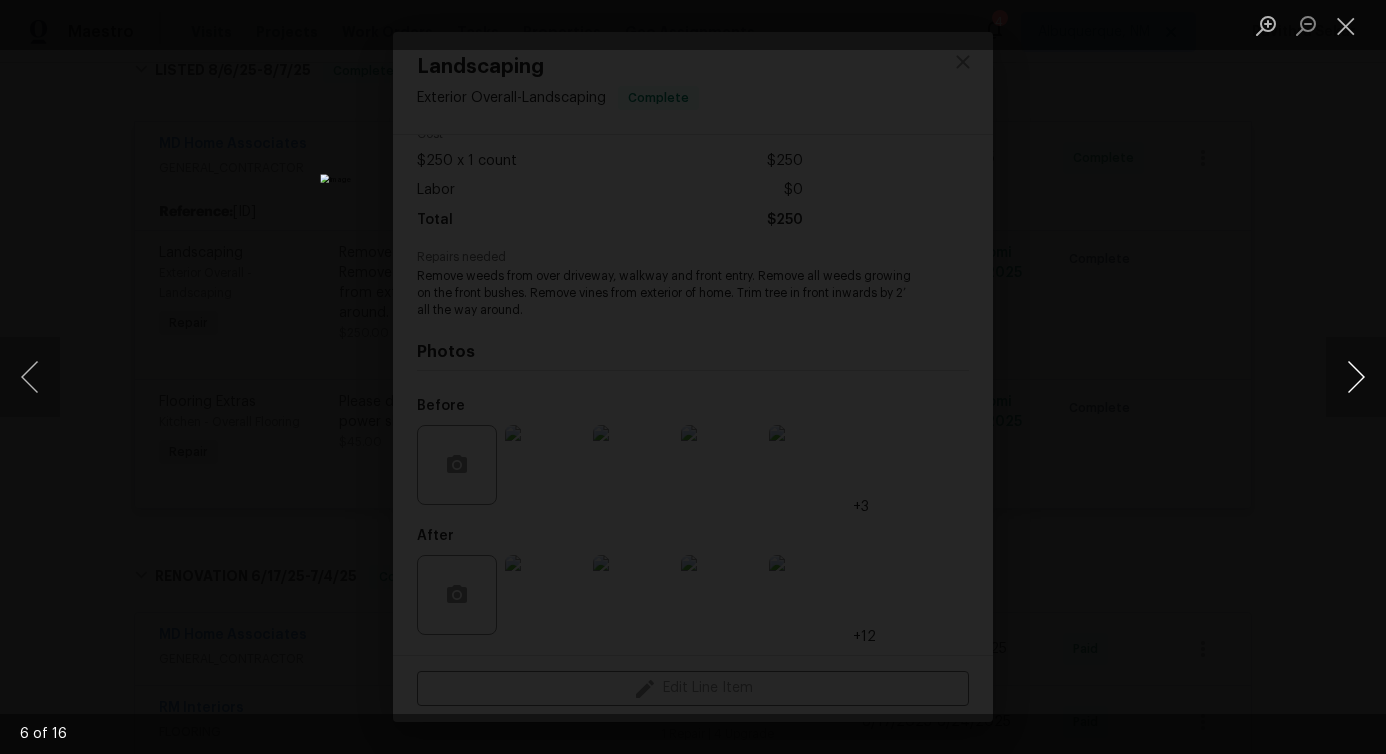 click at bounding box center (1356, 377) 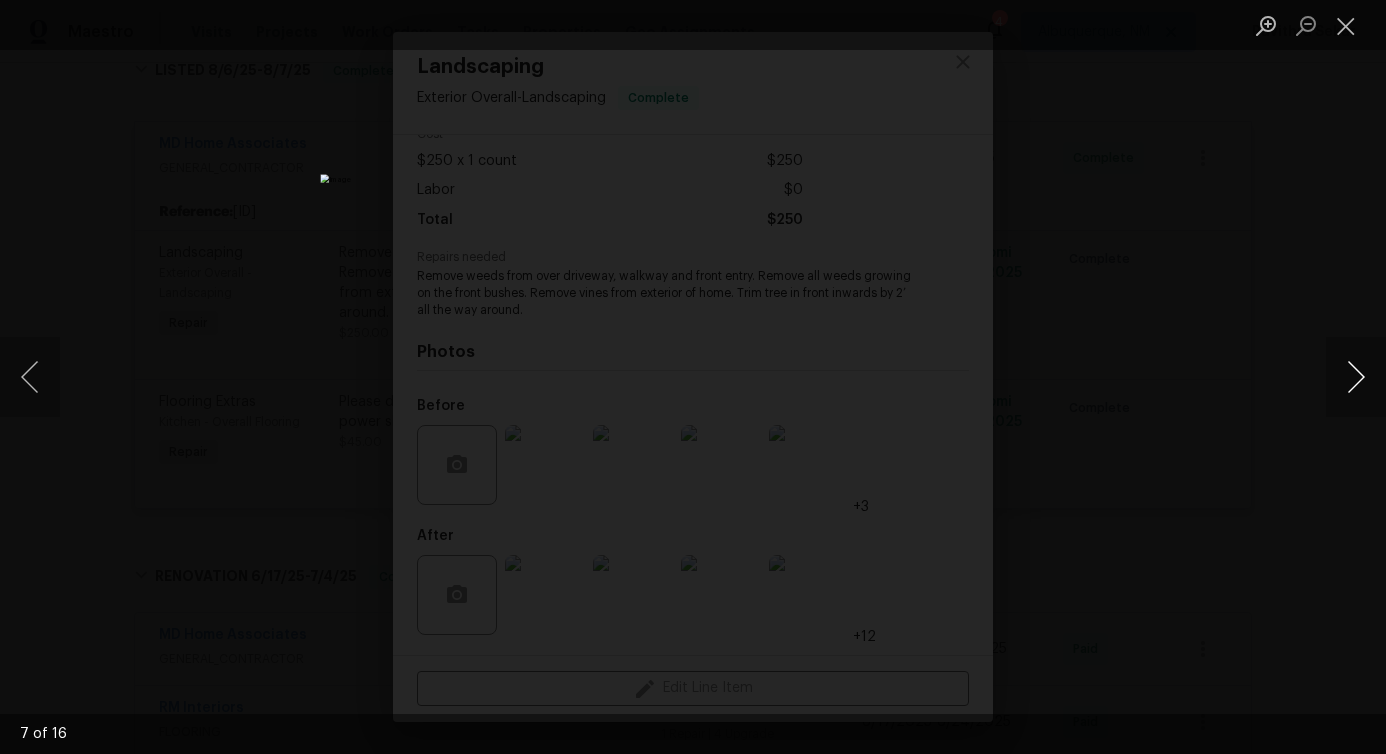 click at bounding box center [1356, 377] 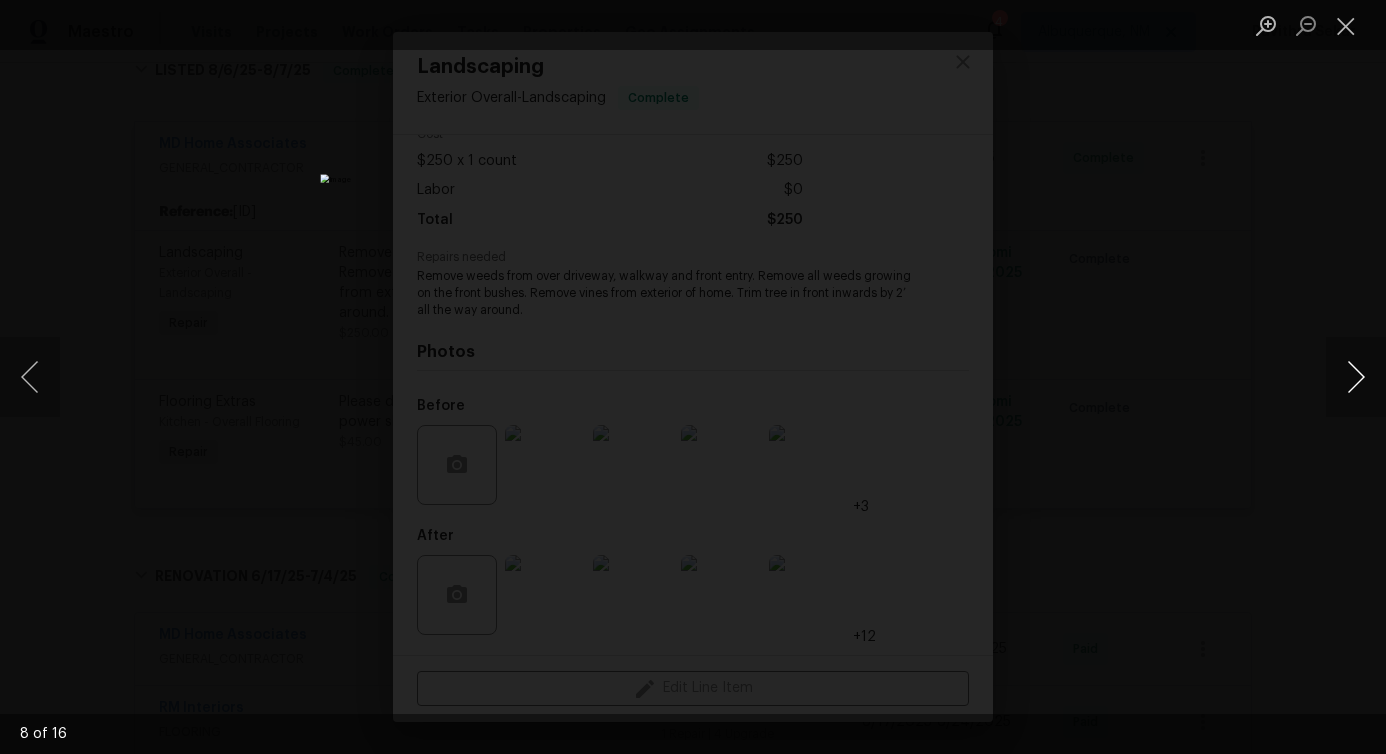 click at bounding box center [1356, 377] 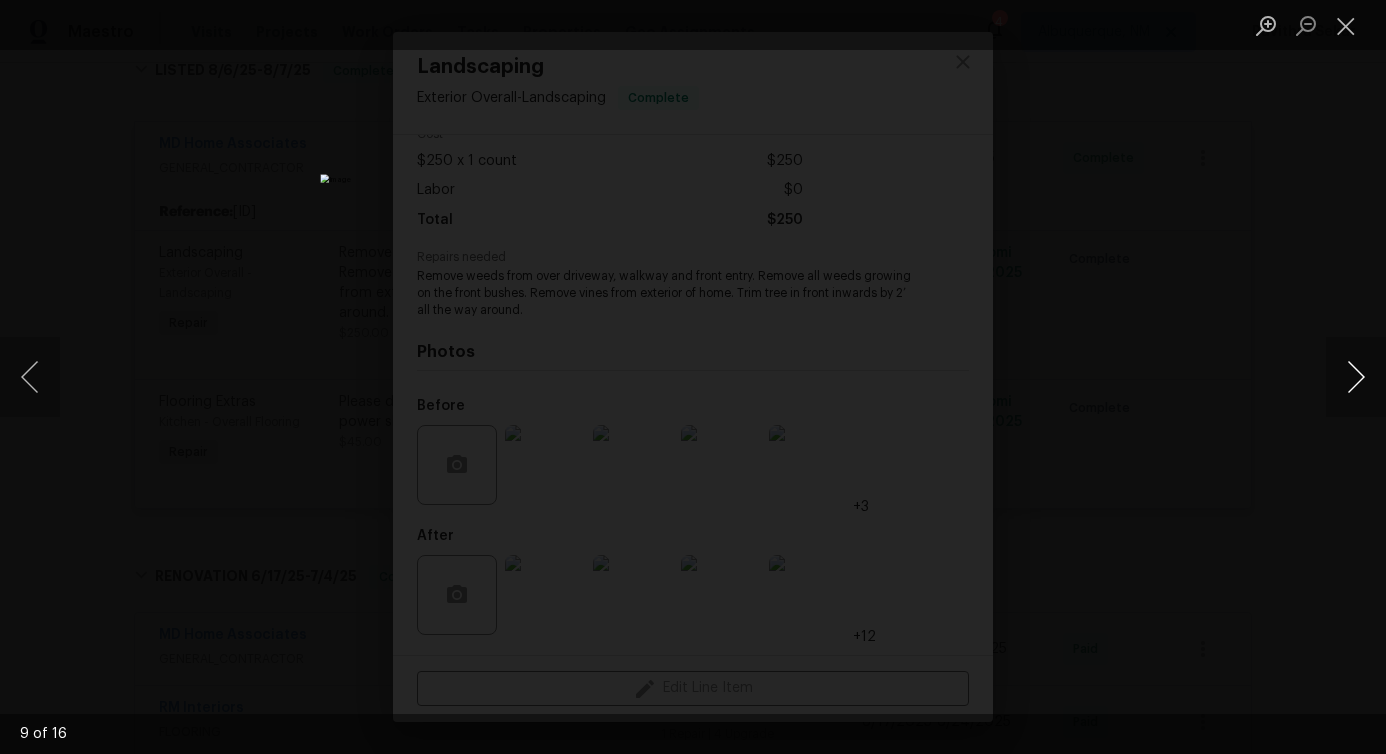 click at bounding box center (1356, 377) 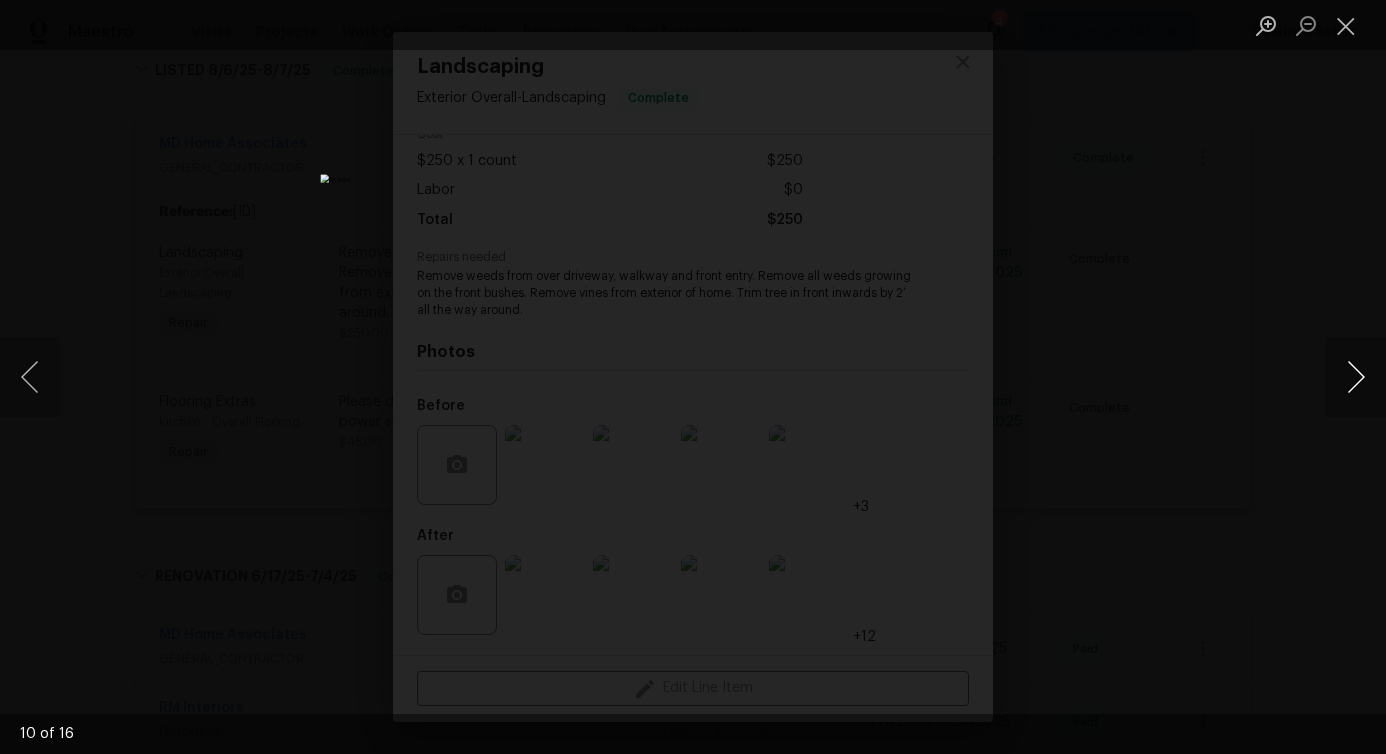 click at bounding box center [1356, 377] 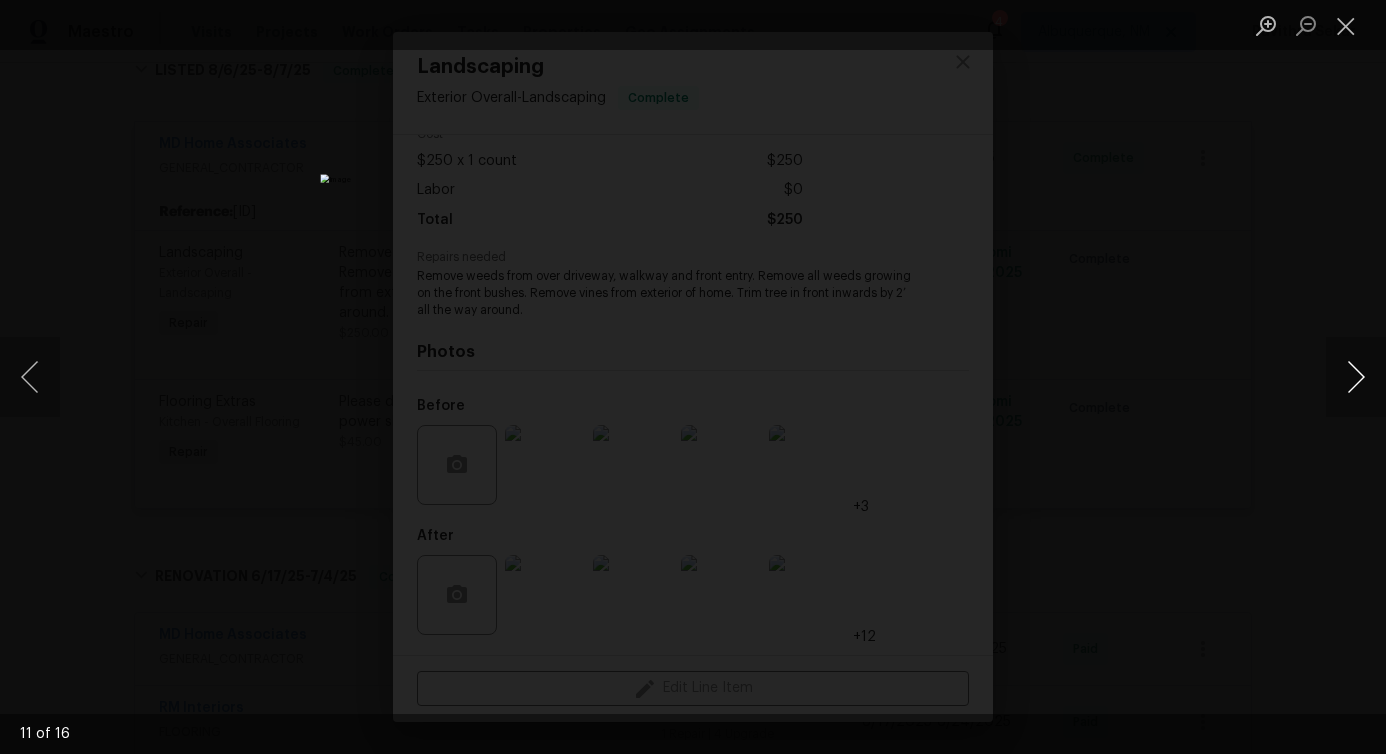 click at bounding box center [1356, 377] 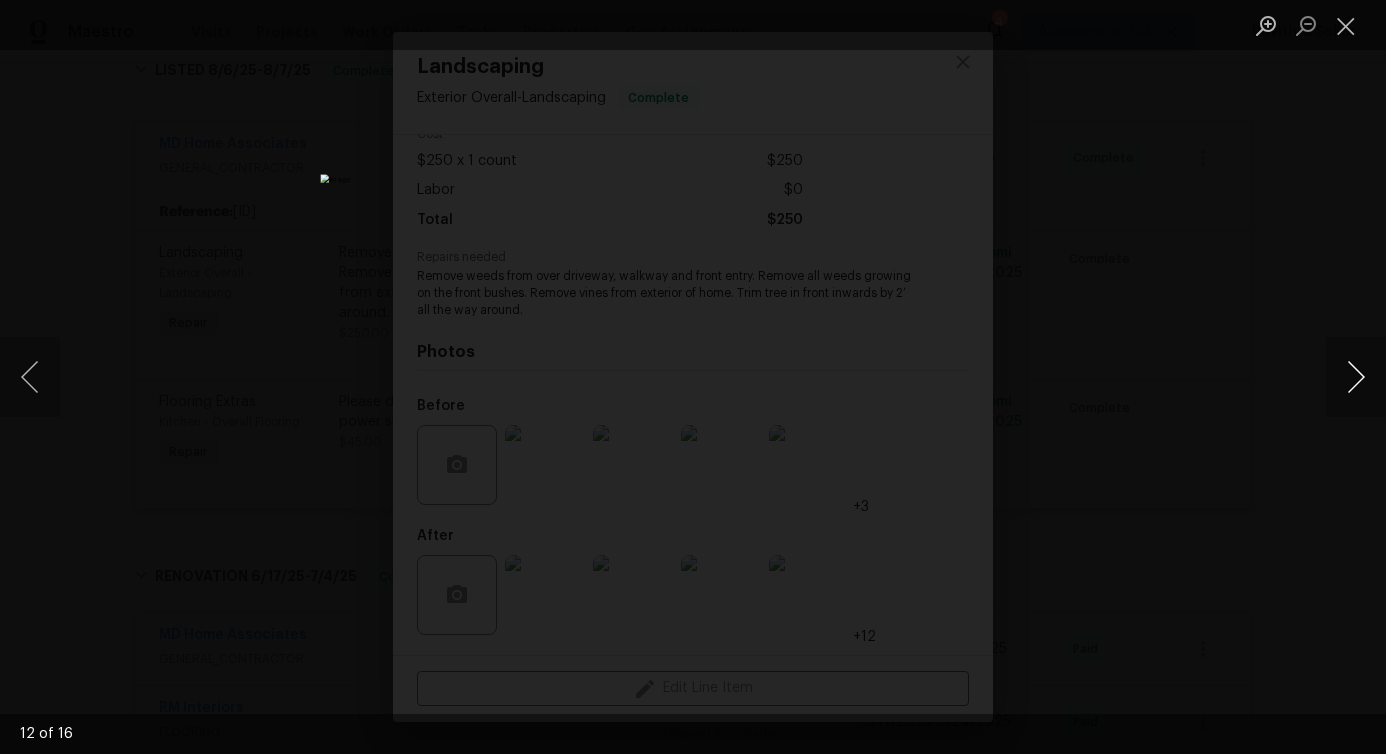 click at bounding box center (1356, 377) 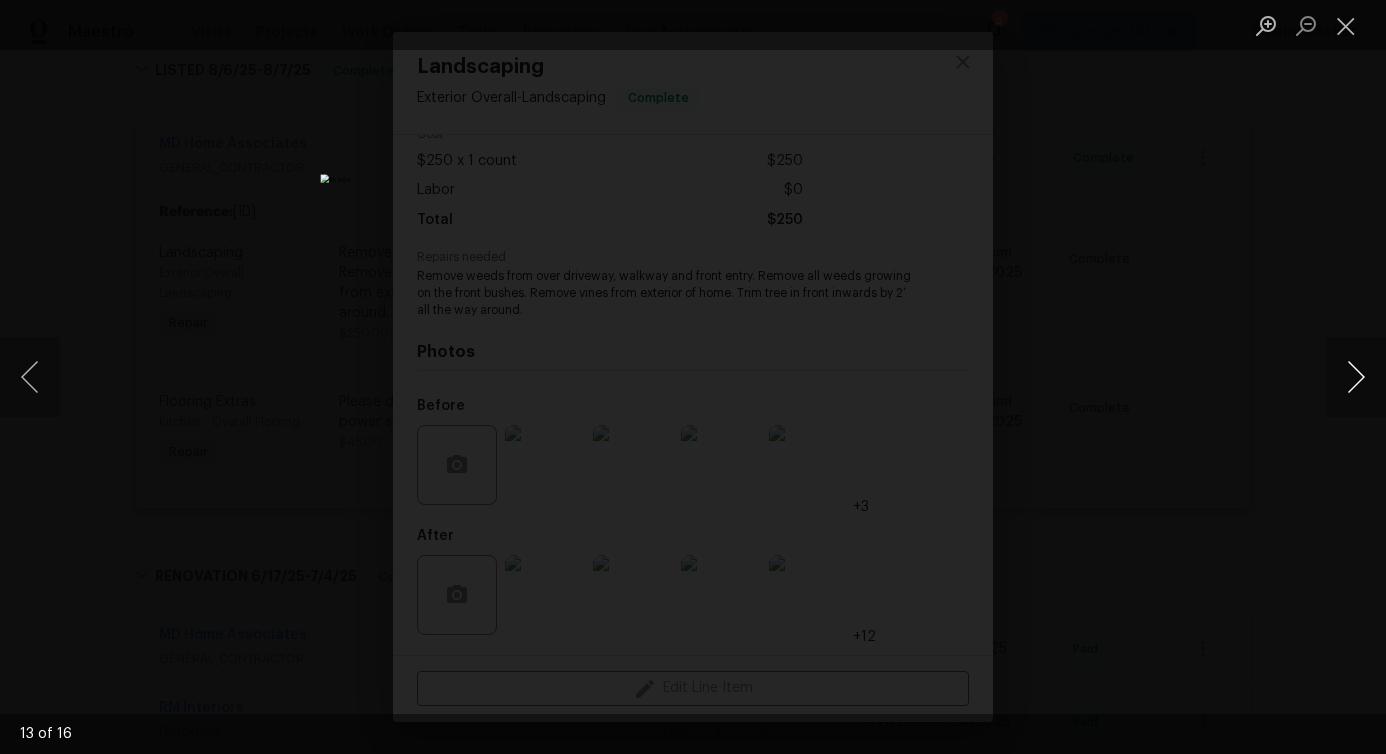 click at bounding box center [1356, 377] 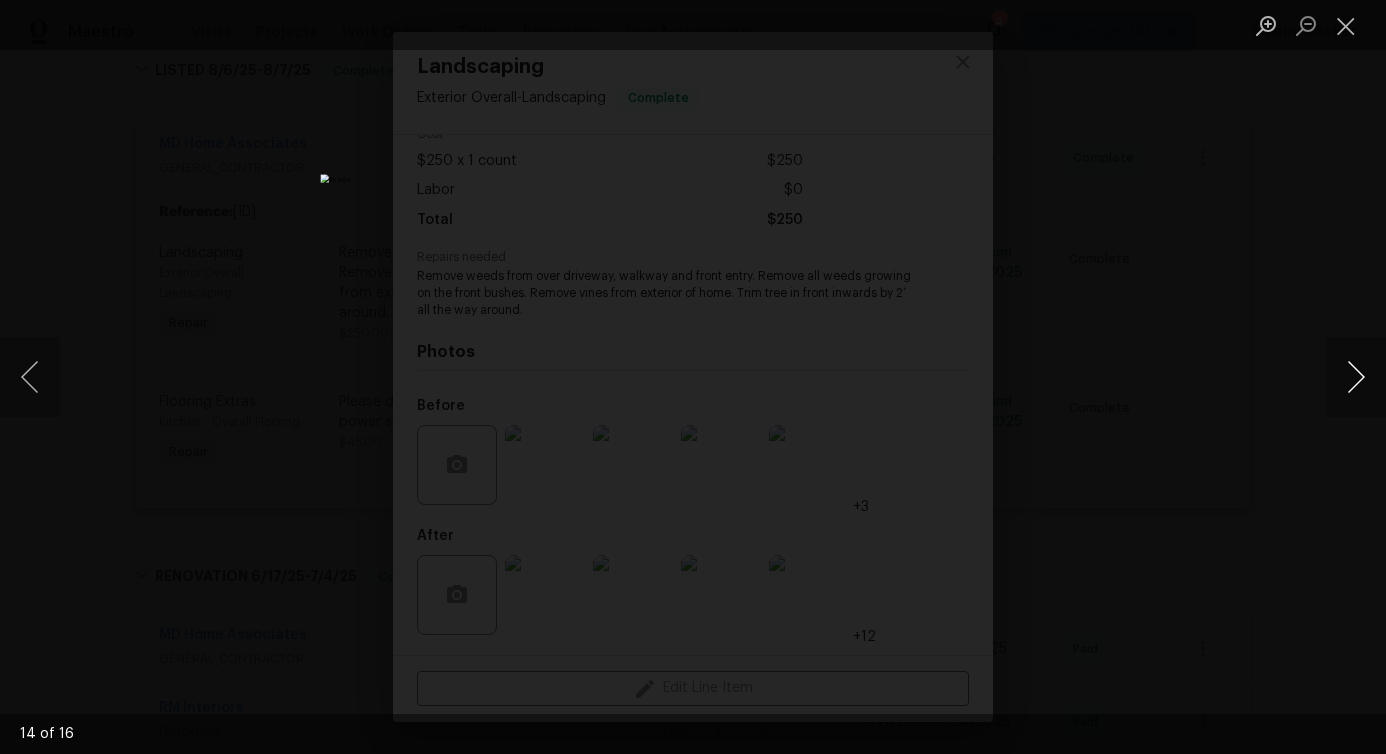 click at bounding box center (1356, 377) 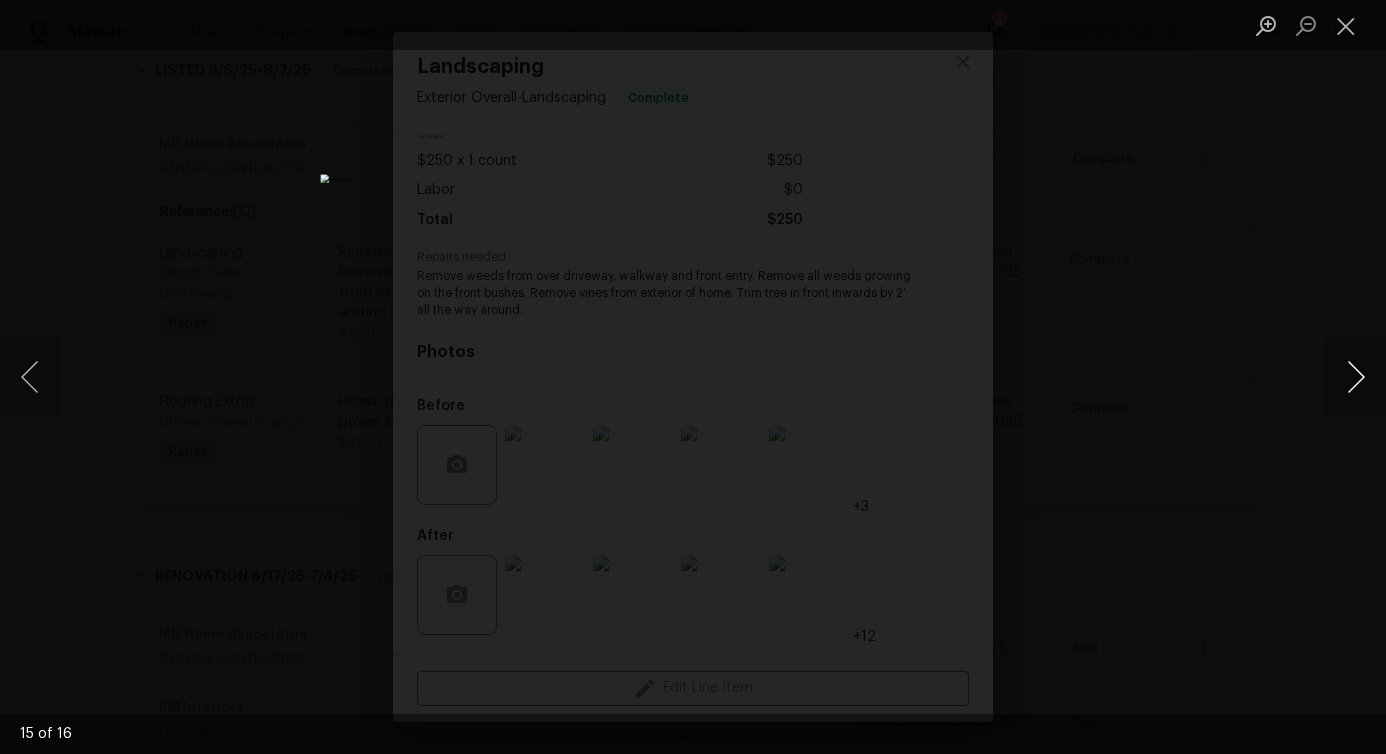click at bounding box center [1356, 377] 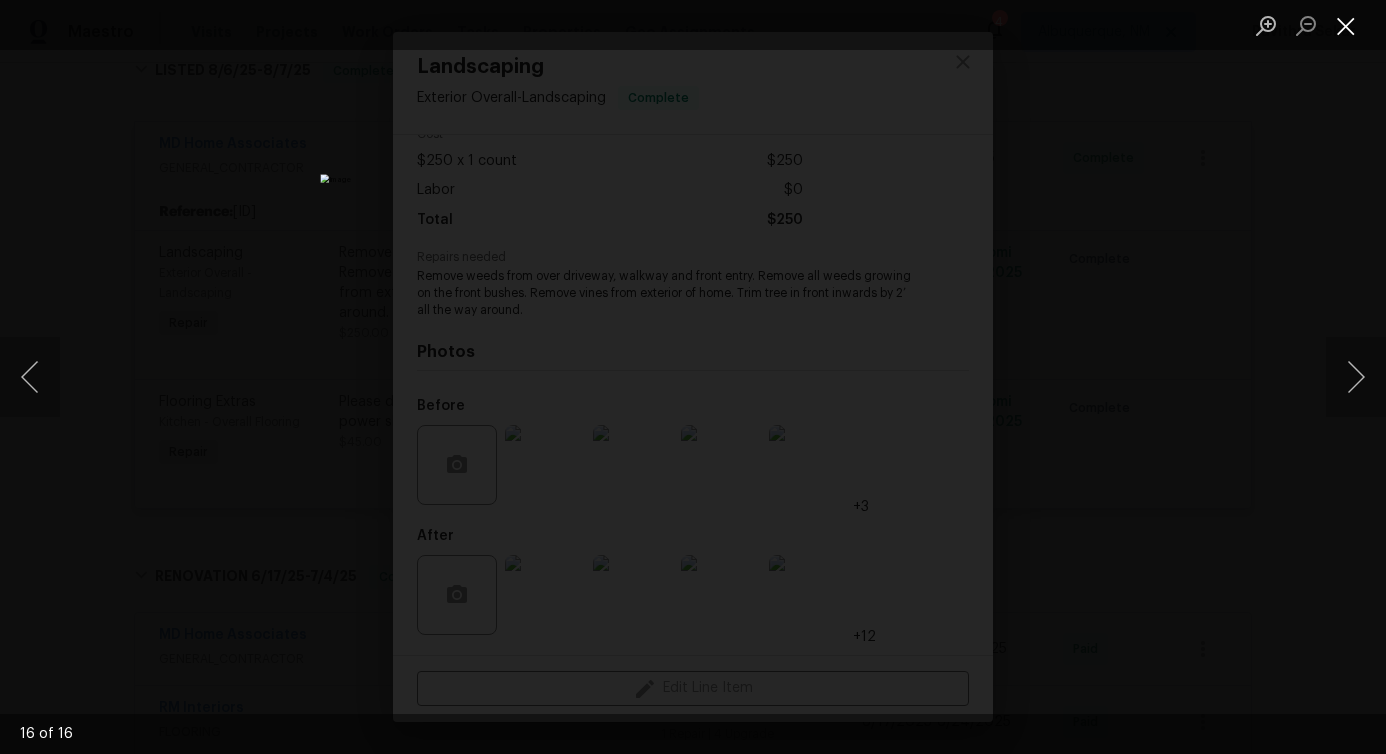 click at bounding box center (1346, 25) 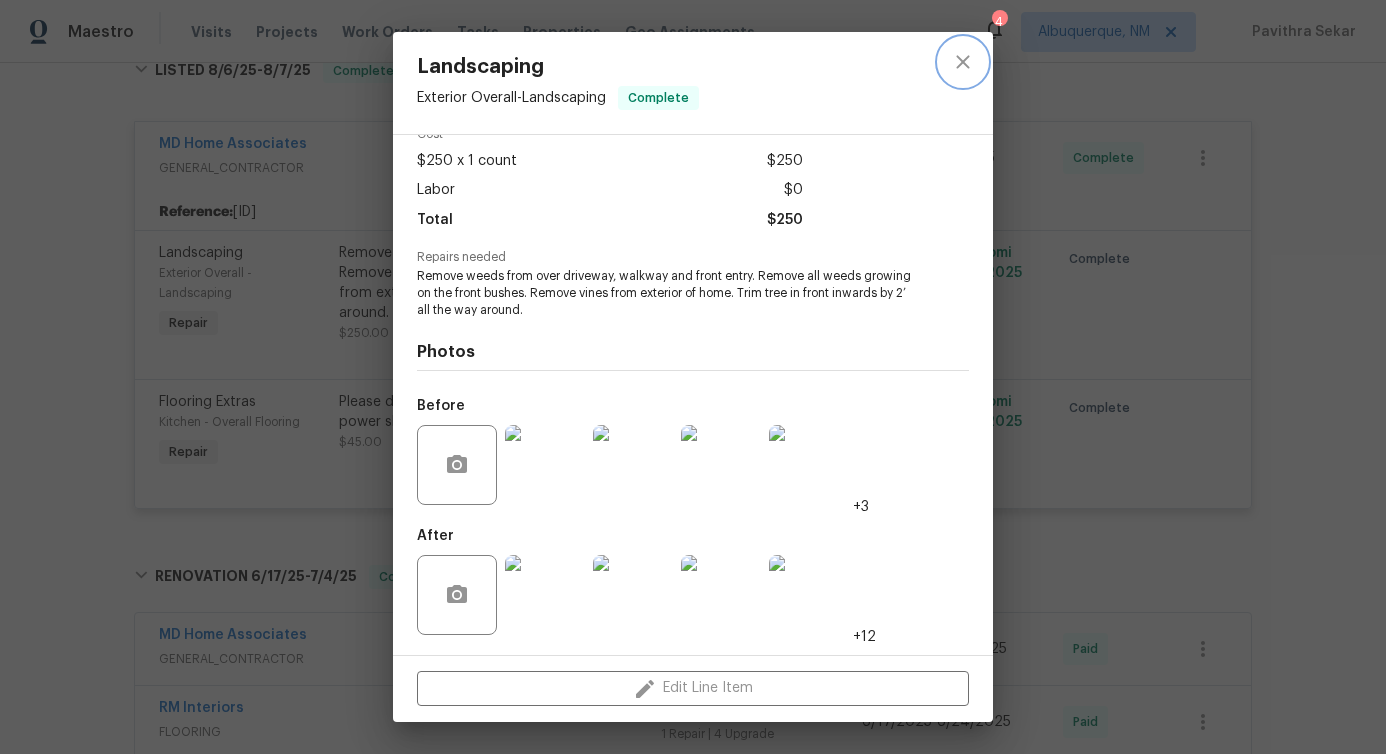 click at bounding box center [963, 62] 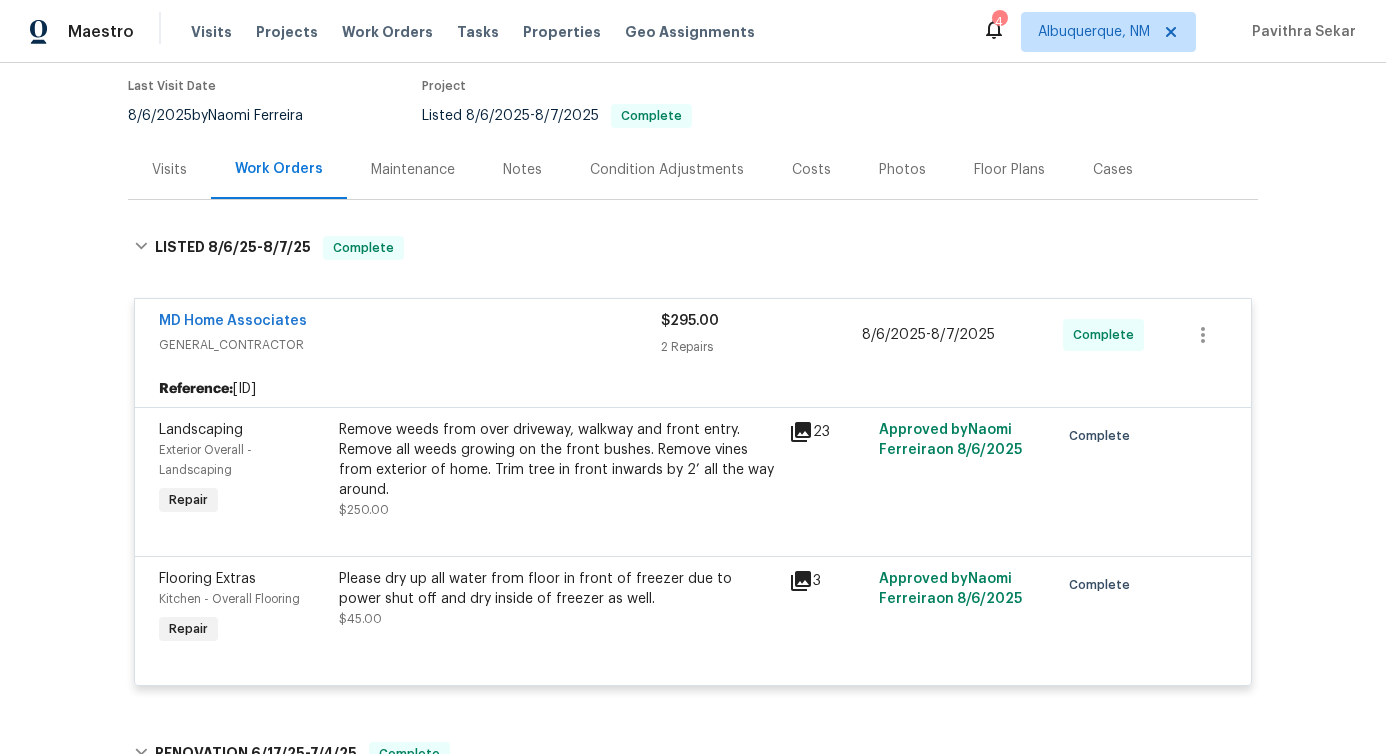 scroll, scrollTop: 176, scrollLeft: 0, axis: vertical 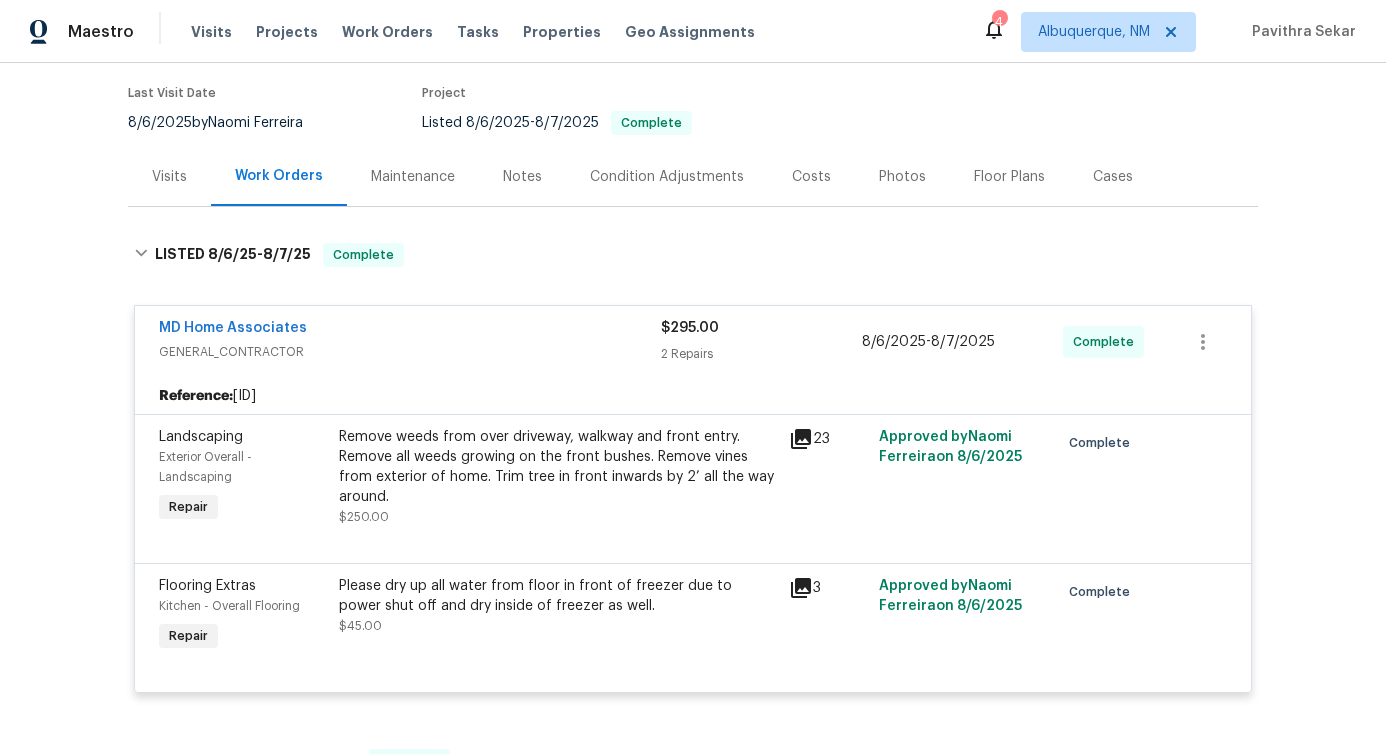 click on "MD Home Associates GENERAL_CONTRACTOR $295.00 2 Repairs 8/6/2025  -  8/7/2025 Complete" at bounding box center [693, 342] 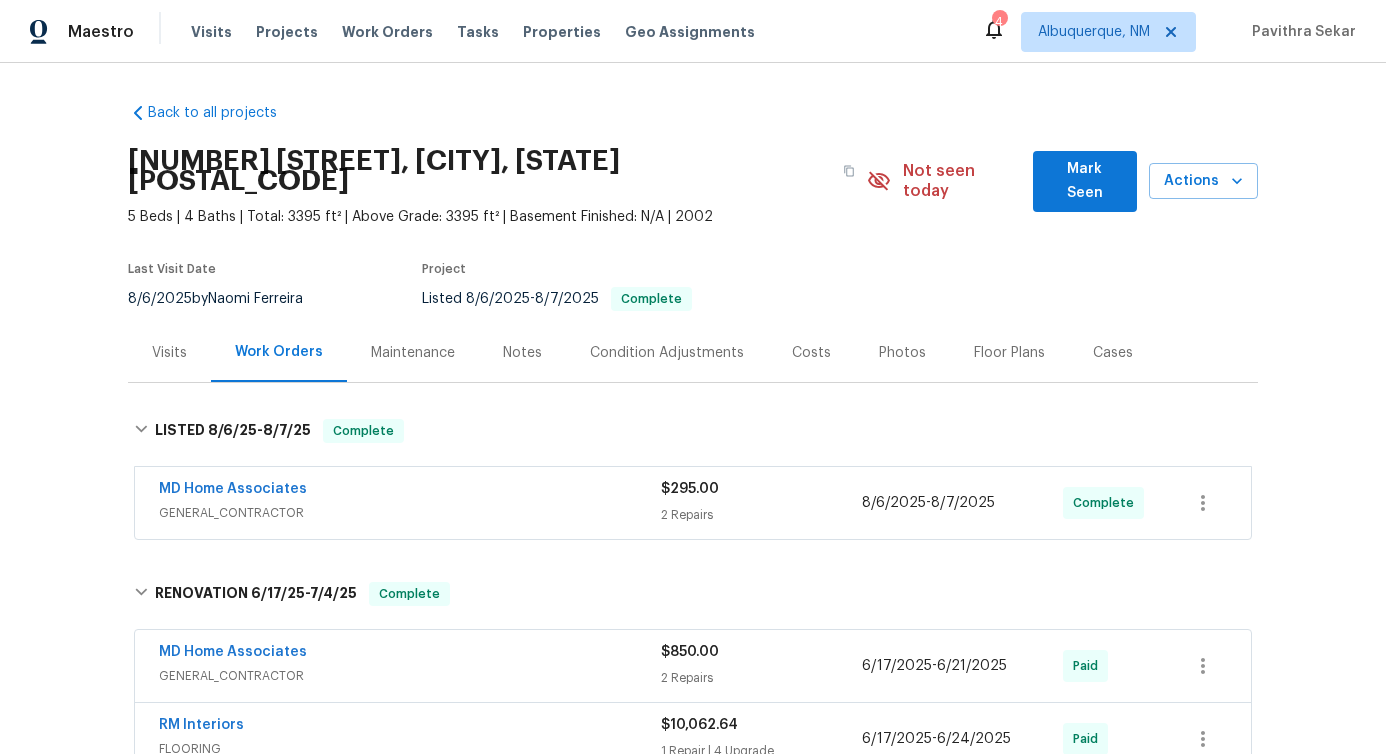 scroll, scrollTop: 104, scrollLeft: 0, axis: vertical 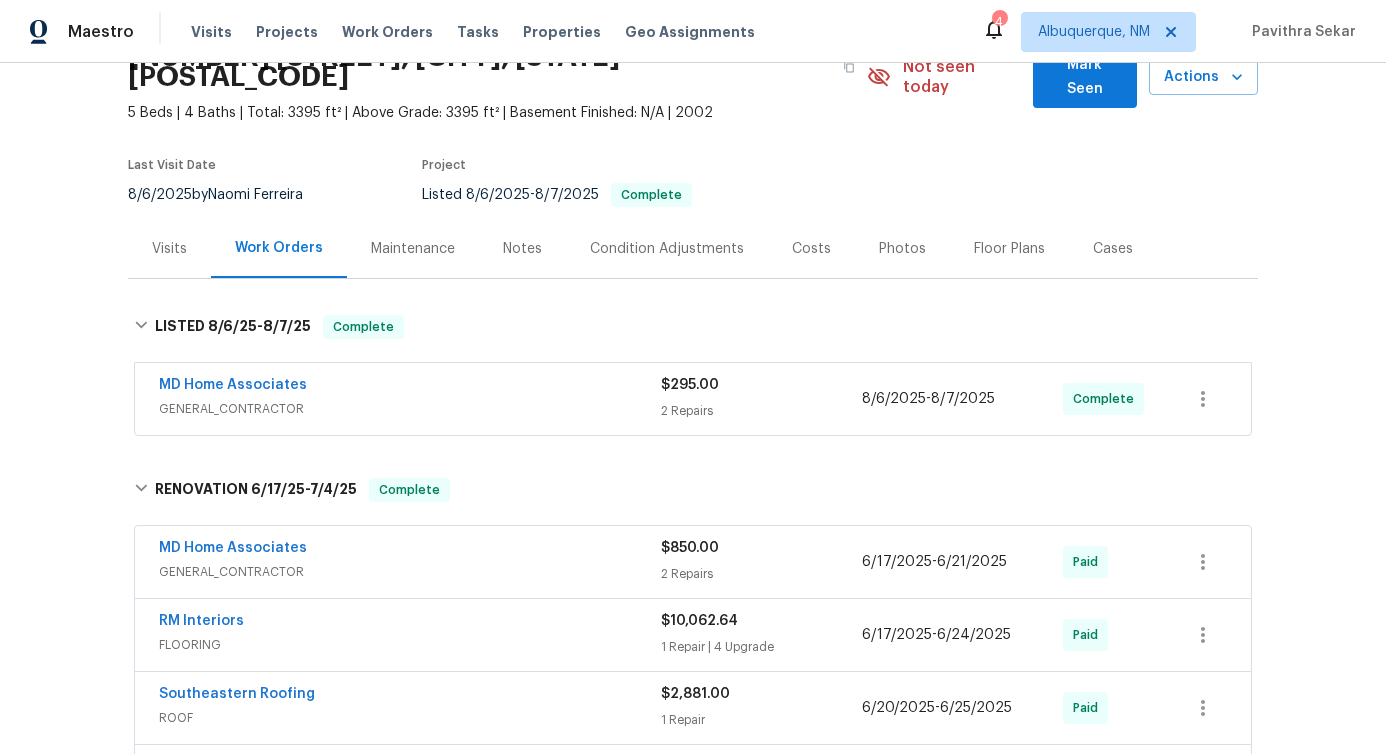 click on "MD Home Associates" at bounding box center (410, 387) 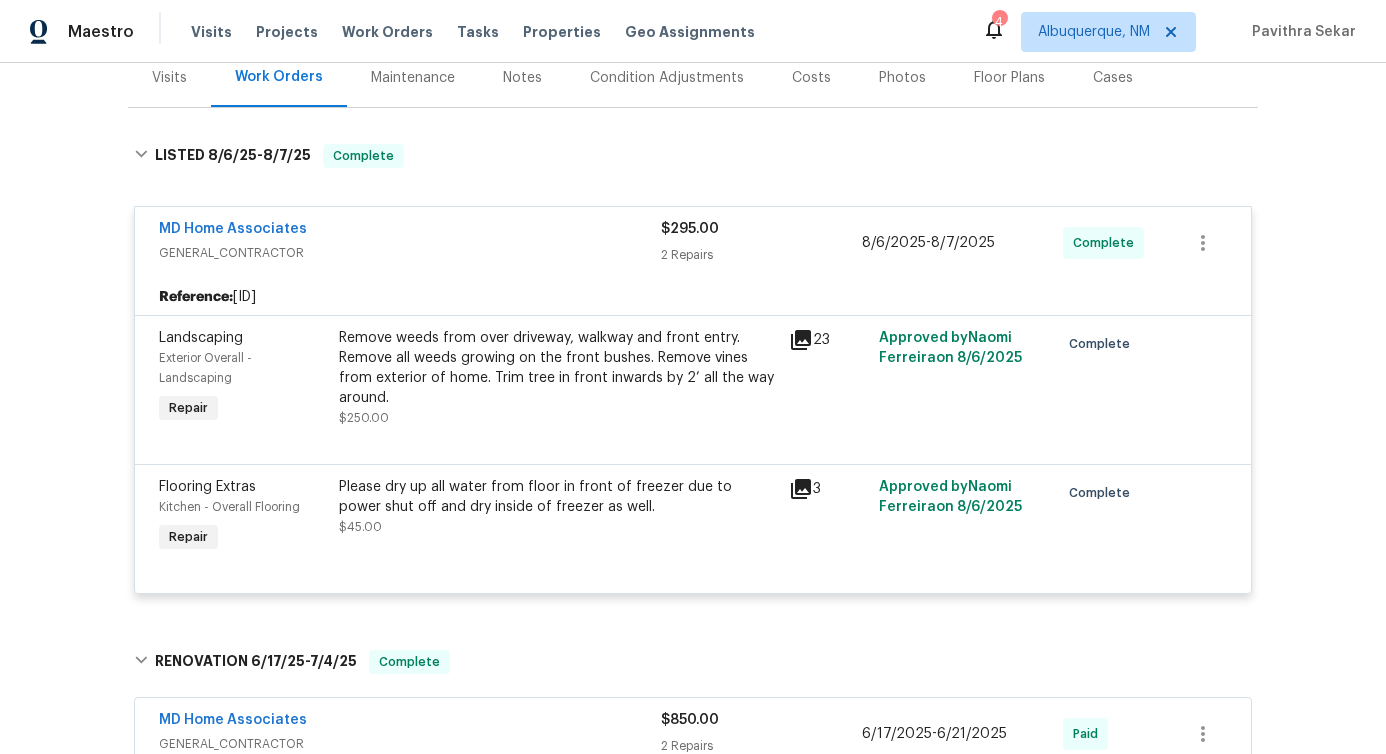 scroll, scrollTop: 273, scrollLeft: 0, axis: vertical 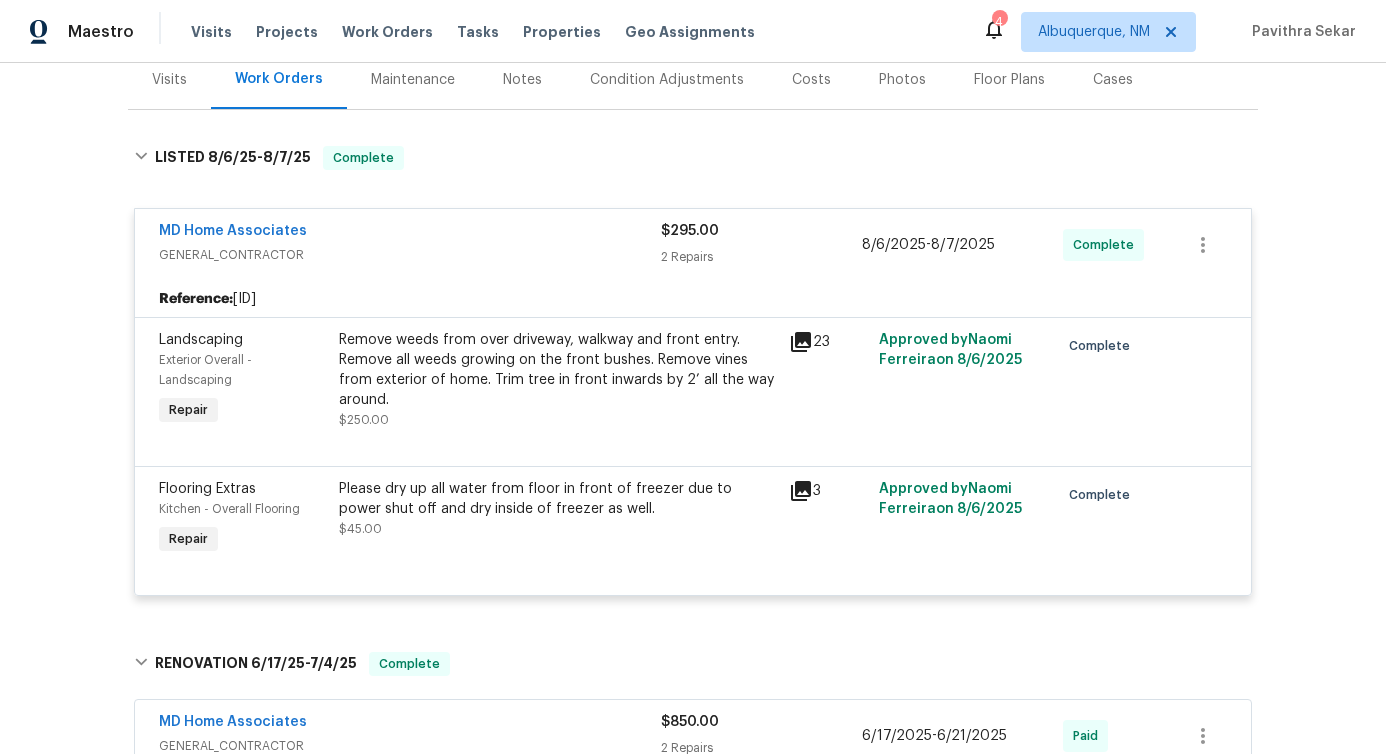 click on "Please dry up all water from floor in front of freezer due to power shut off and dry inside of freezer as well." at bounding box center (558, 499) 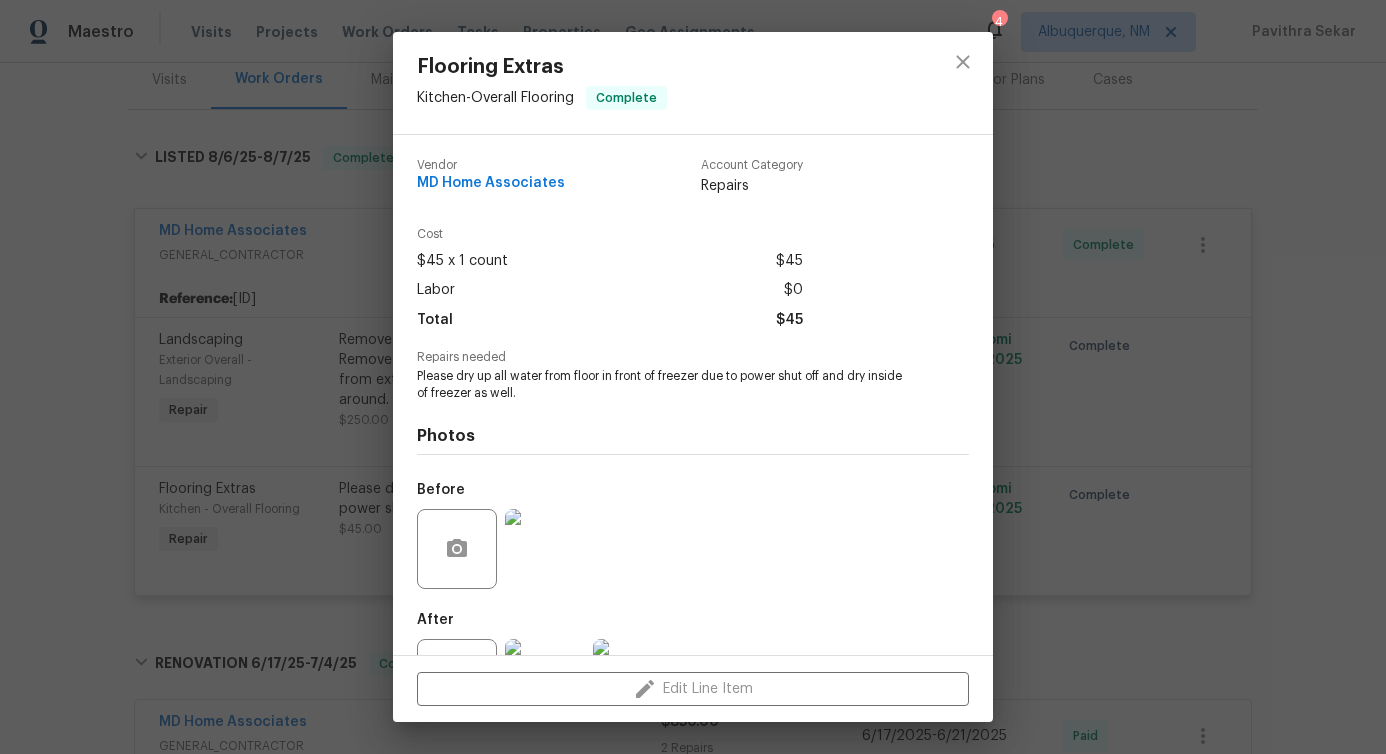scroll, scrollTop: 84, scrollLeft: 0, axis: vertical 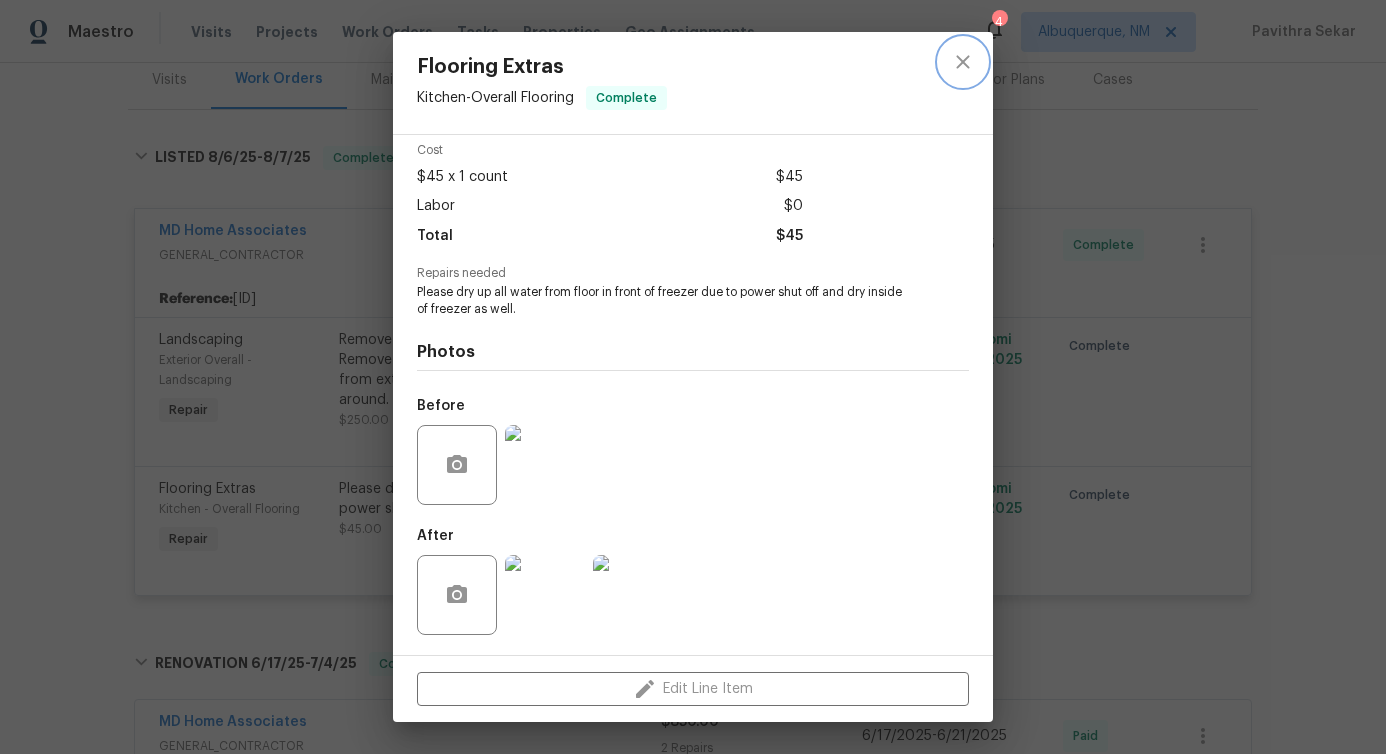 click 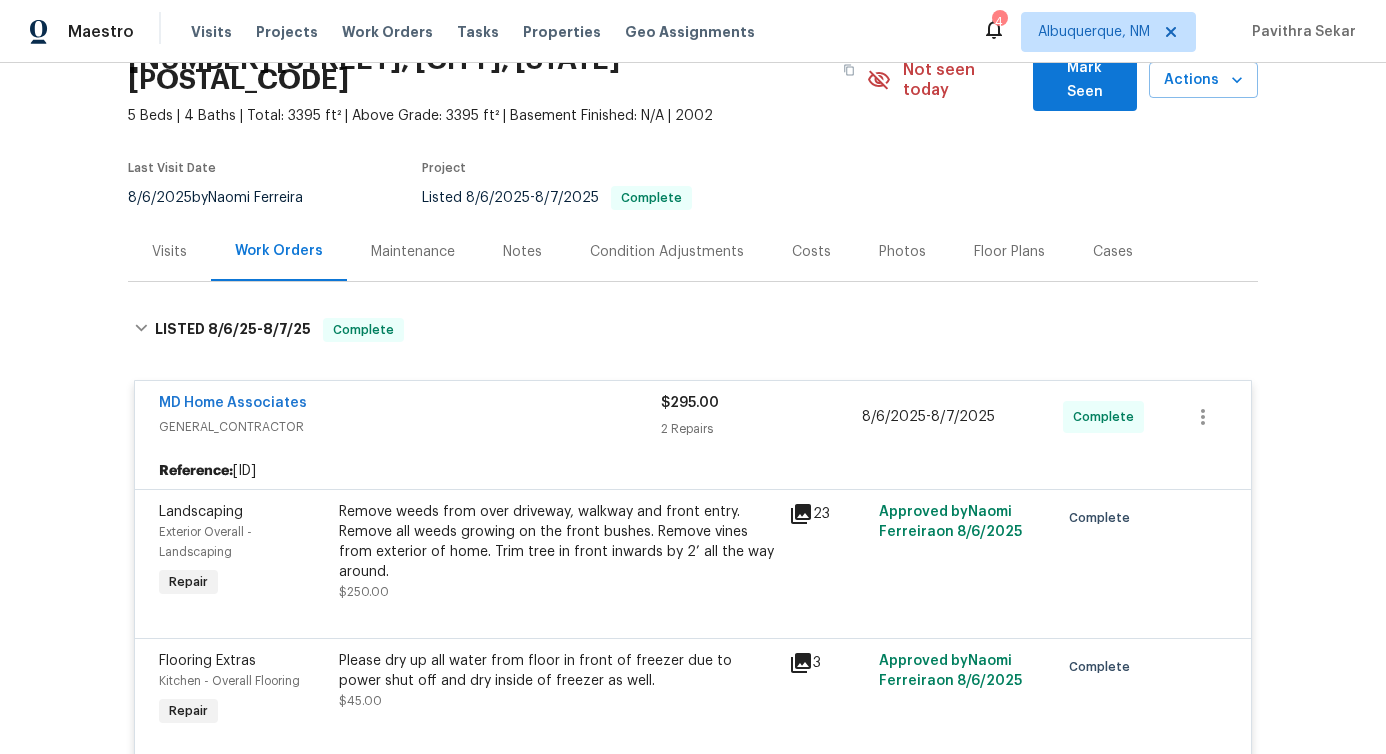 scroll, scrollTop: 0, scrollLeft: 0, axis: both 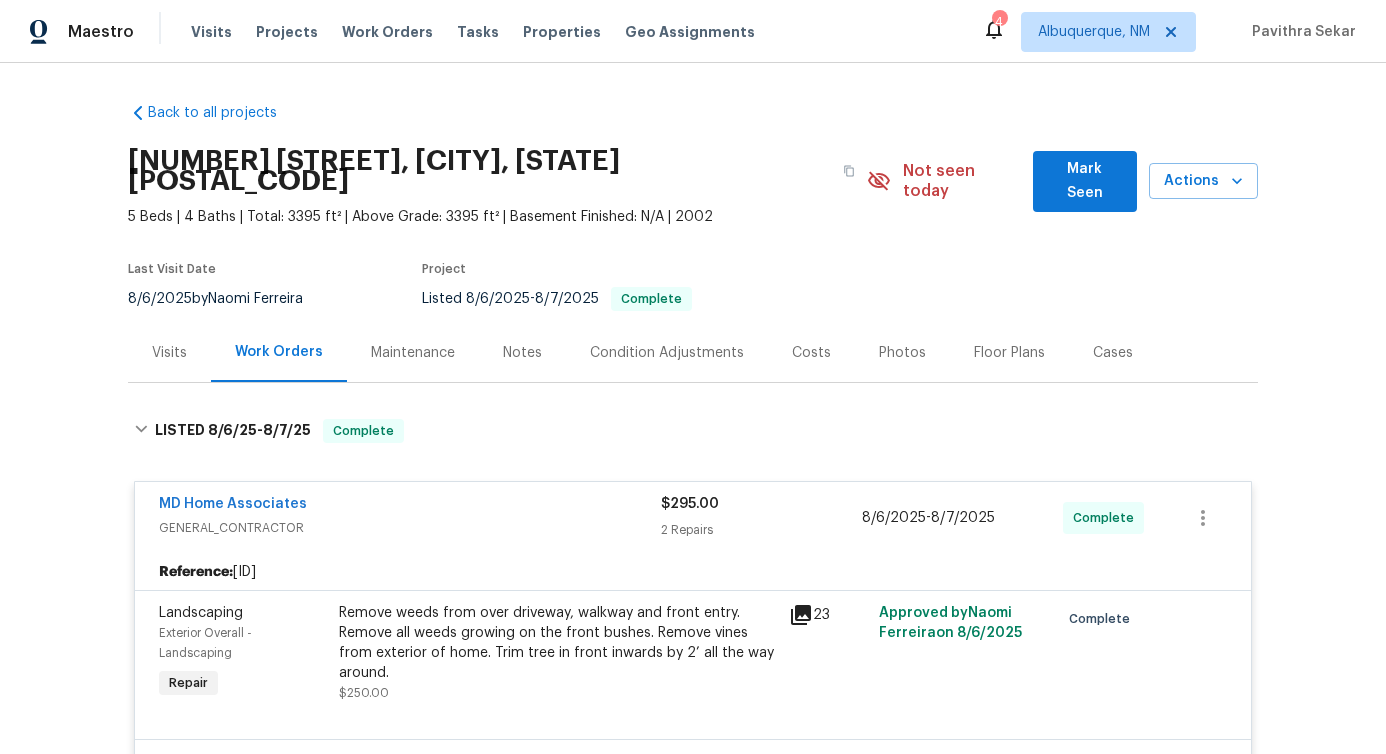 click on "Visits" at bounding box center [169, 352] 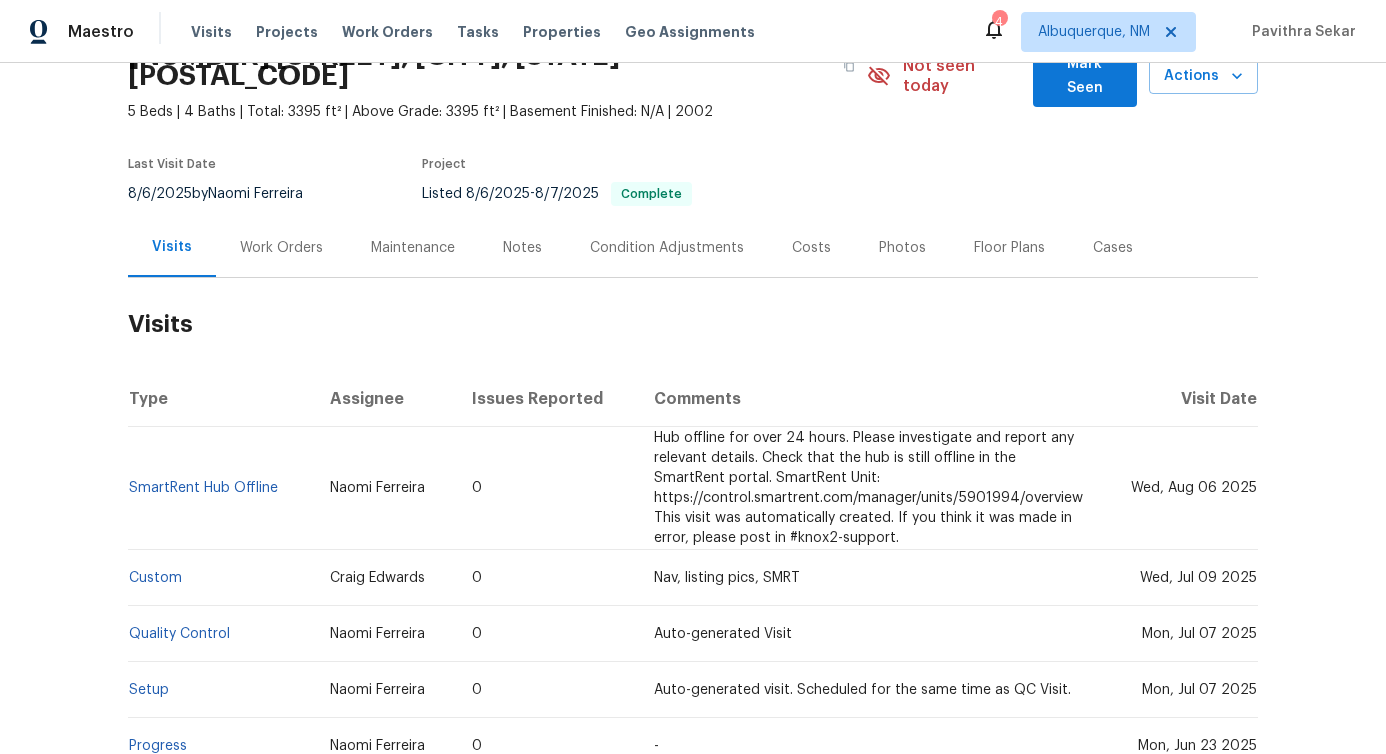 scroll, scrollTop: 0, scrollLeft: 0, axis: both 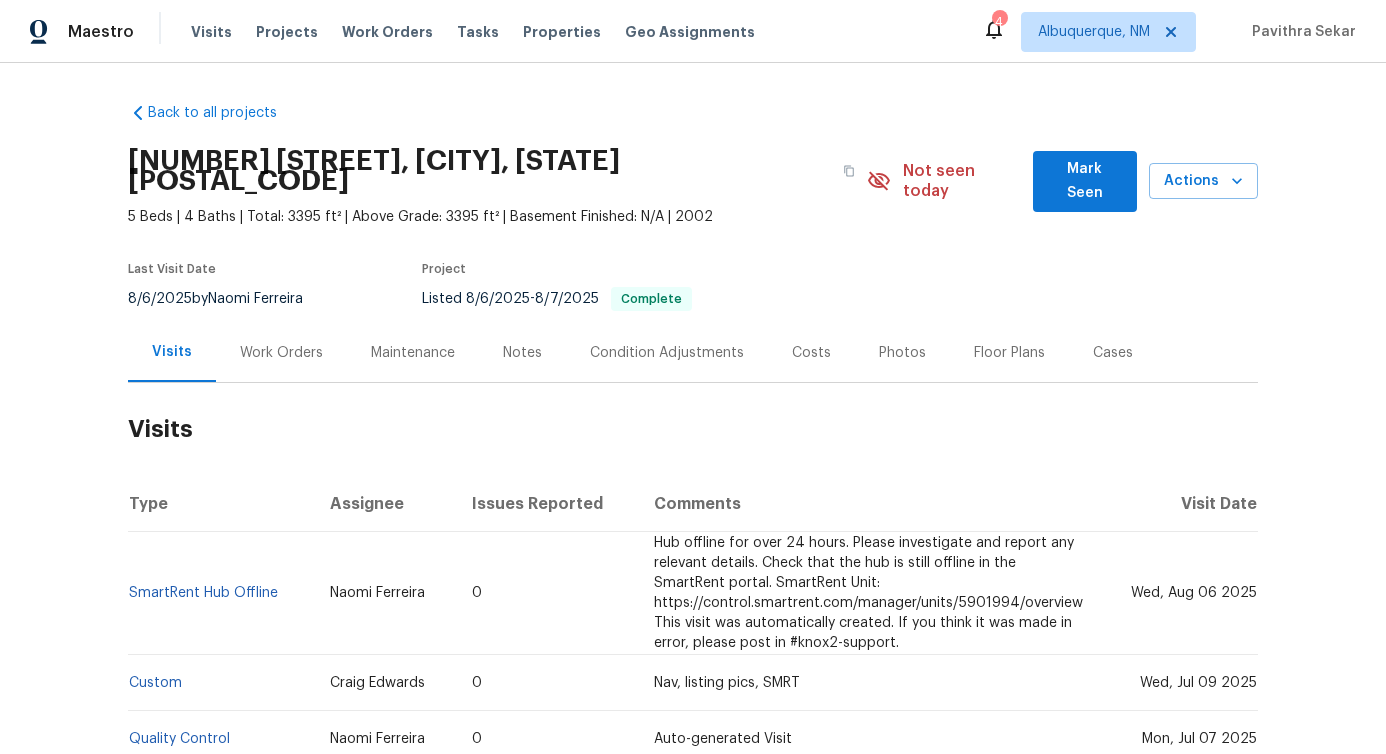 click on "Work Orders" at bounding box center (281, 353) 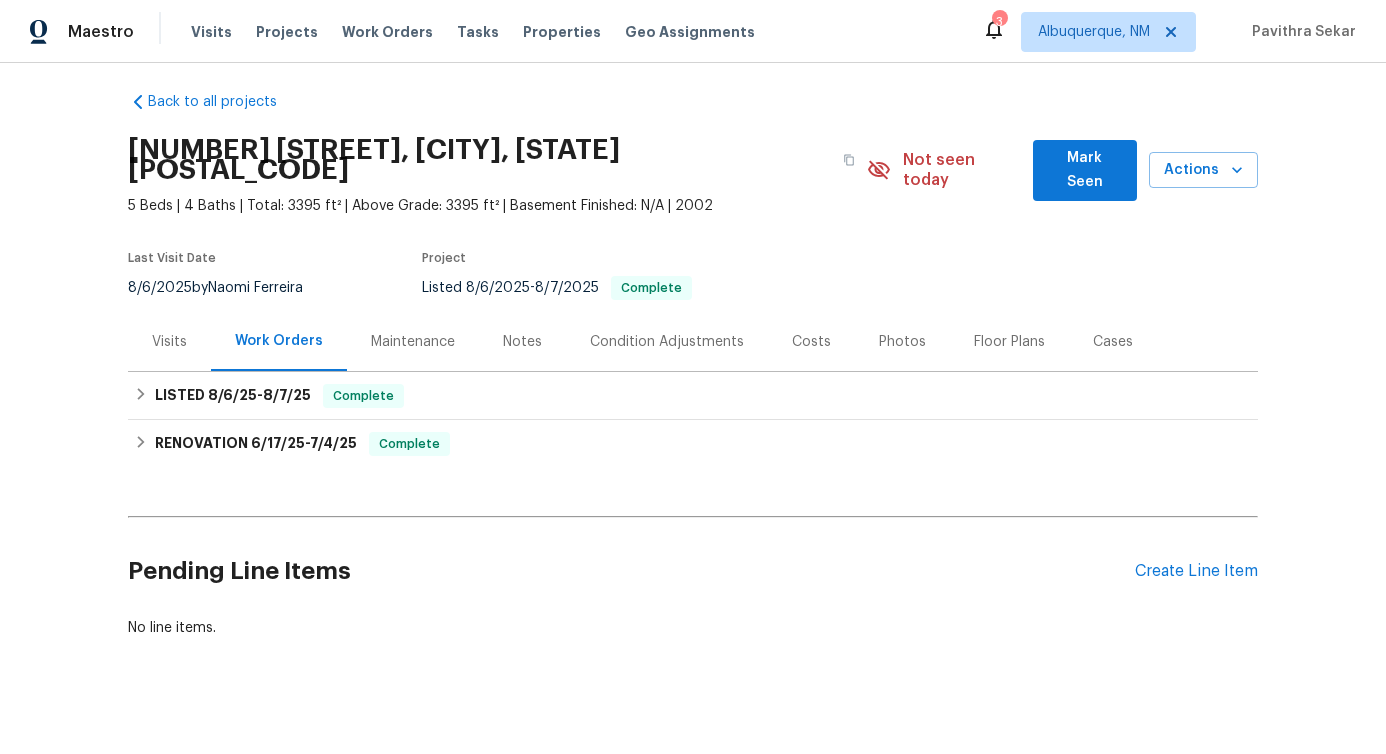 scroll, scrollTop: 0, scrollLeft: 0, axis: both 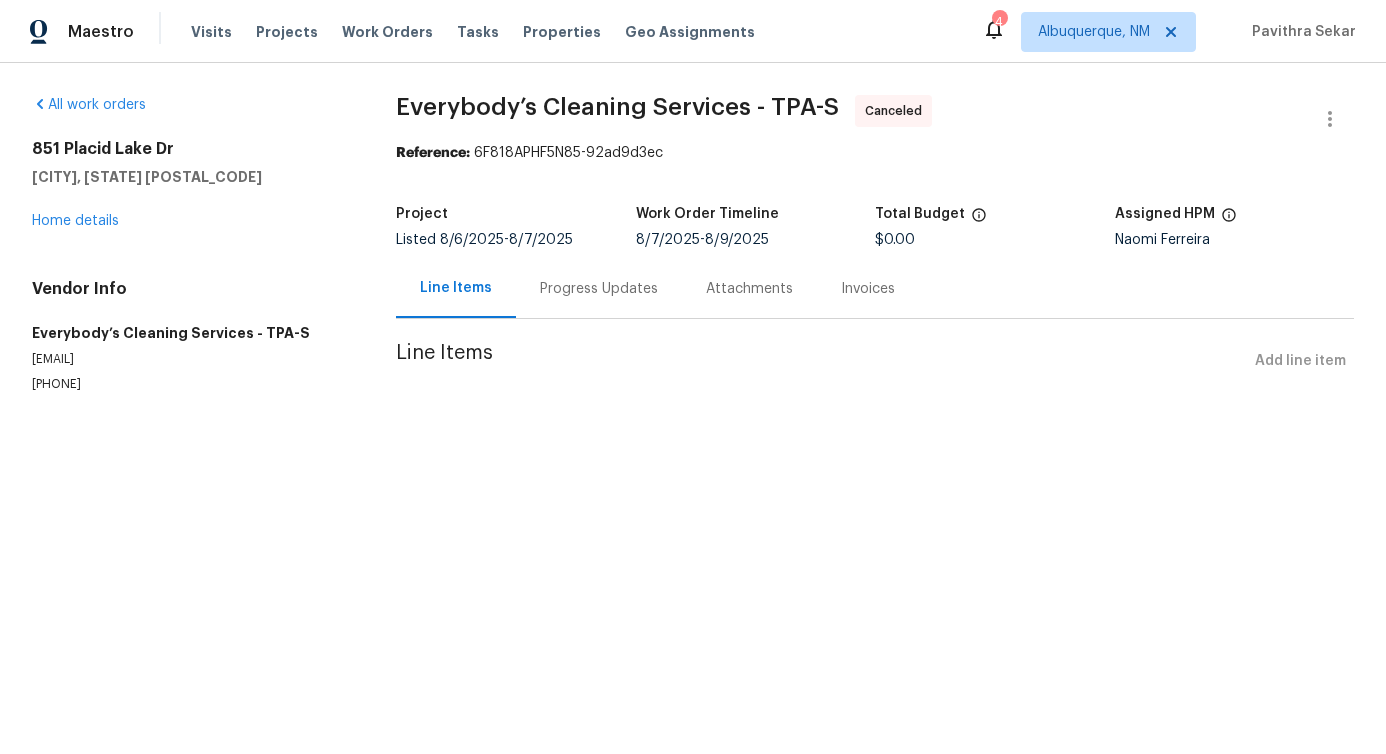 click on "Progress Updates" at bounding box center (599, 289) 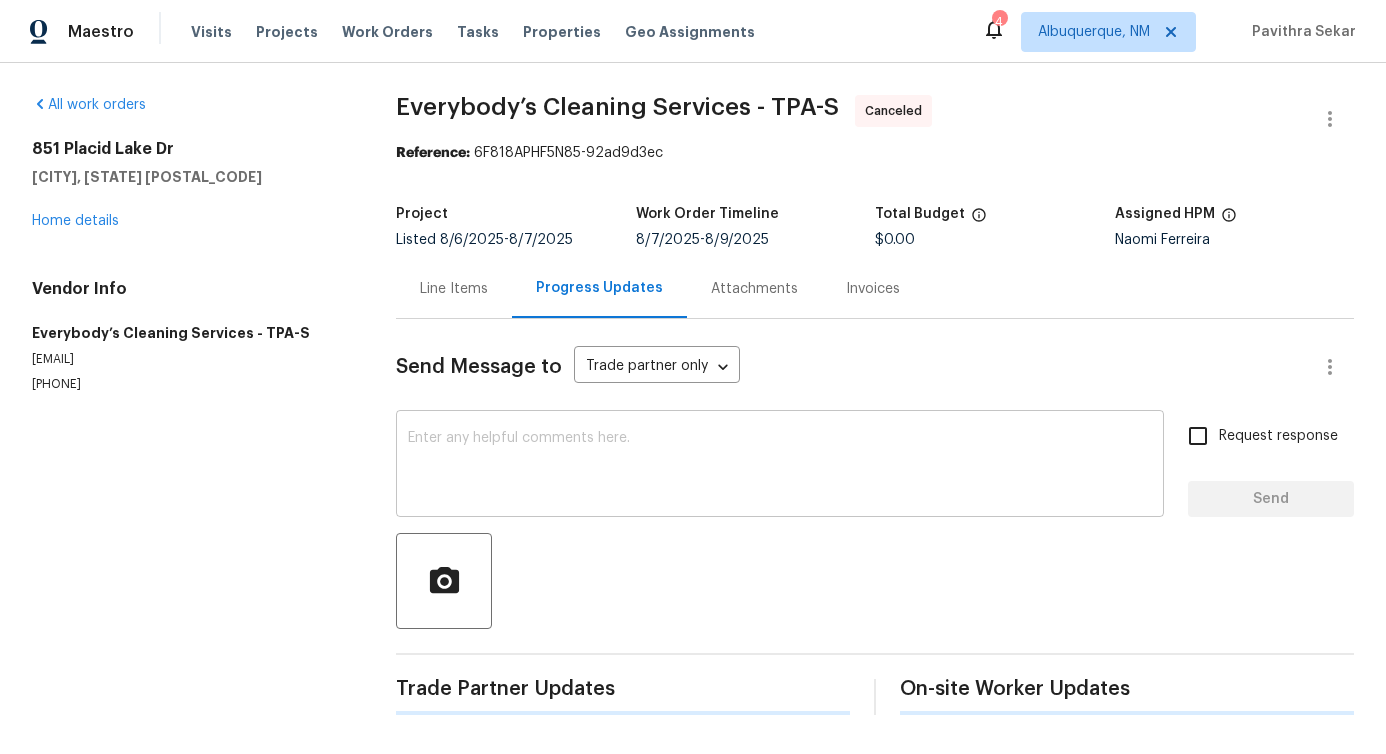 click at bounding box center (780, 466) 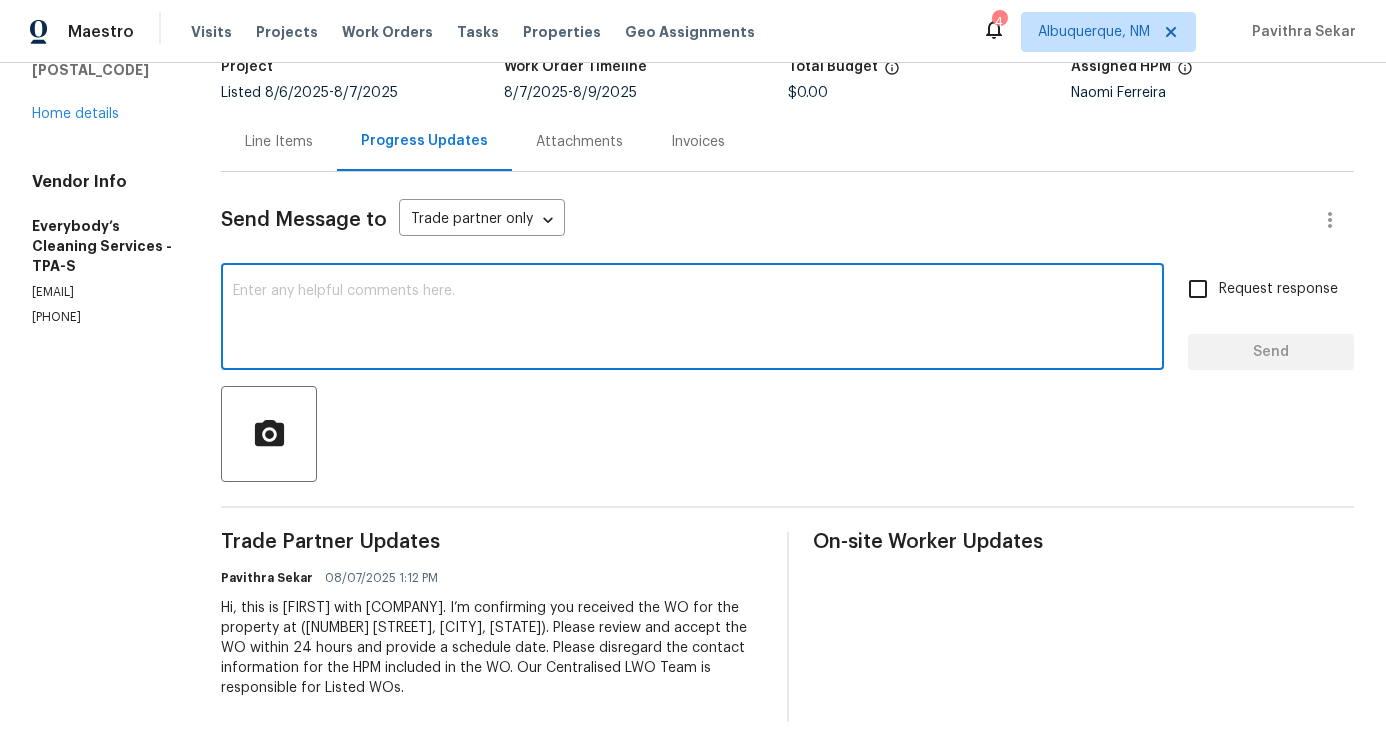 scroll, scrollTop: 0, scrollLeft: 0, axis: both 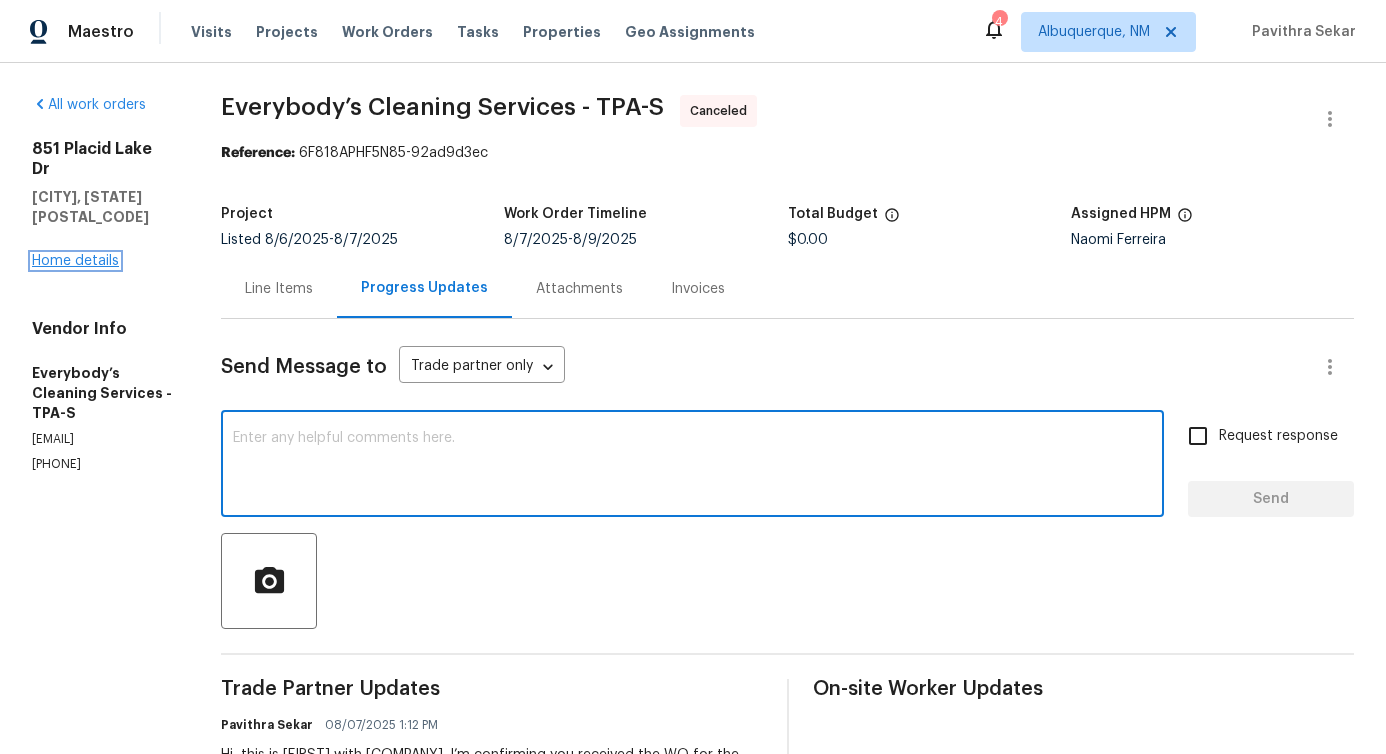 click on "Home details" at bounding box center [75, 261] 